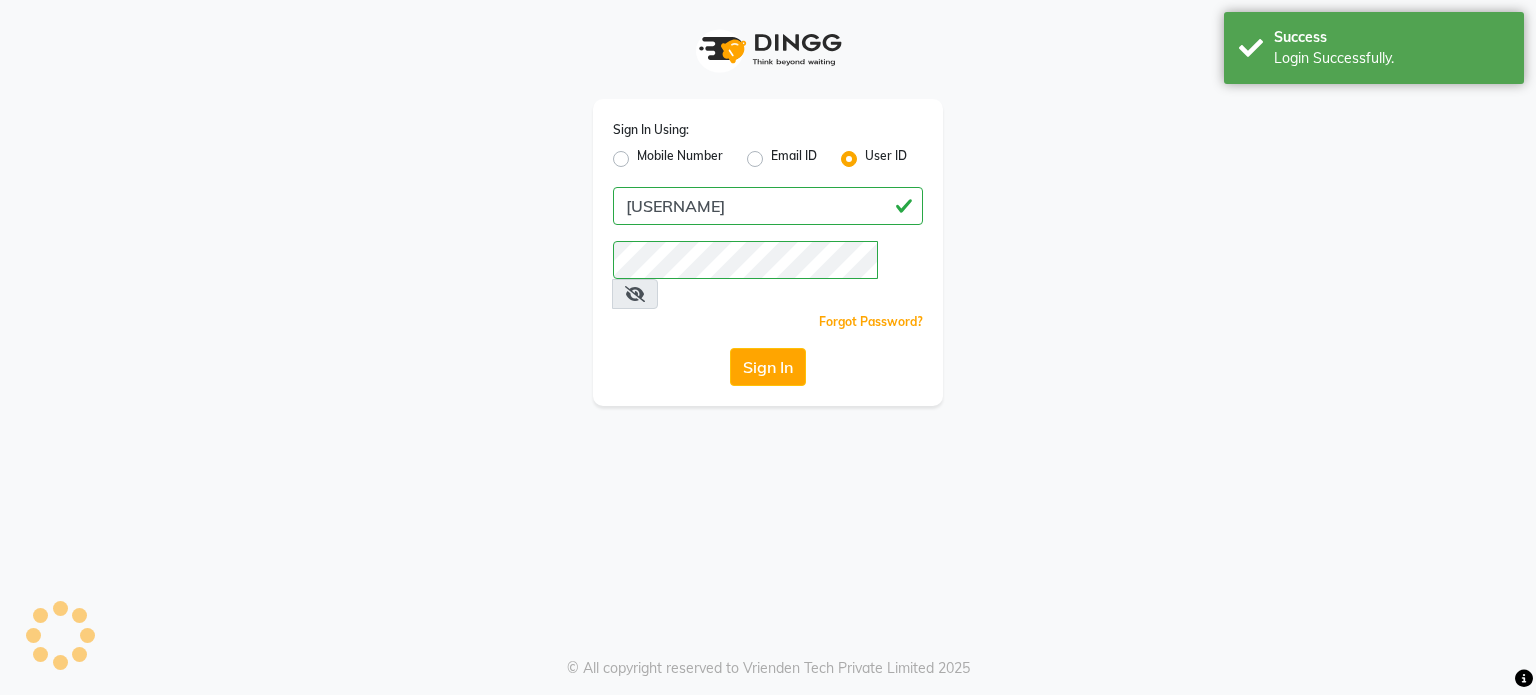 scroll, scrollTop: 0, scrollLeft: 0, axis: both 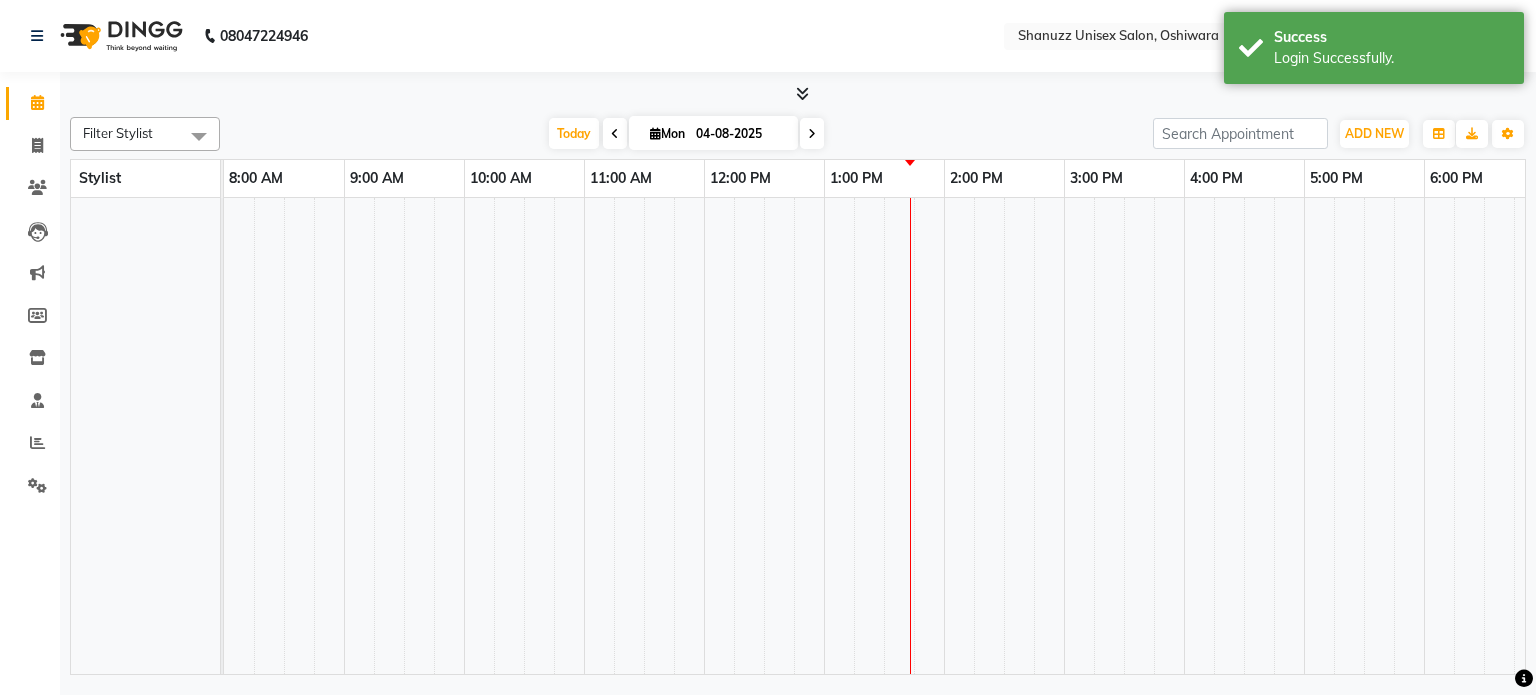 select on "en" 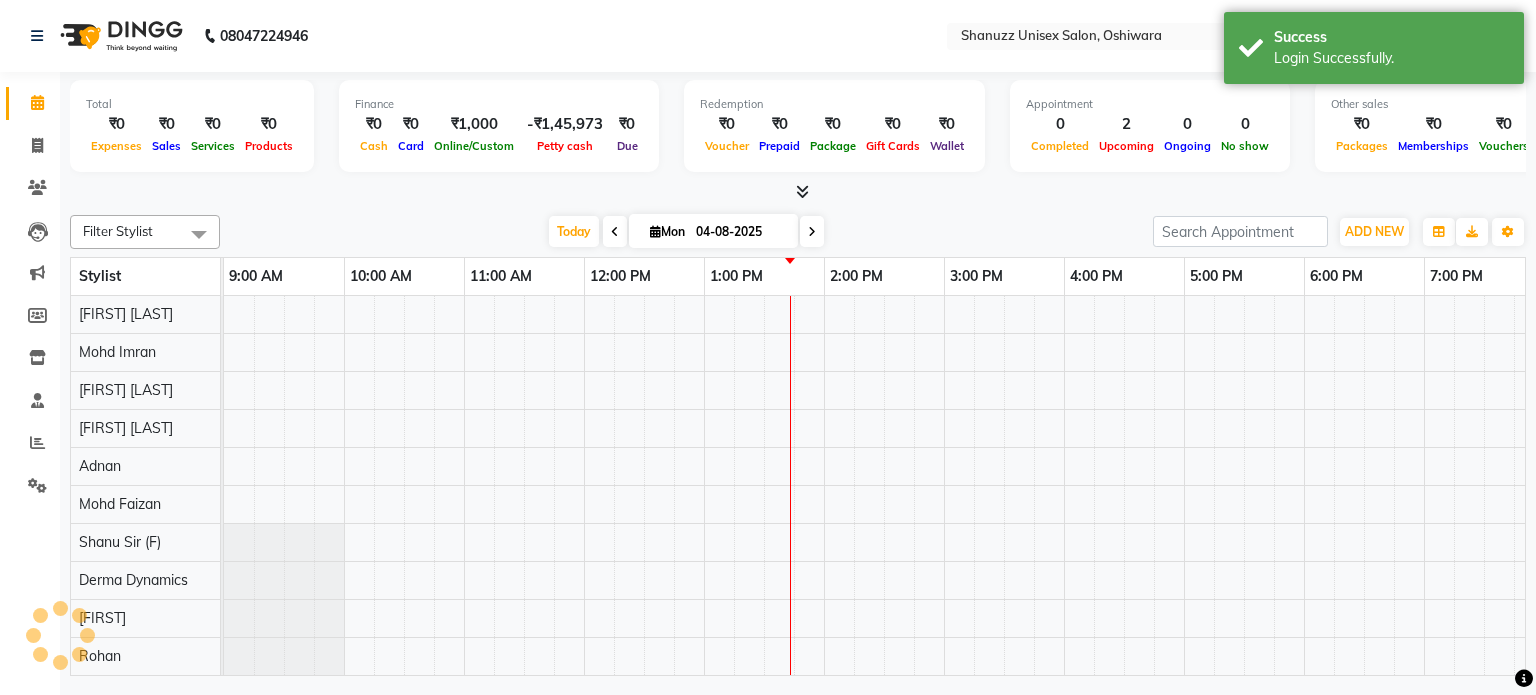 scroll, scrollTop: 0, scrollLeft: 138, axis: horizontal 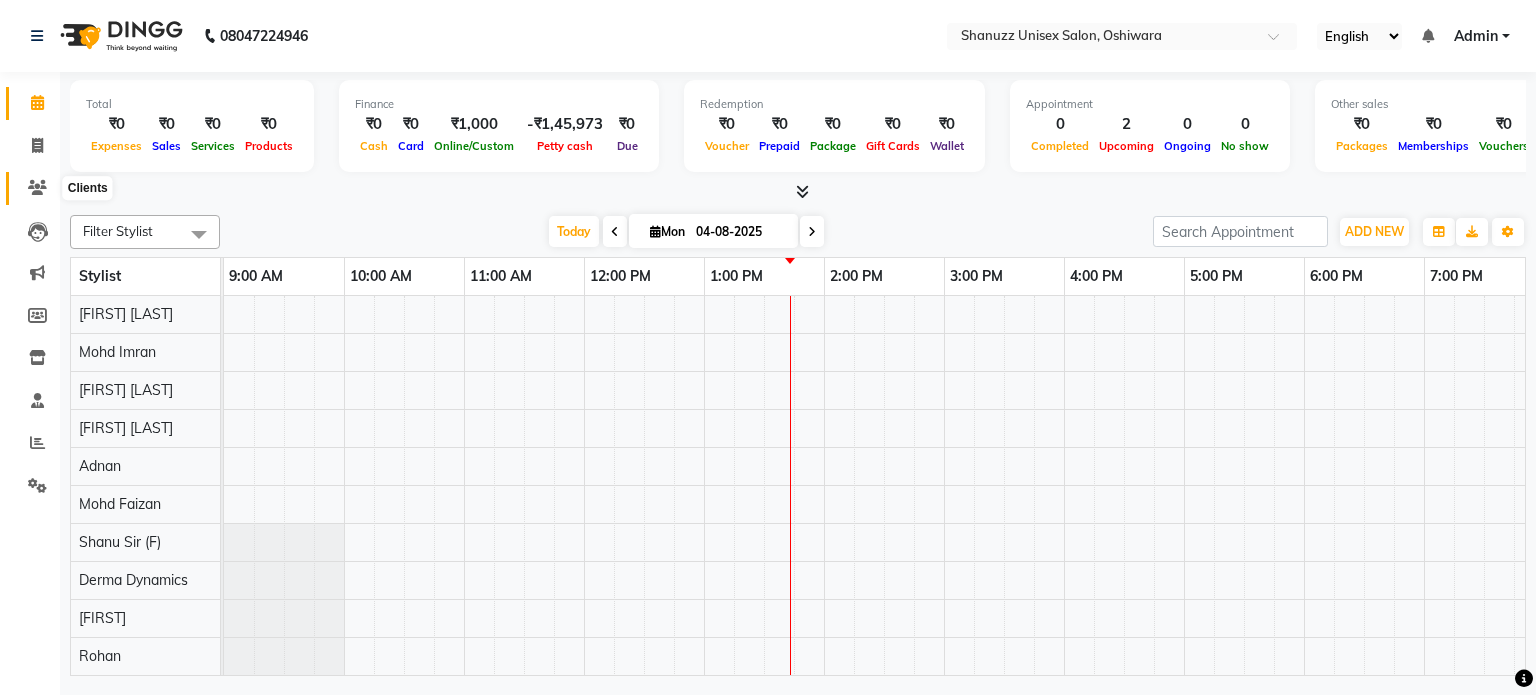 click 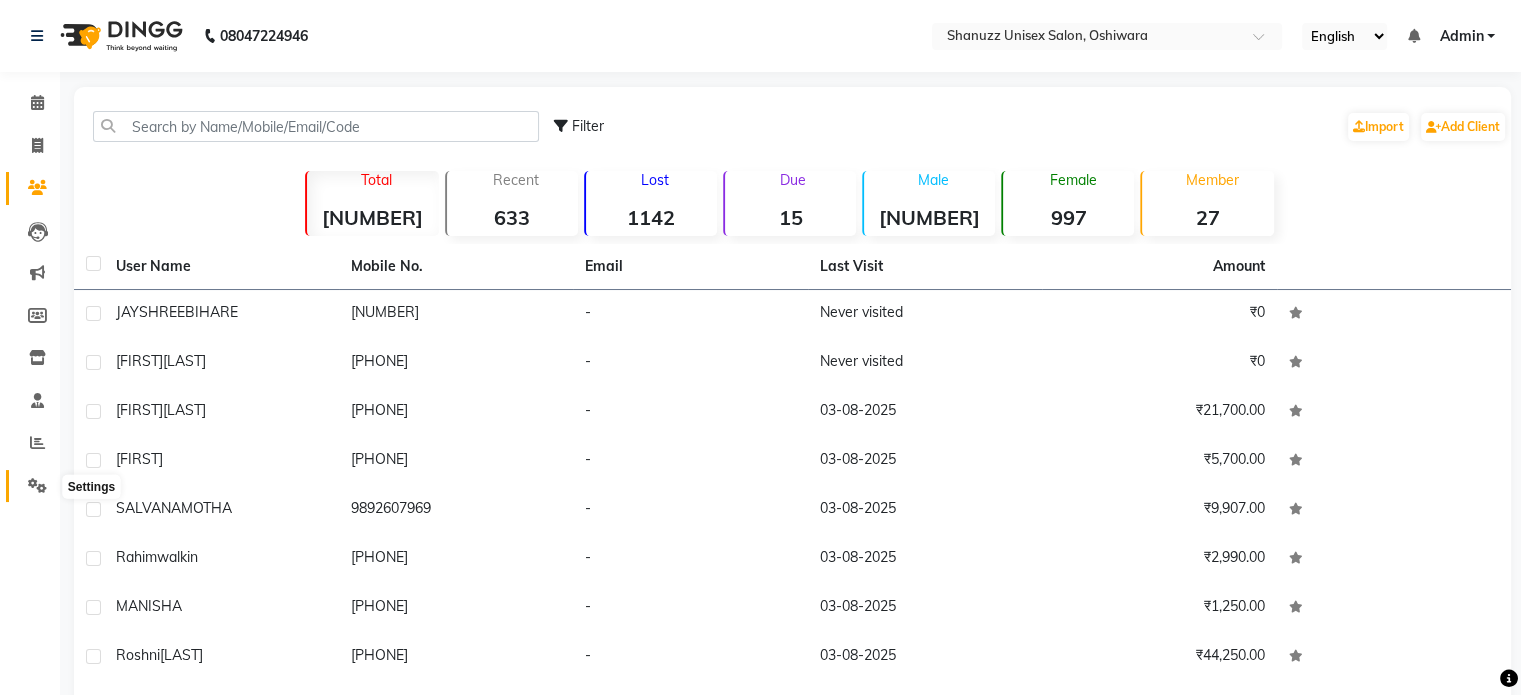 click 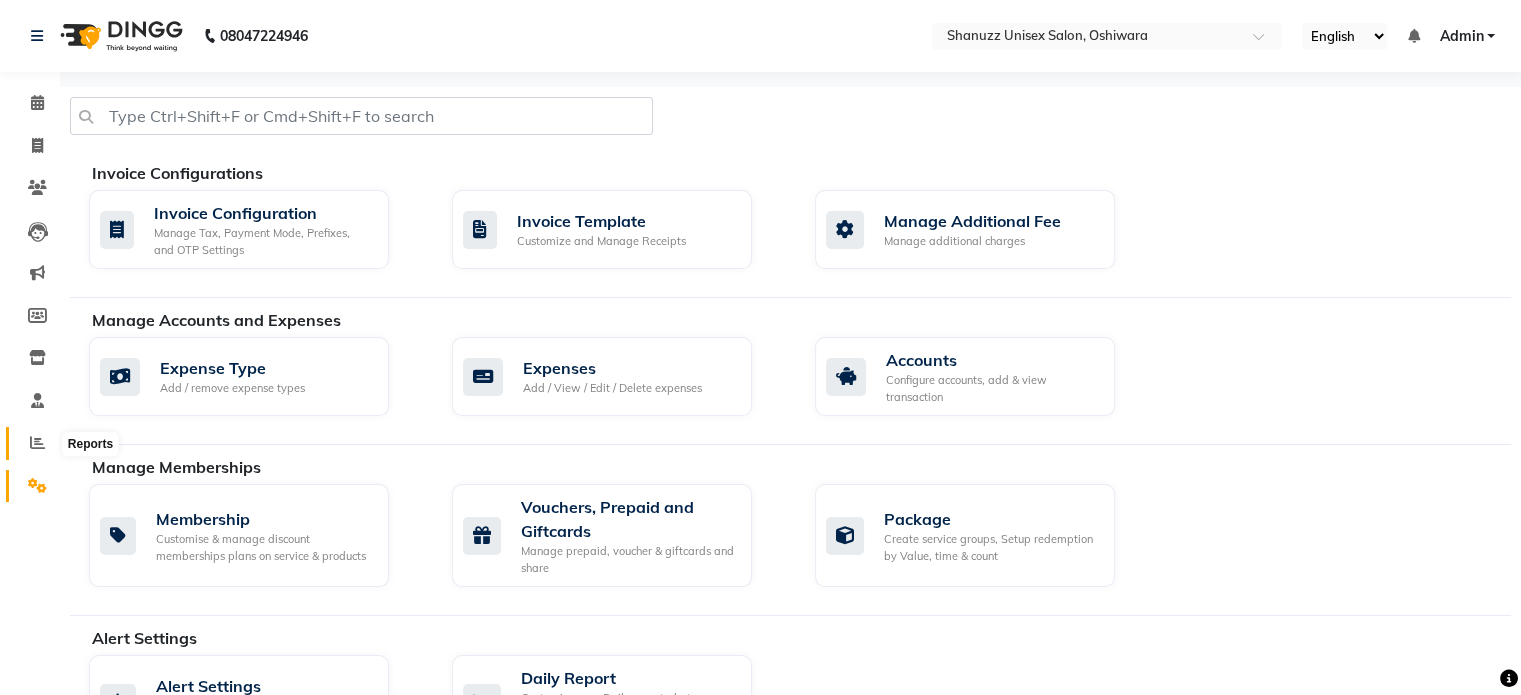 click 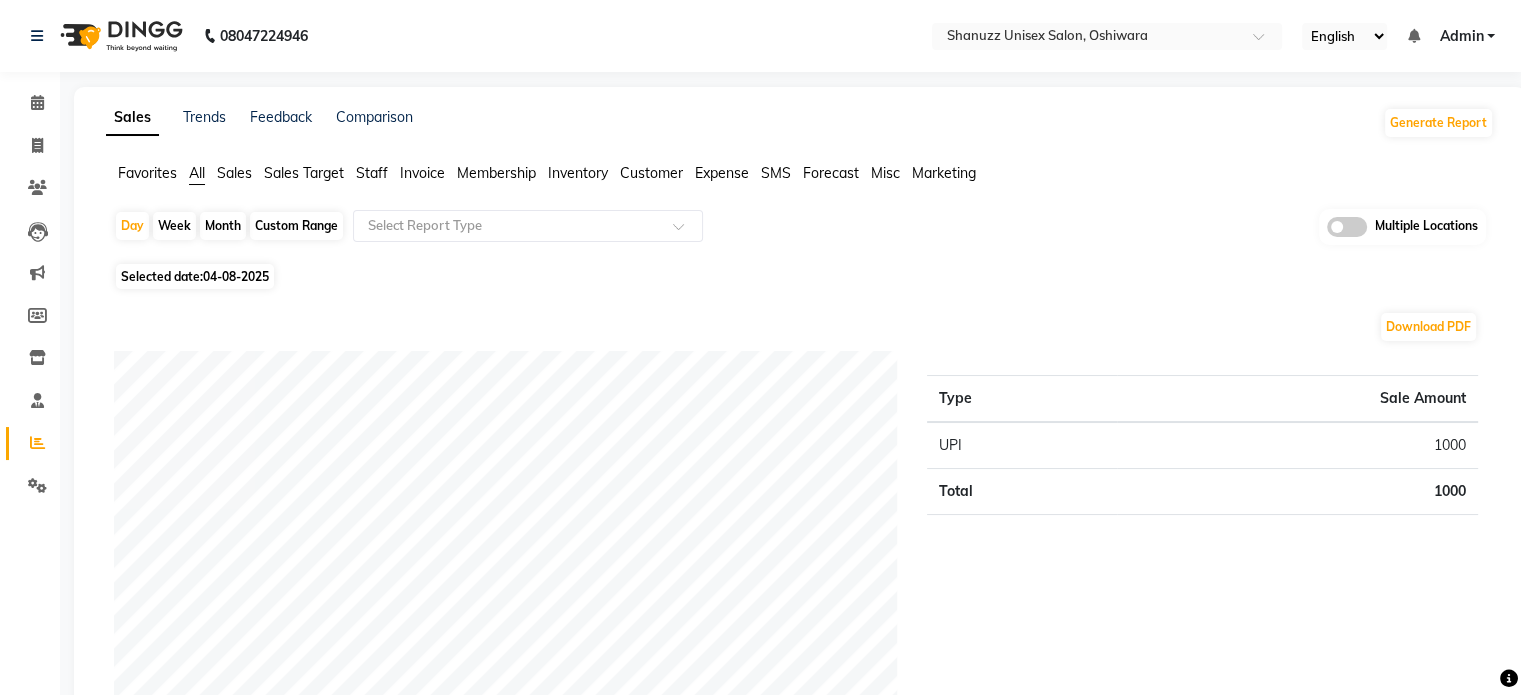 click on "Month" 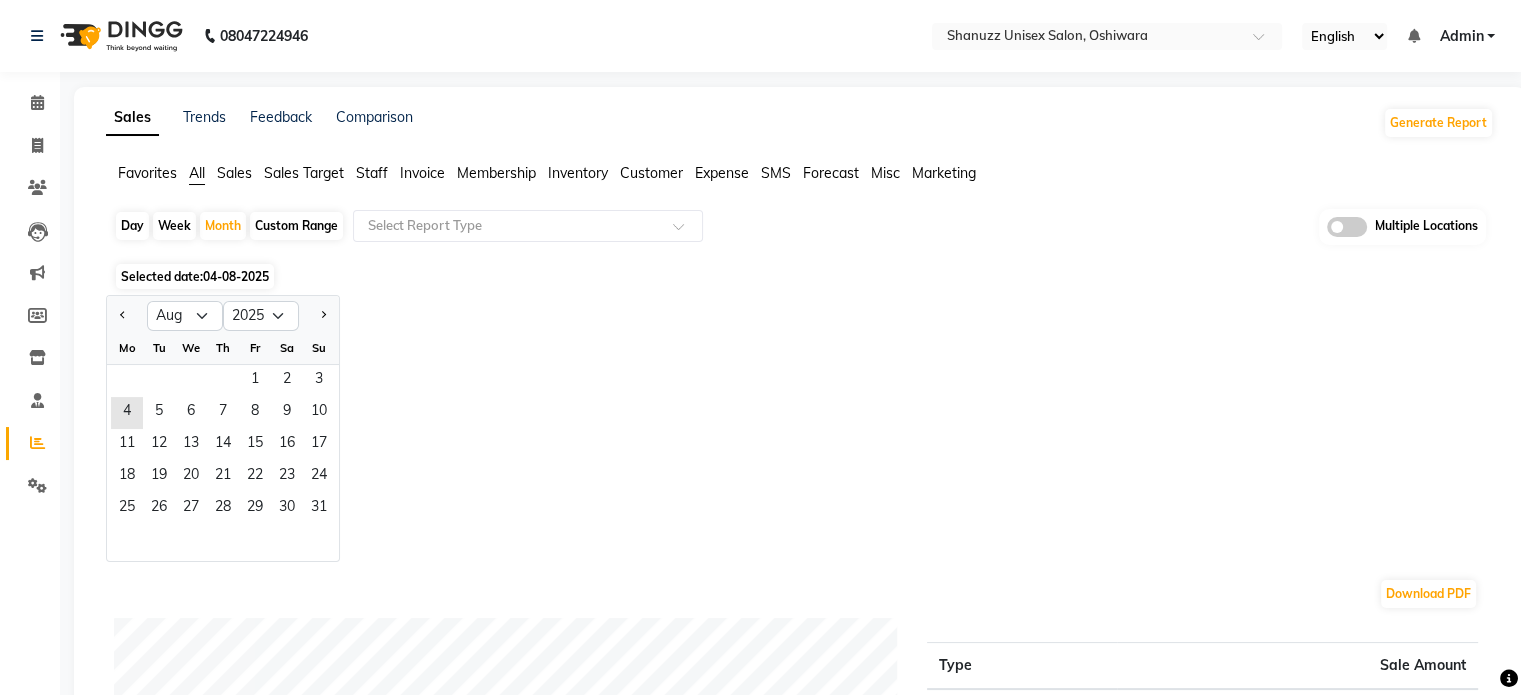 click on "Sales Trends Feedback Comparison Generate Report" 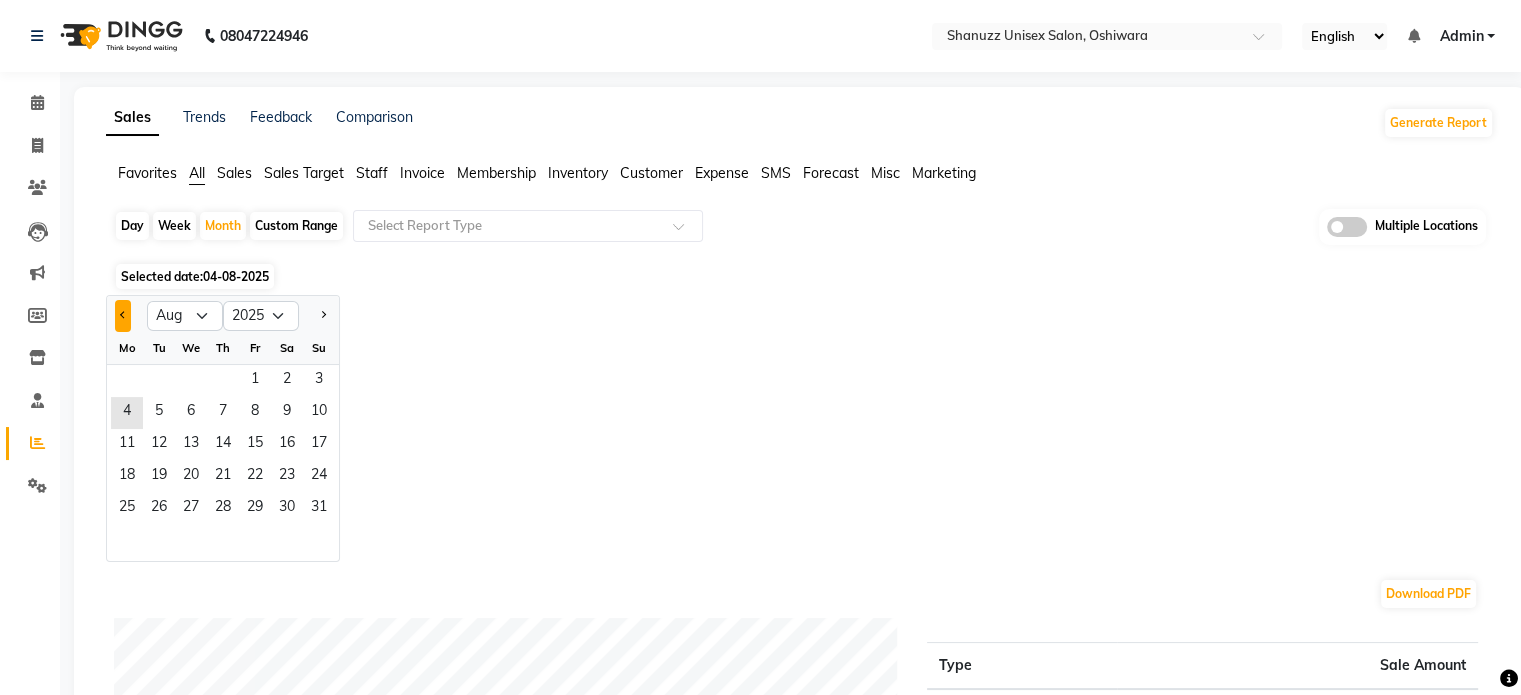 click 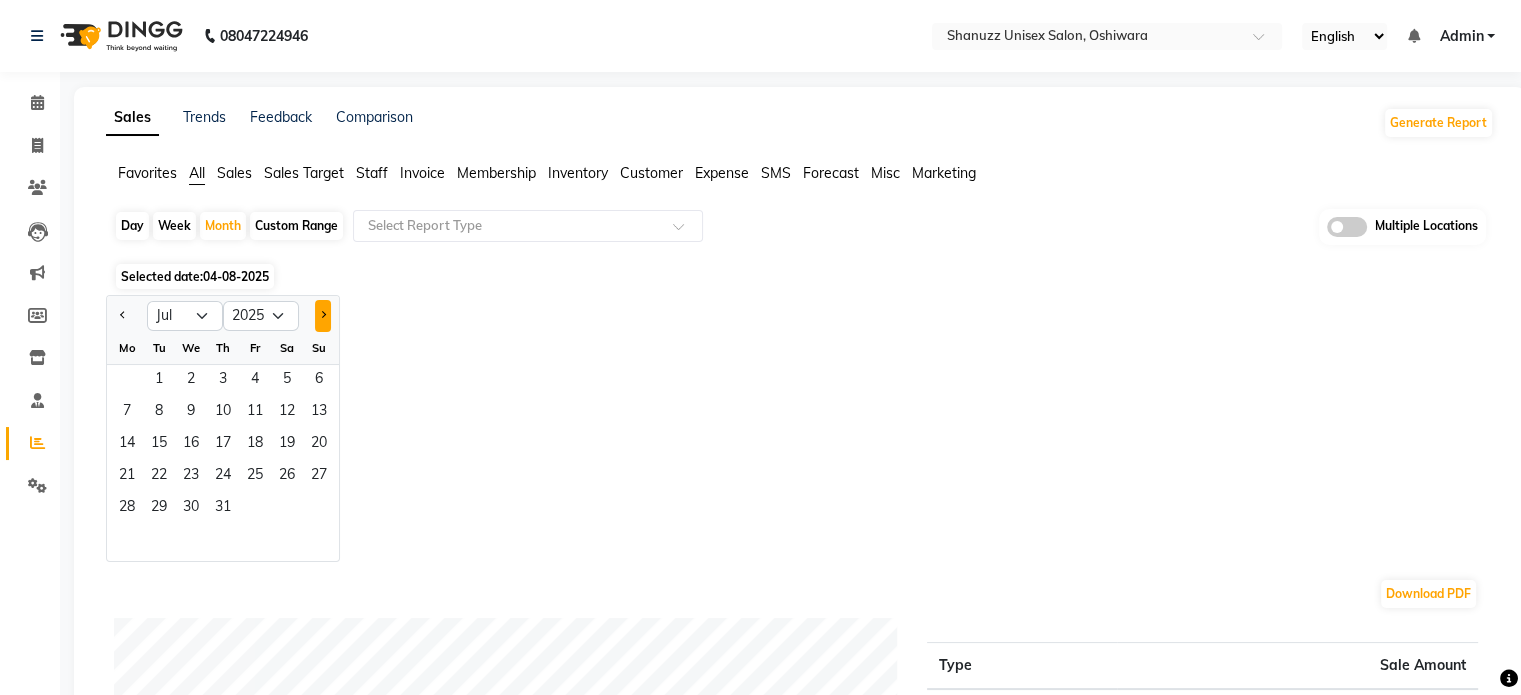 click 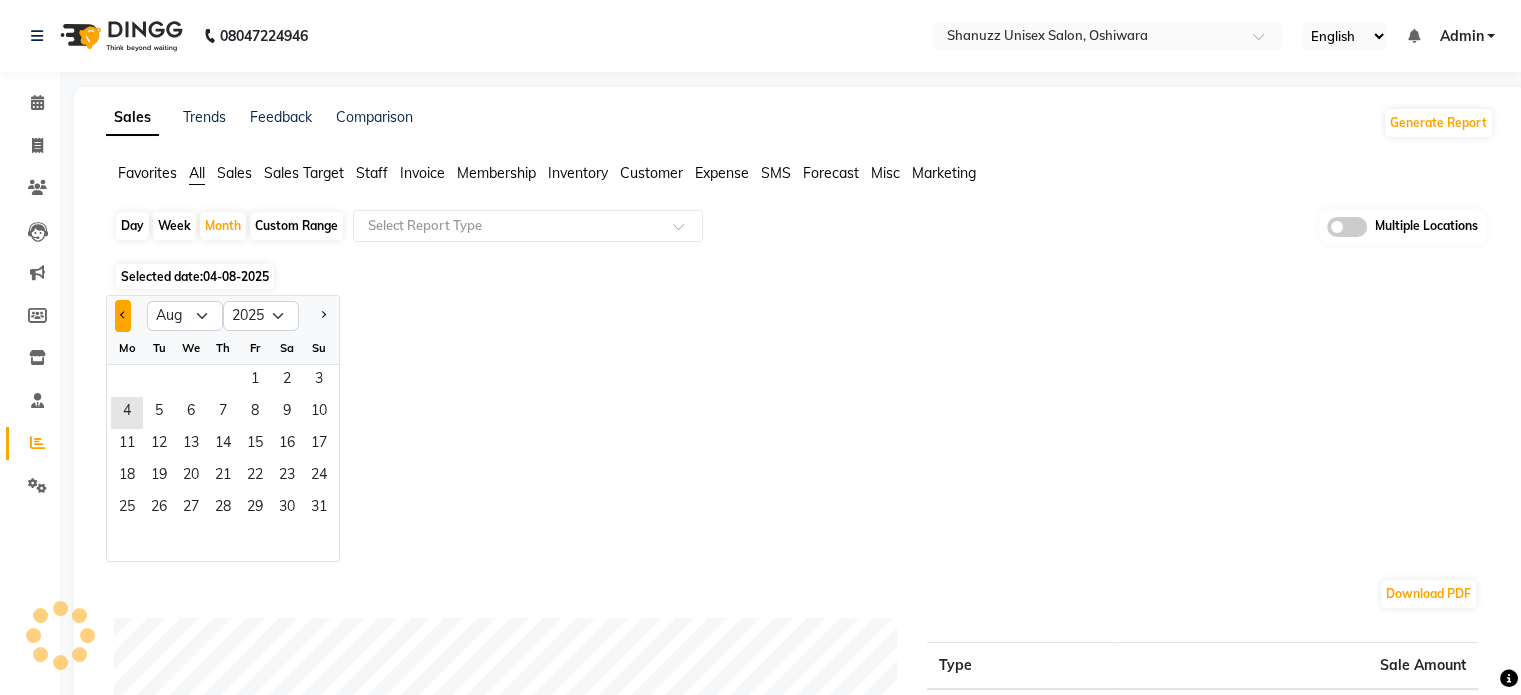 click 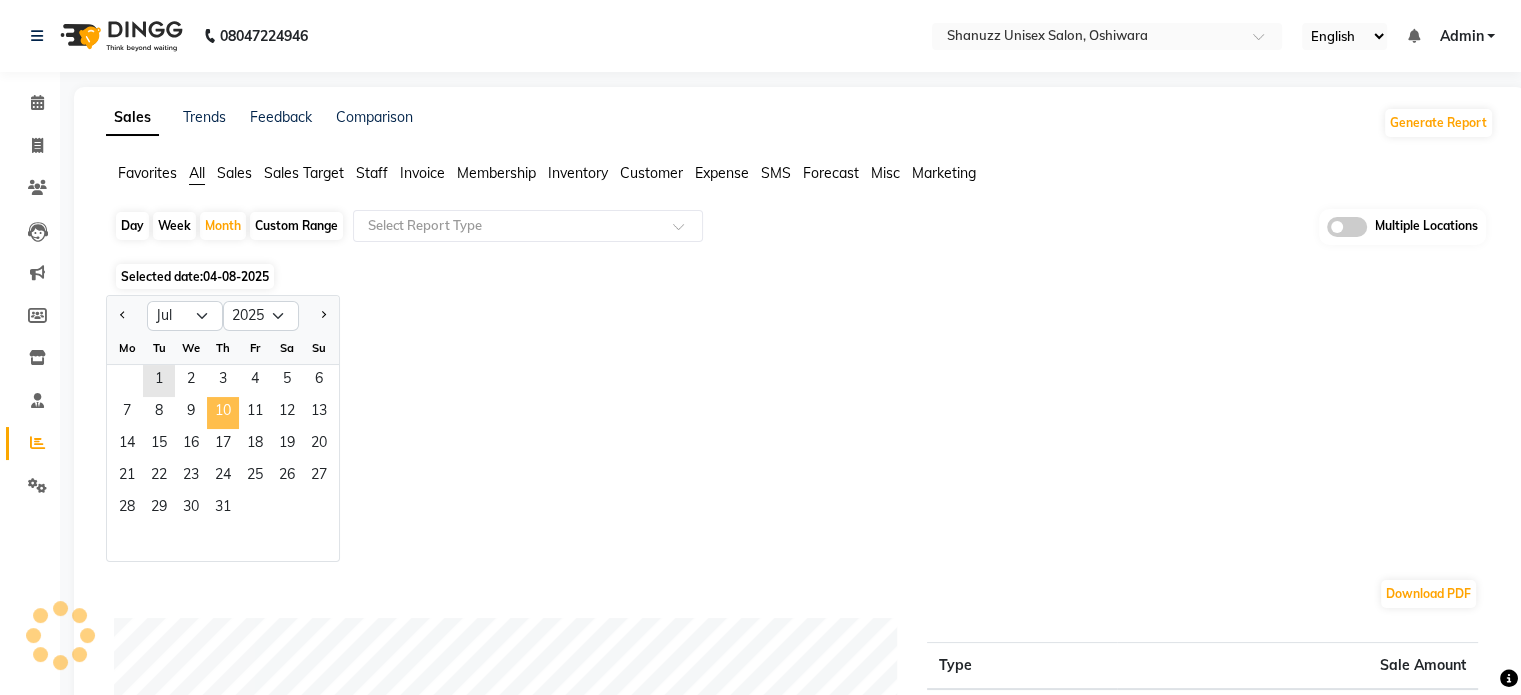 click on "10" 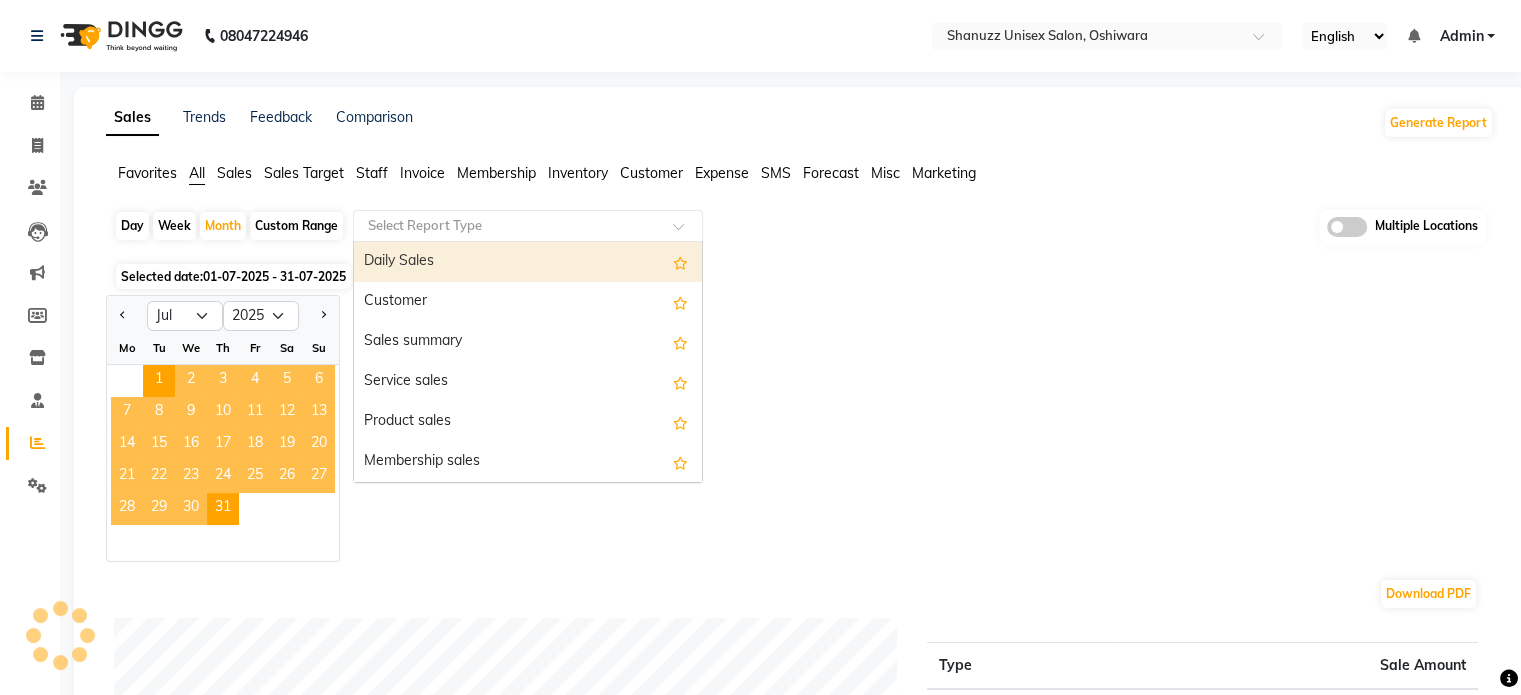 click 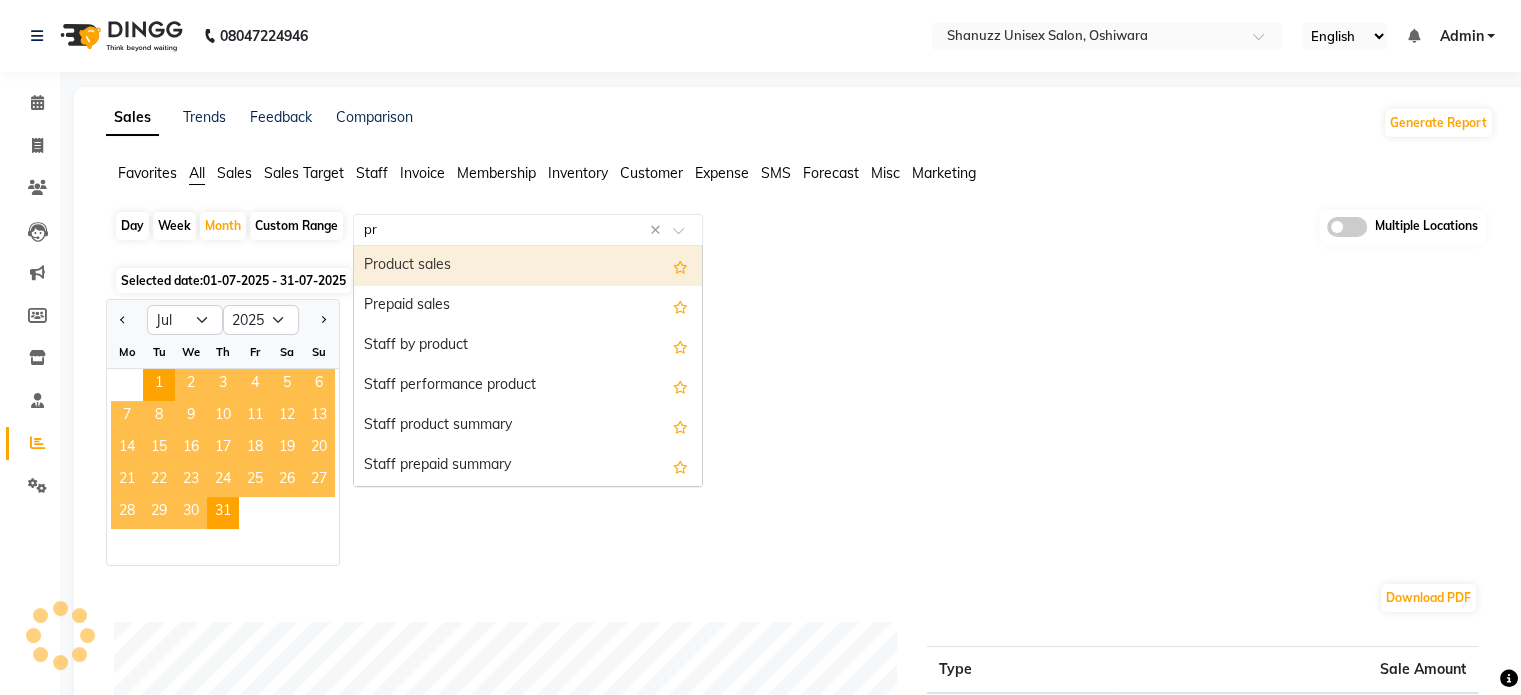 type on "pro" 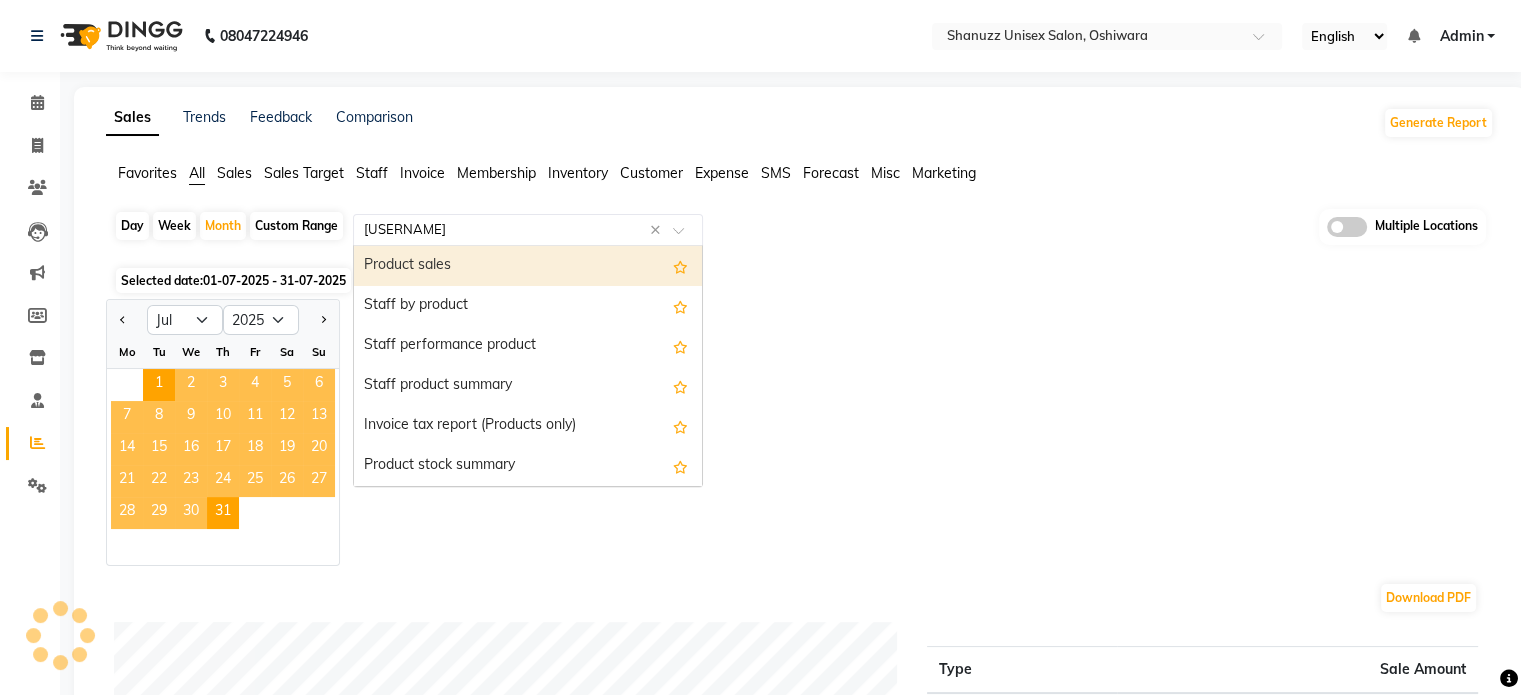 type 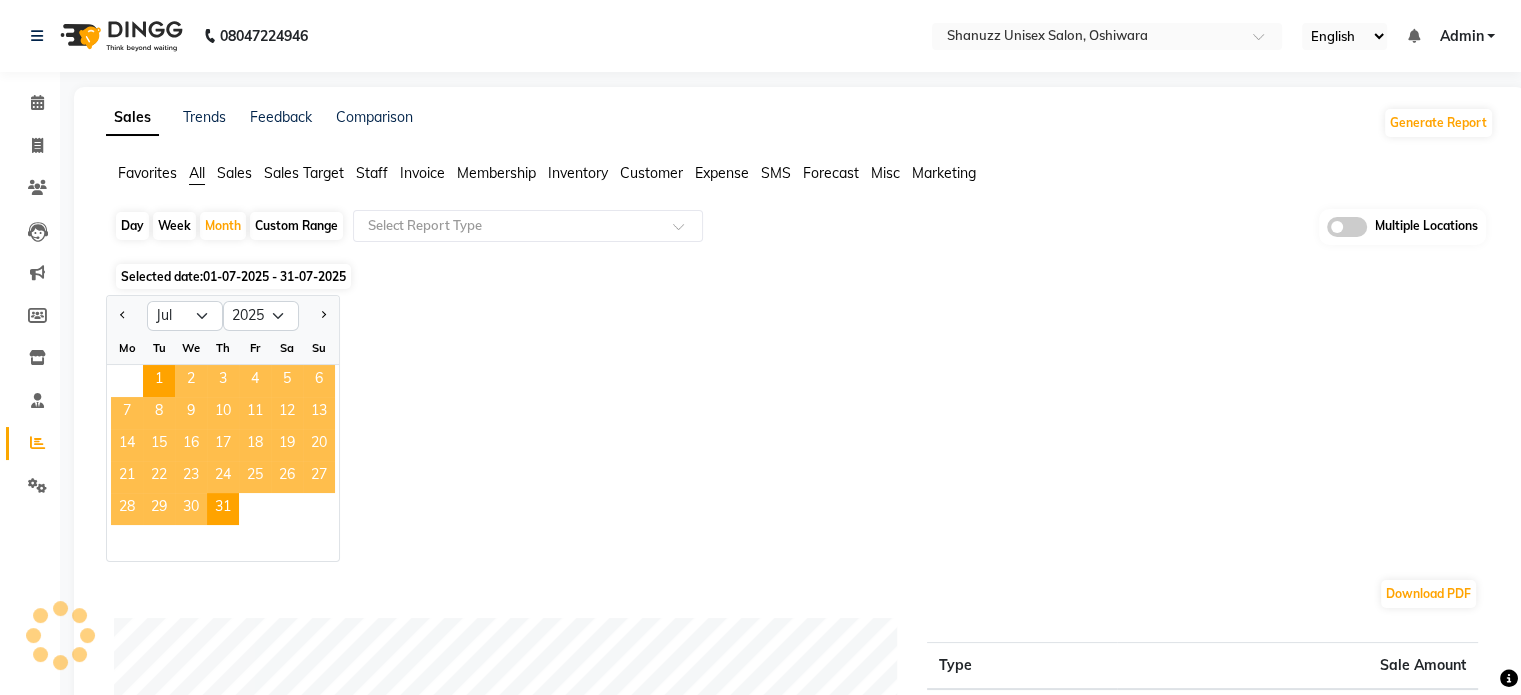click on "Jan Feb Mar Apr May Jun Jul Aug Sep Oct Nov Dec 2015 2016 2017 2018 2019 2020 2021 2022 2023 2024 2025 2026 2027 2028 2029 2030 2031 2032 2033 2034 2035 Mo Tu We Th Fr Sa Su  1   2   3   4   5   6   7   8   9   10   11   12   13   14   15   16   17   18   19   20   21   22   23   24   25   26   27   28   29   30   31" 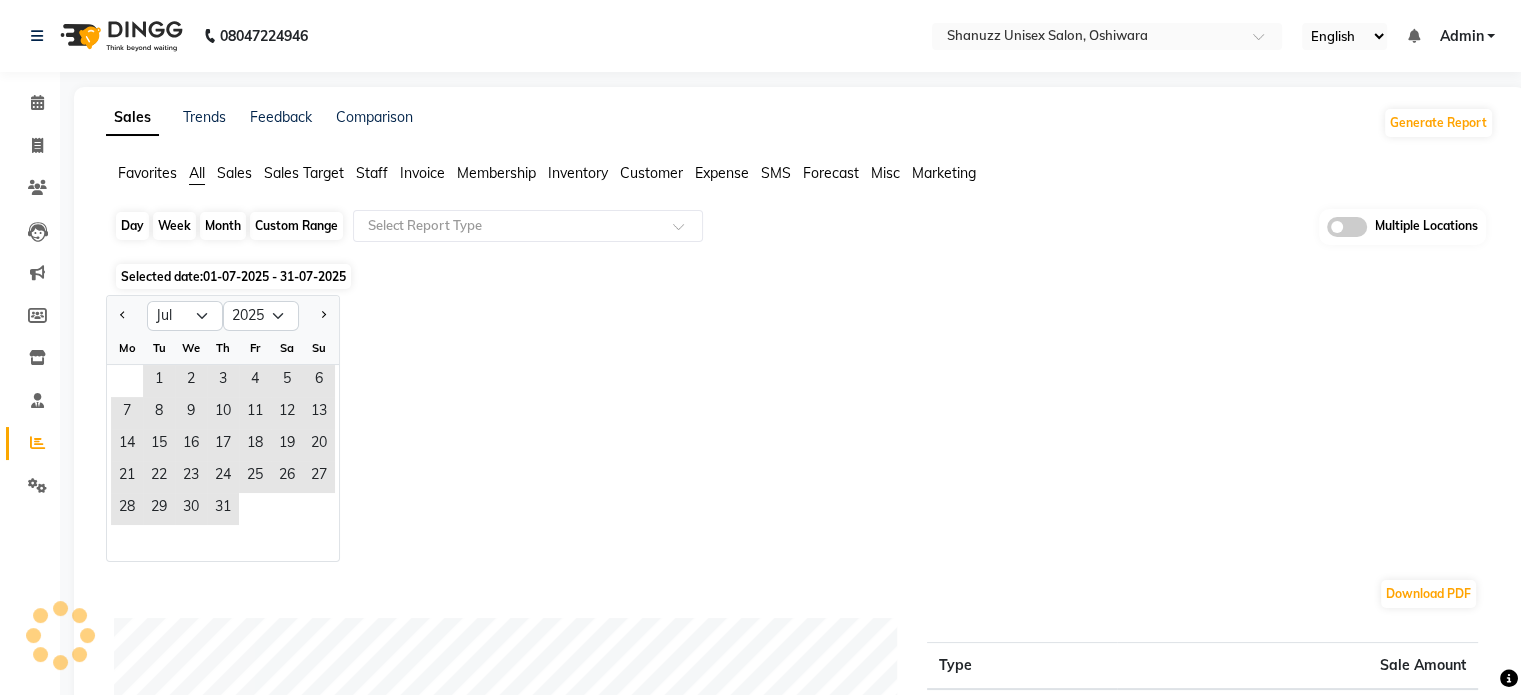 click on "Day" 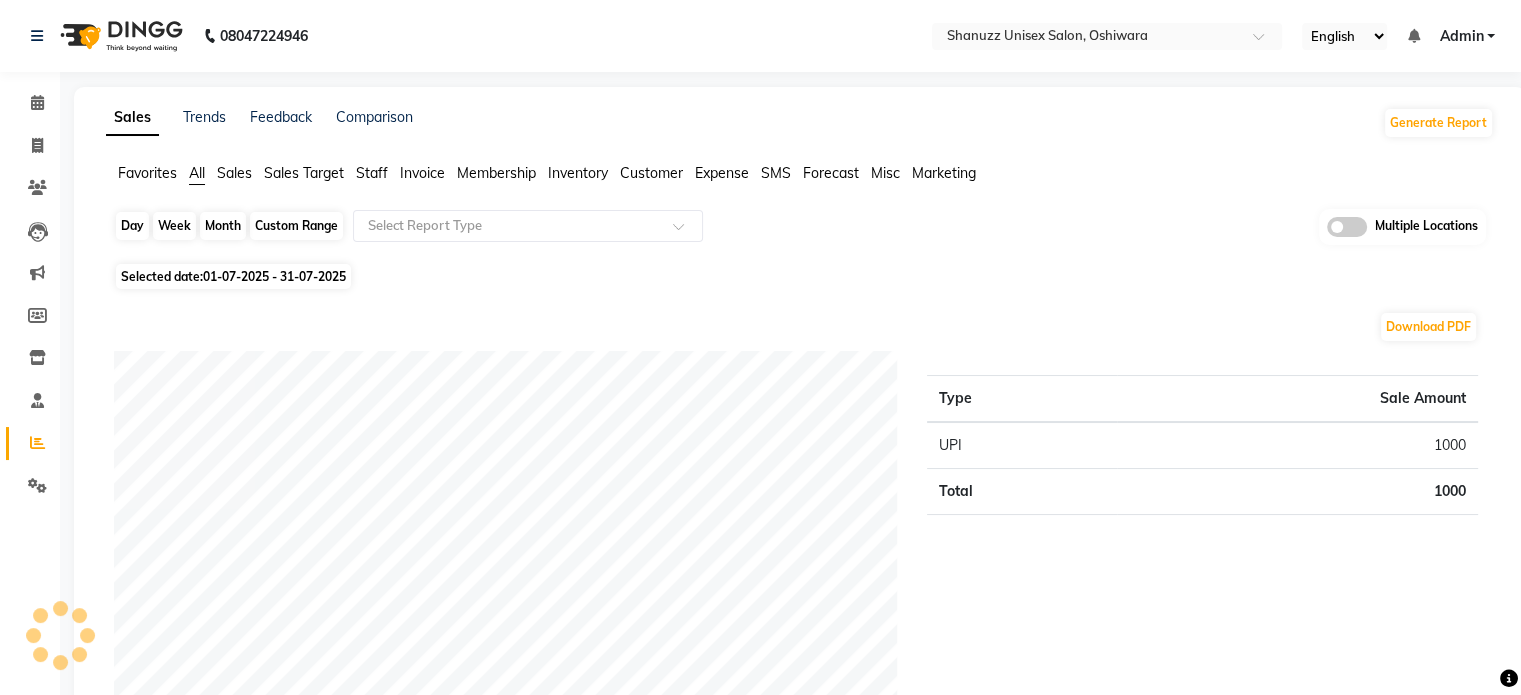 click on "Day" 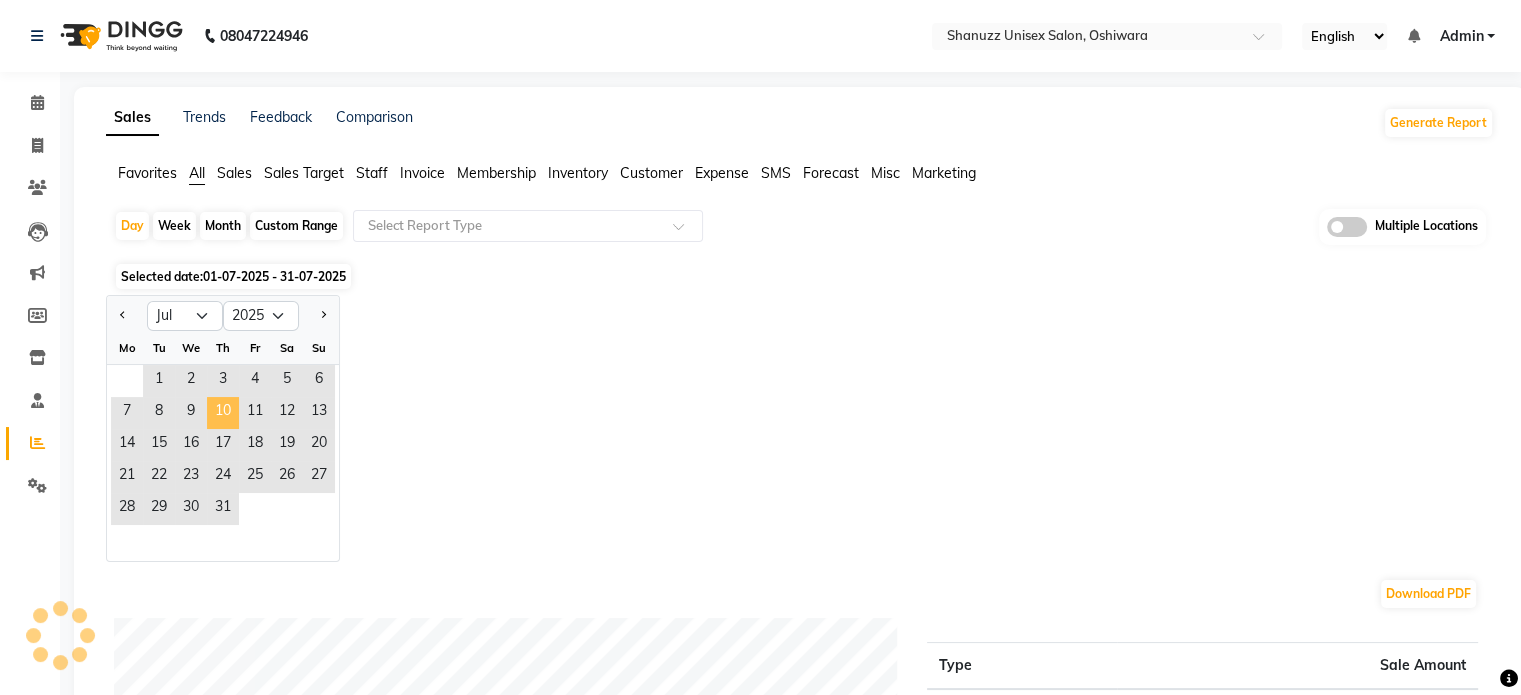 click on "10" 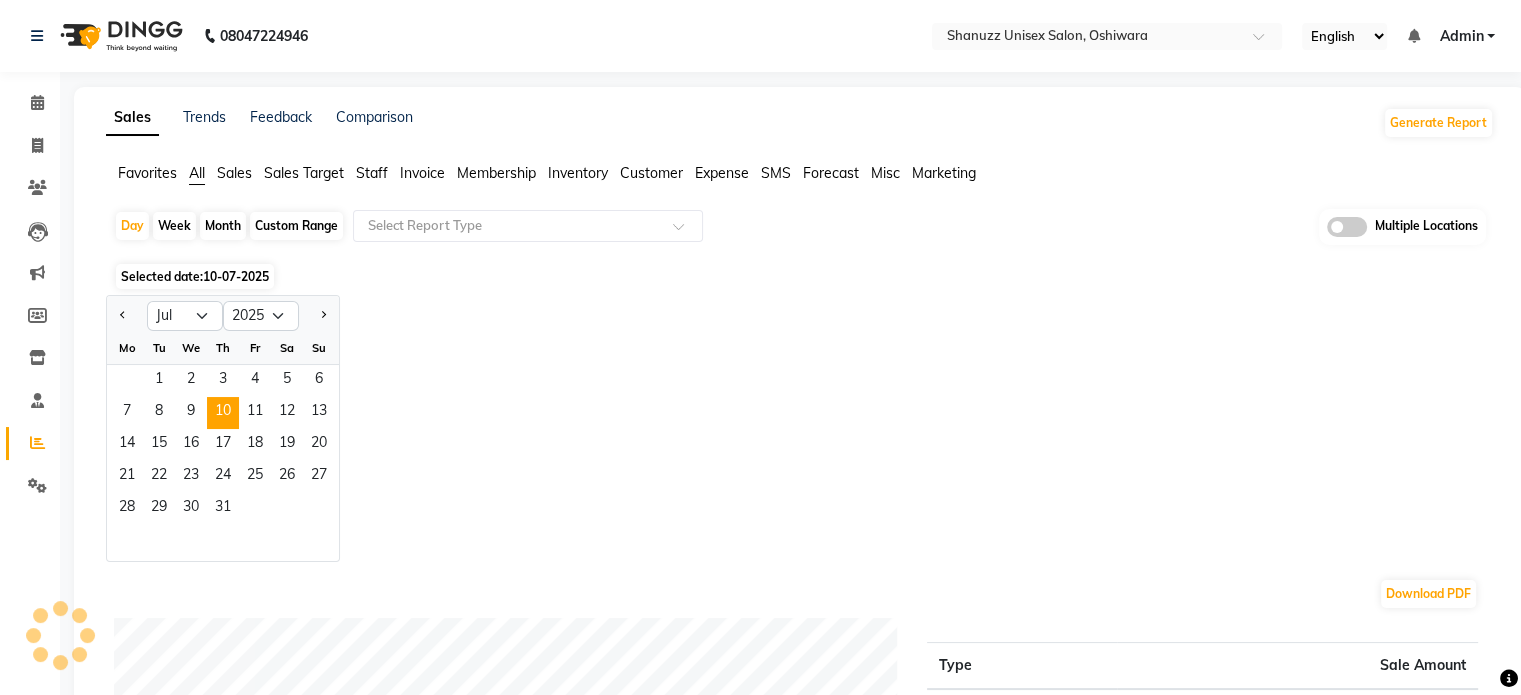 click on "Day   Week   Month   Custom Range  Select Report Type Multiple Locations Selected date:  10-07-2025  Jan Feb Mar Apr May Jun Jul Aug Sep Oct Nov Dec 2015 2016 2017 2018 2019 2020 2021 2022 2023 2024 2025 2026 2027 2028 2029 2030 2031 2032 2033 2034 2035 Mo Tu We Th Fr Sa Su  1   2   3   4   5   6   7   8   9   10   11   12   13   14   15   16   17   18   19   20   21   22   23   24   25   26   27   28   29   30   31  Download PDF Payment mode Type Sale Amount UPI 1000 Total 1000 Sales summary Type Sale Amount Memberships 0 Gift card 0 Products 0 Packages 0 Tips 0 Services 0 Prepaid 0 Vouchers 0 Fee 0 Total 0 ★ Mark as Favorite  Choose how you'd like to save "" report to favorites  Save to Personal Favorites:   Only you can see this report in your favorites tab. Share with Organization:   Everyone in your organization can see this report in their favorites tab.  Save to Favorites" 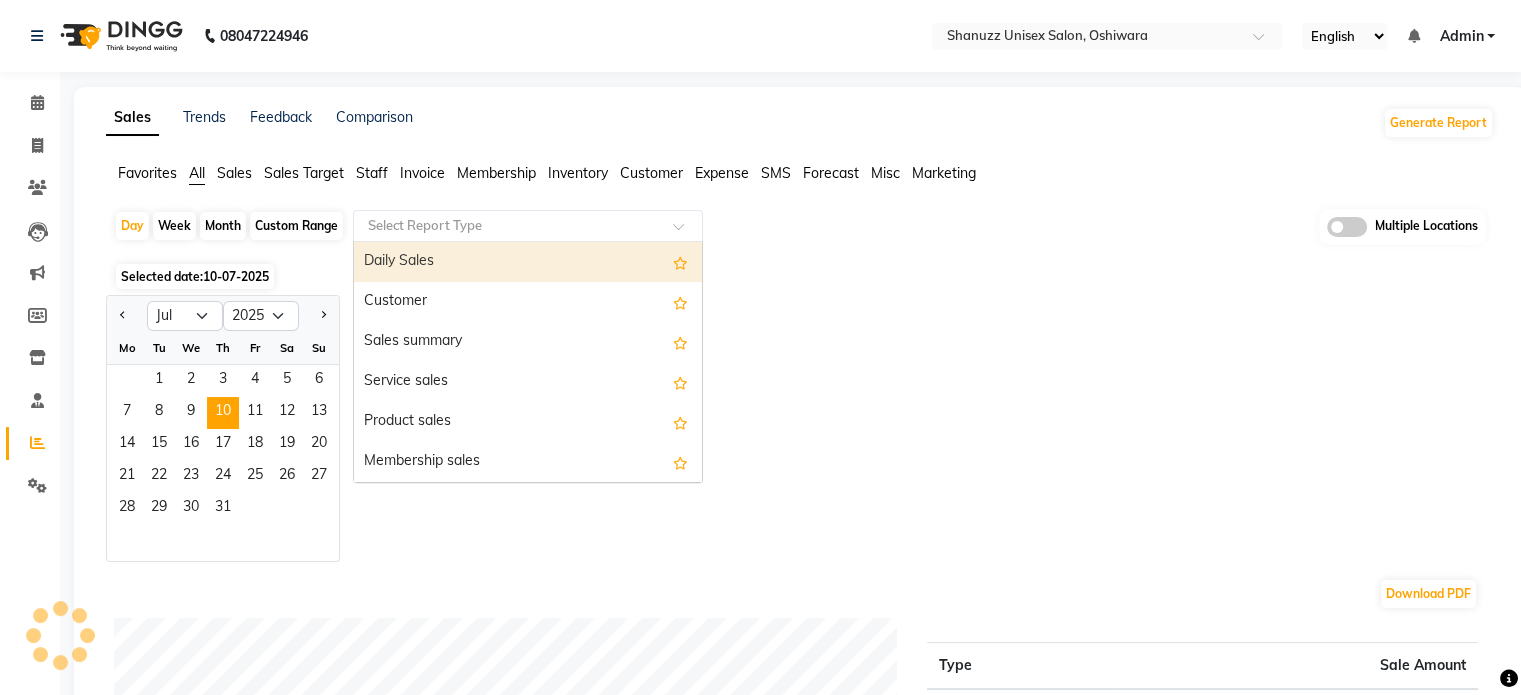 click 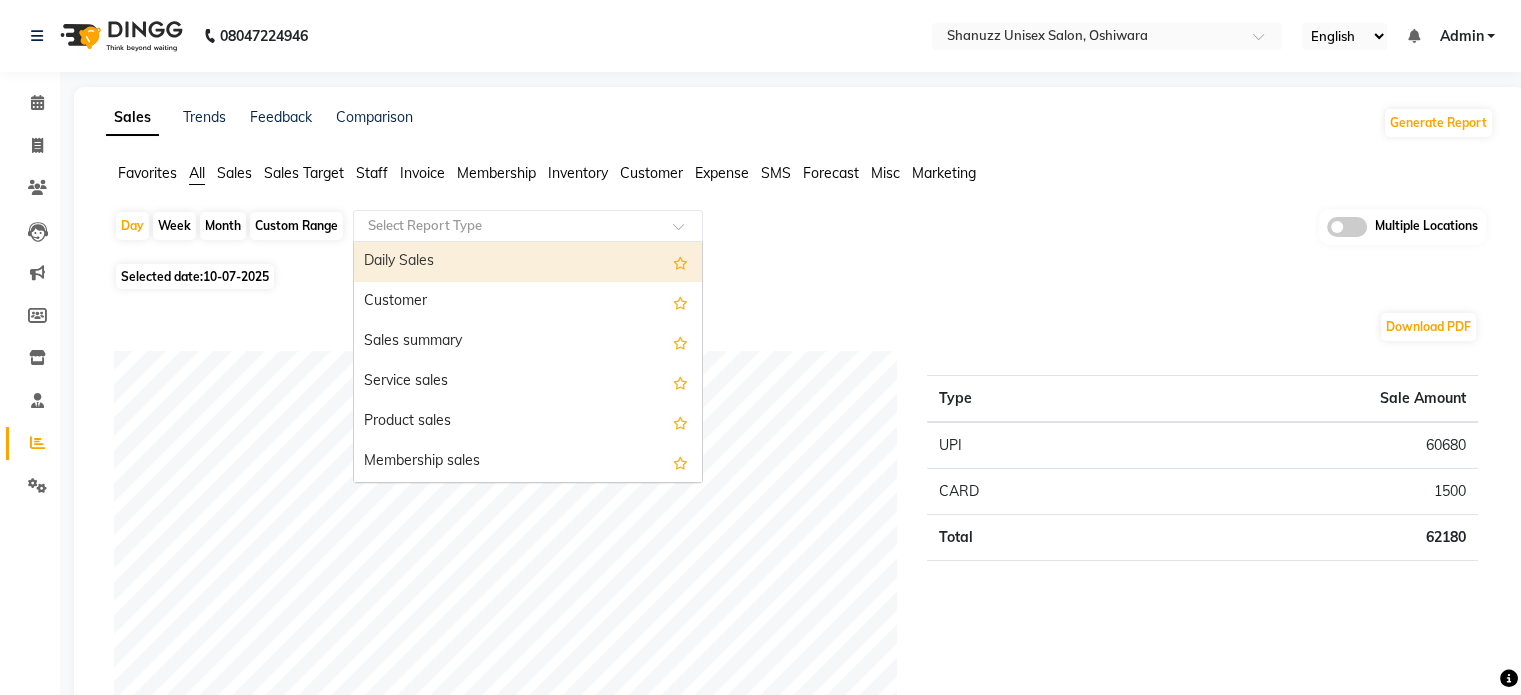 click 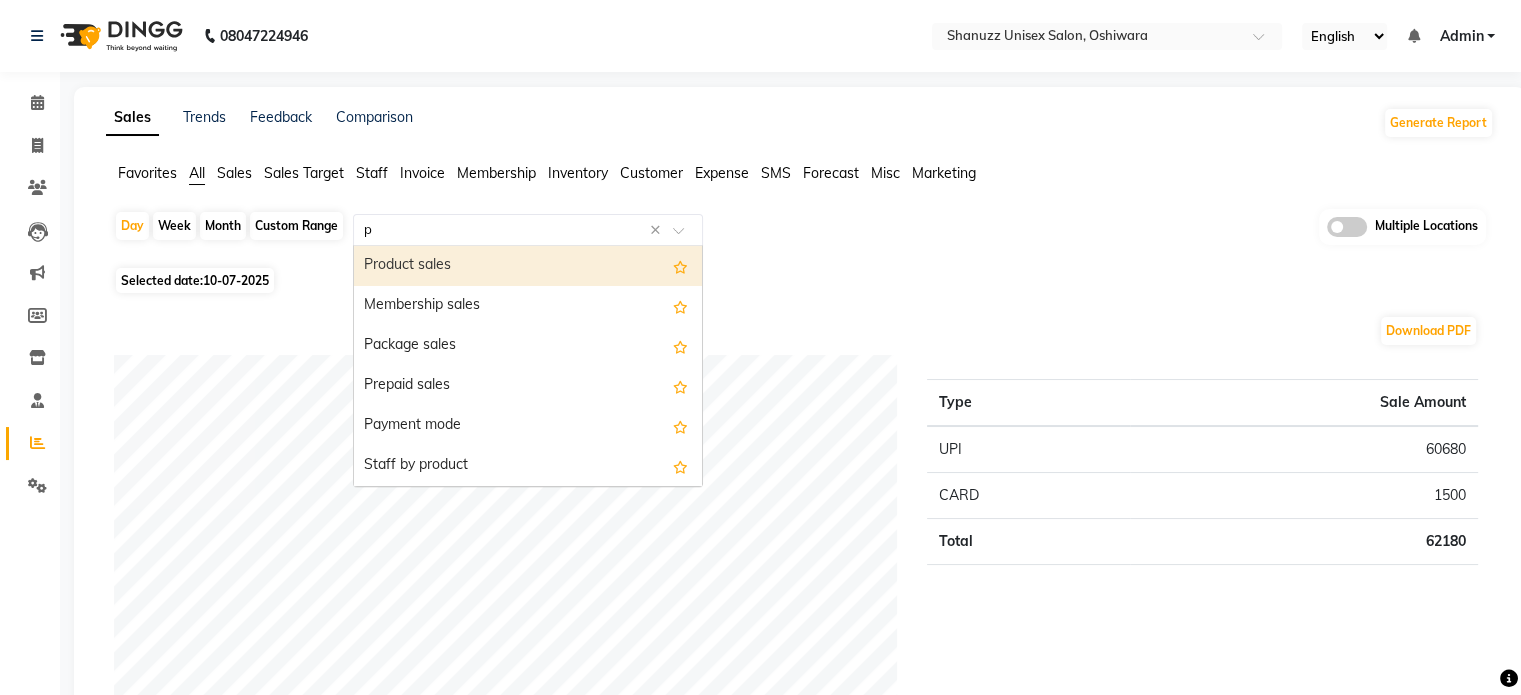type on "pr" 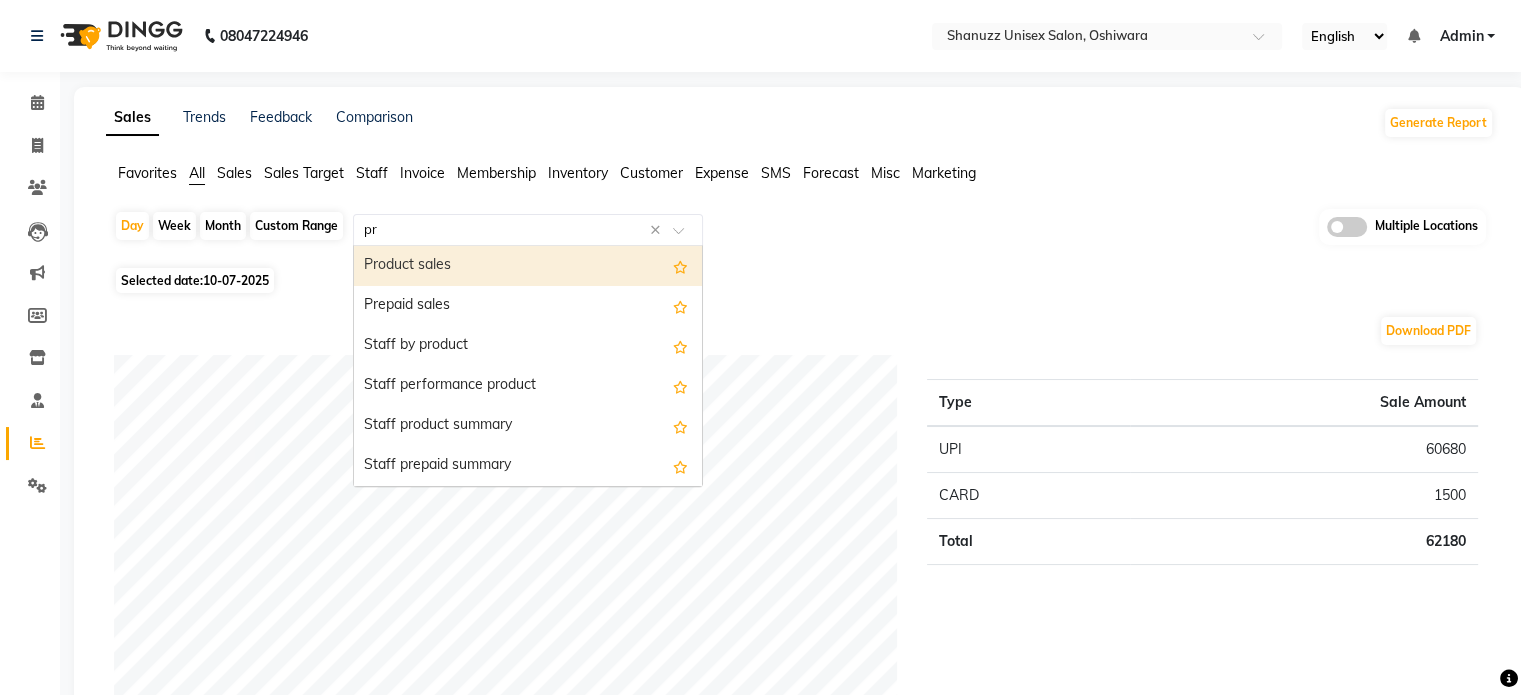 click on "Product sales" at bounding box center (528, 266) 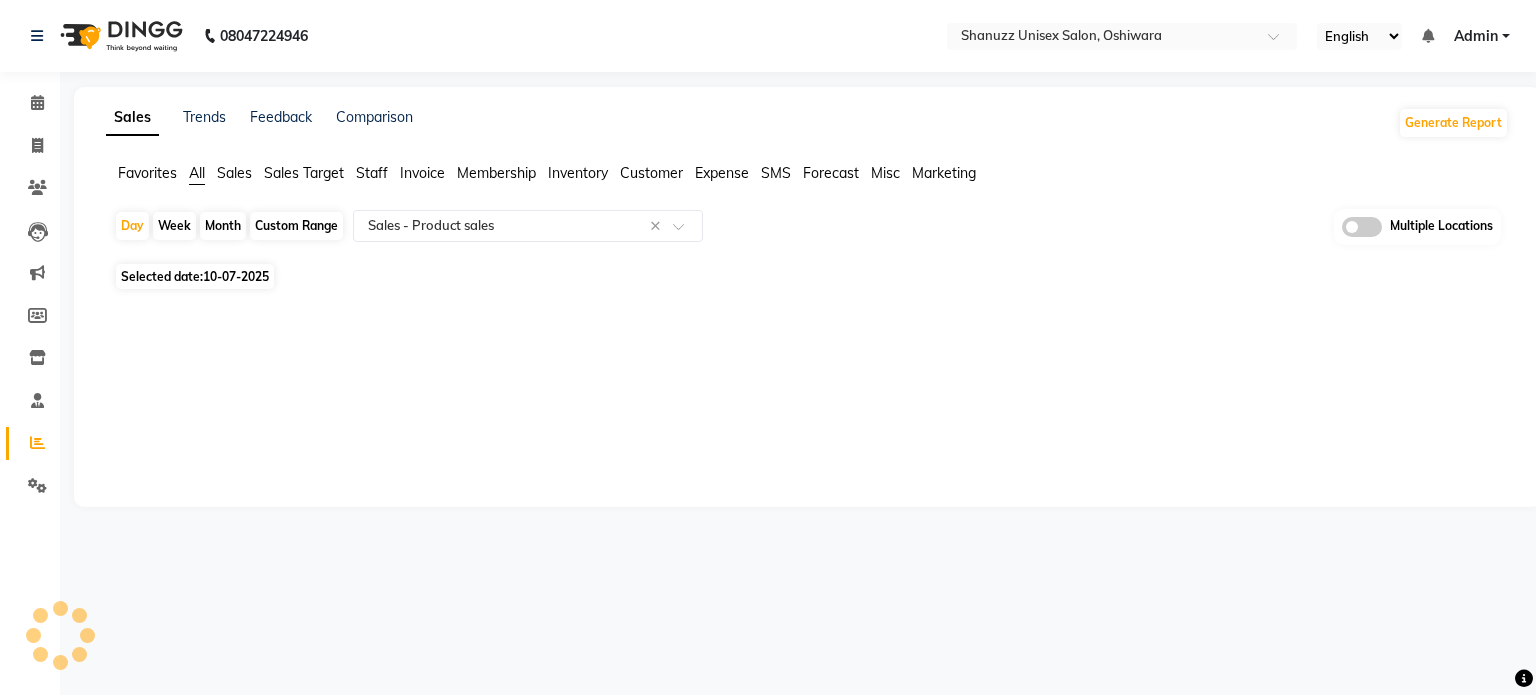 select on "filtered_report" 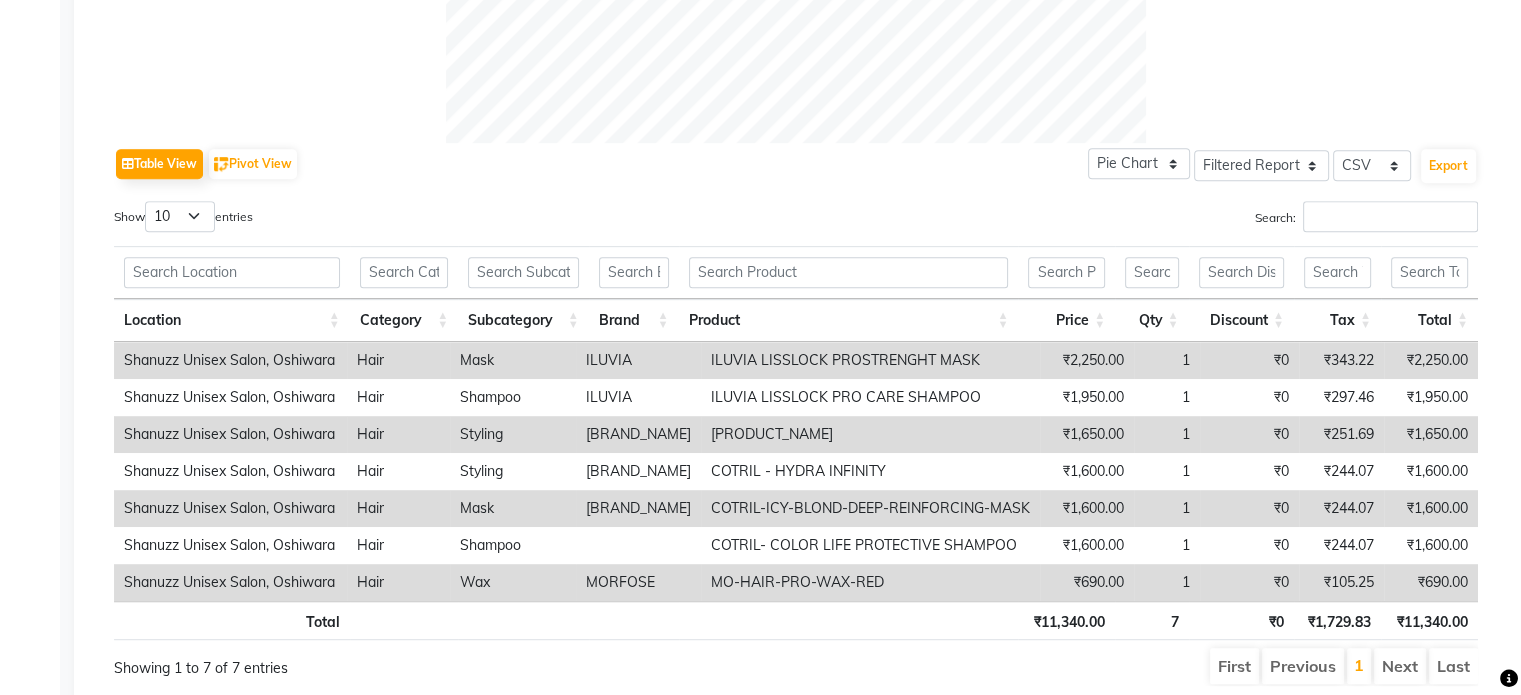 scroll, scrollTop: 960, scrollLeft: 0, axis: vertical 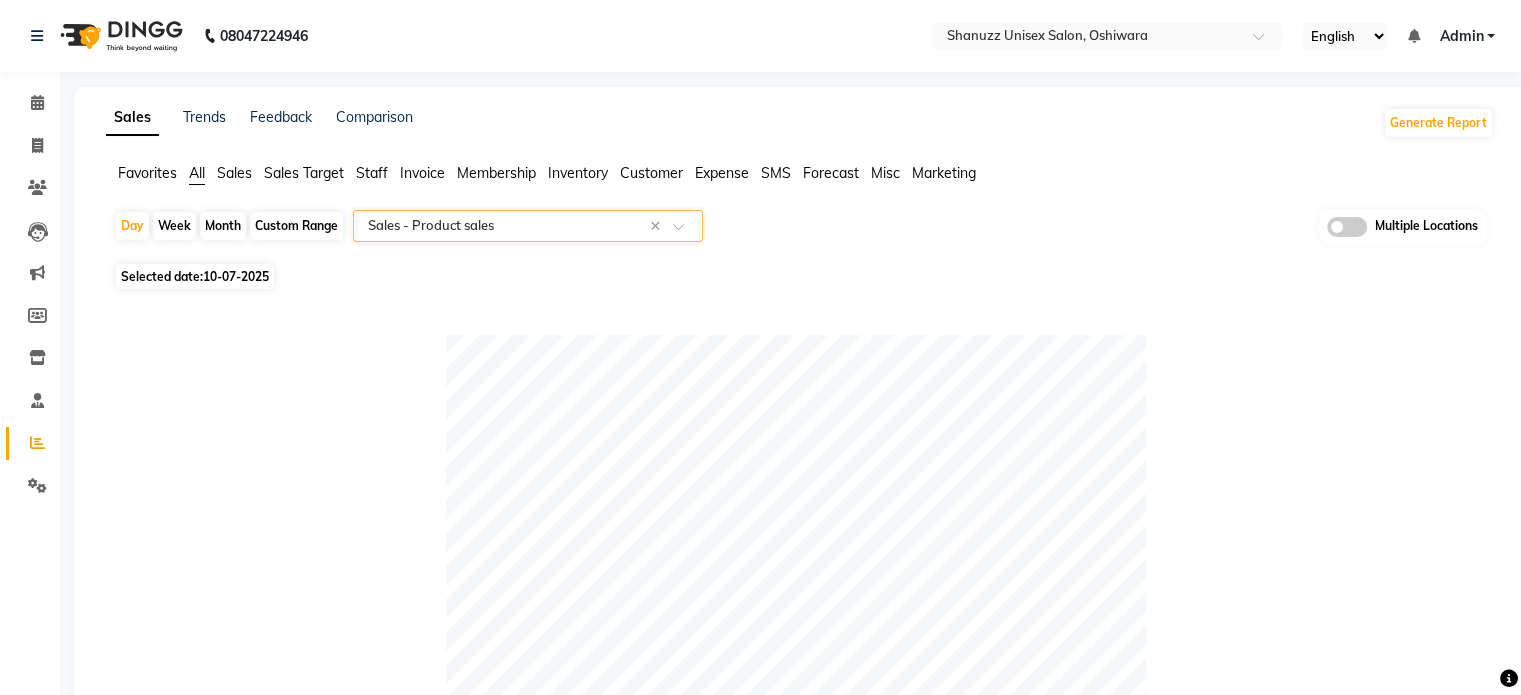 click 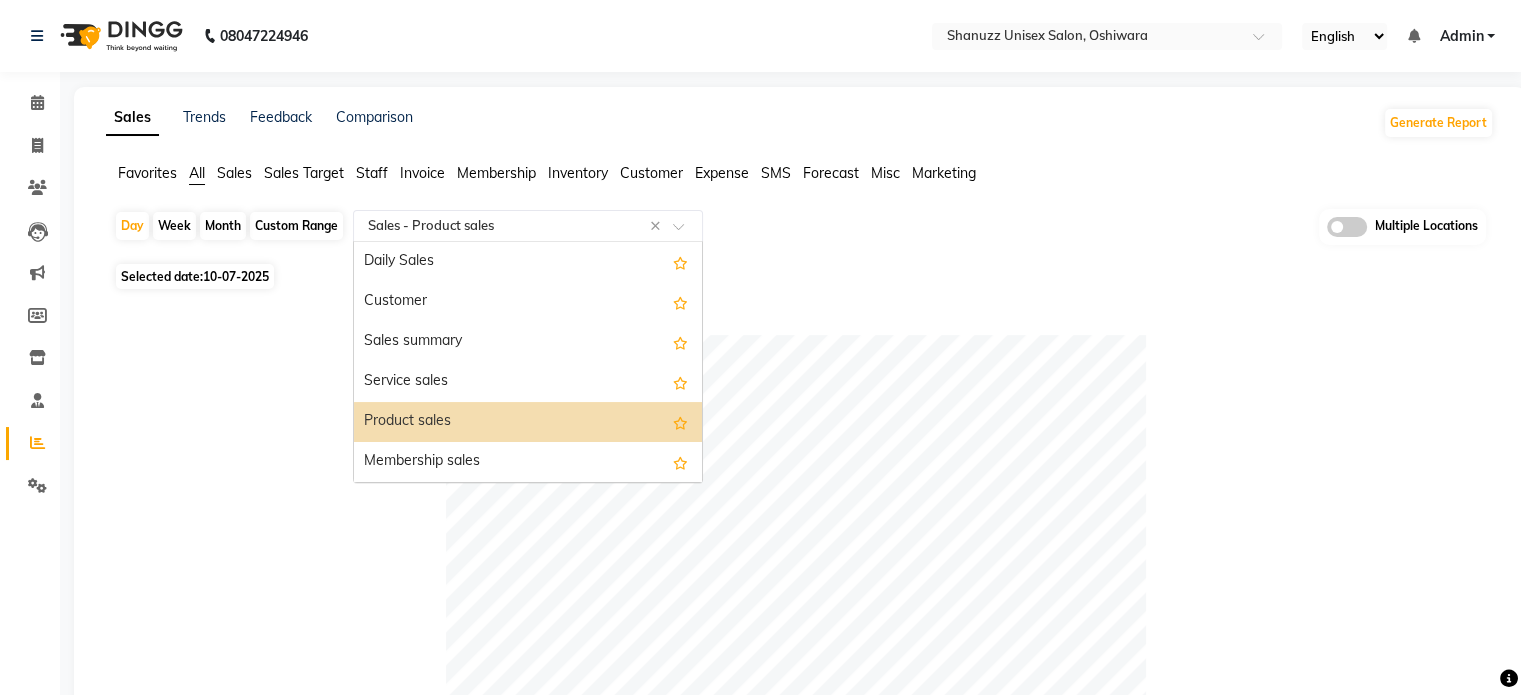 click on "Select Report Type × Sales -  Product sales ×" 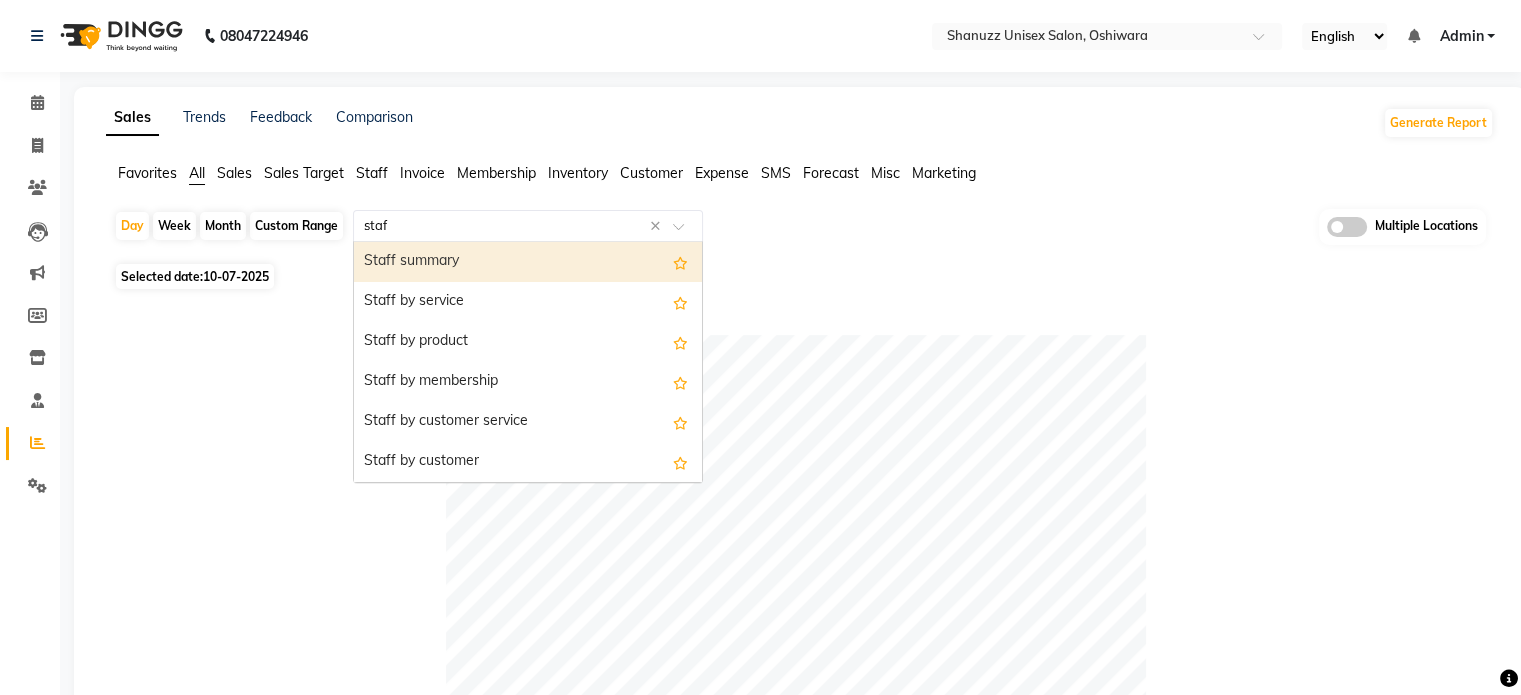 type on "staff" 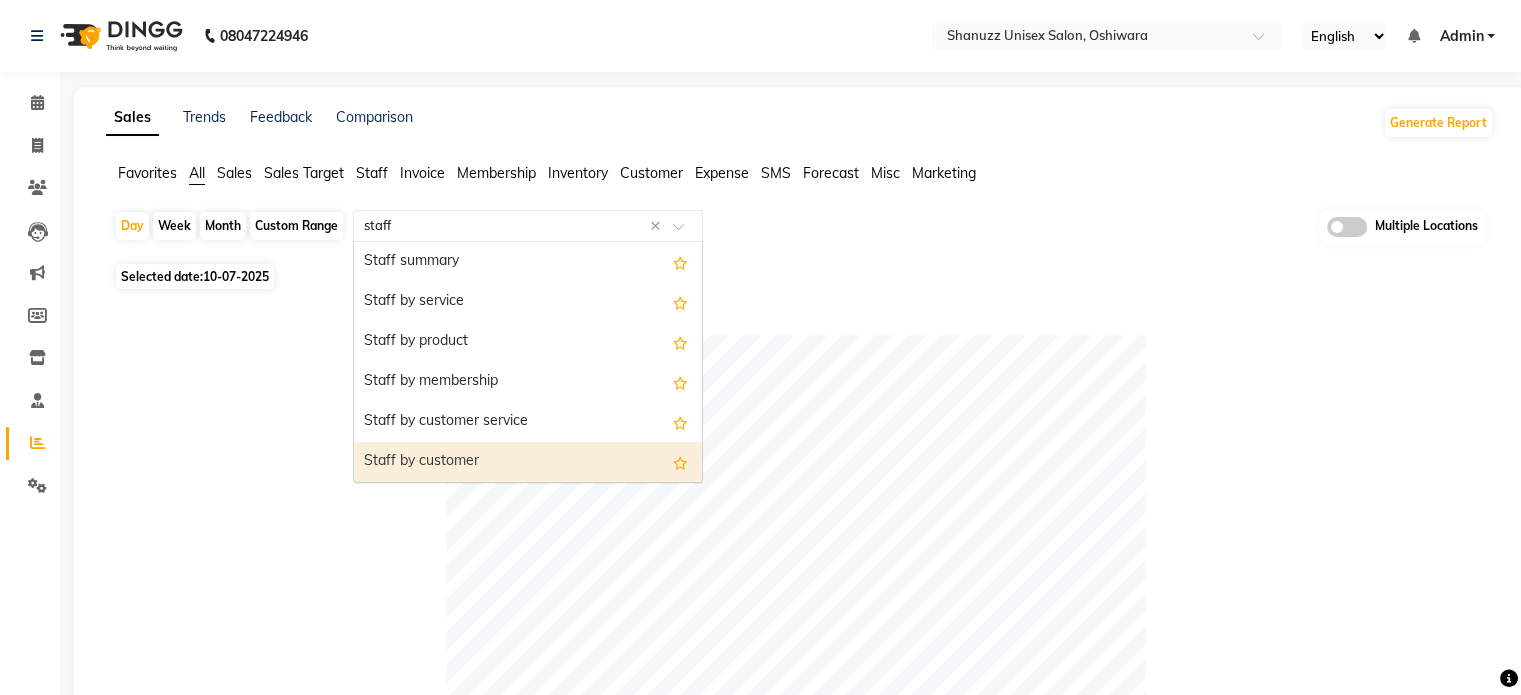 click on "Staff by customer" at bounding box center [528, 462] 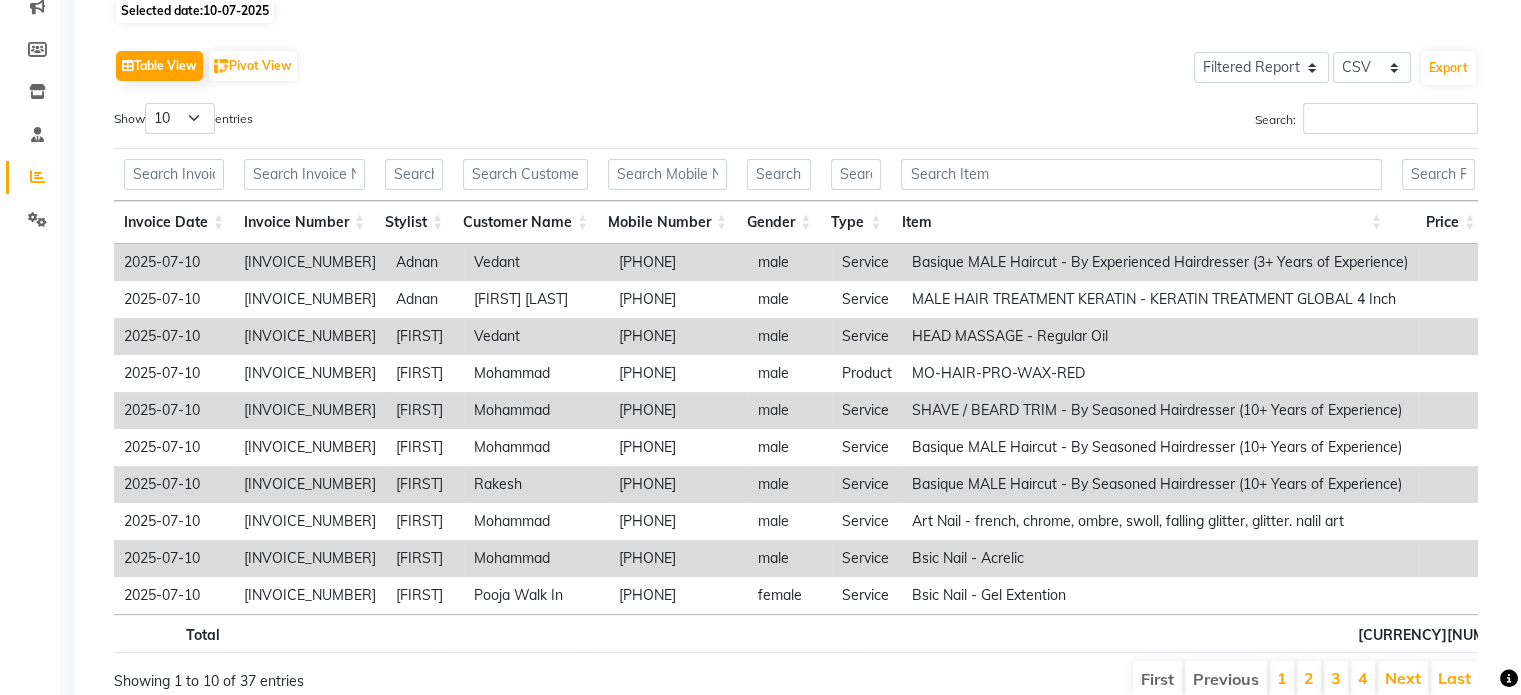 scroll, scrollTop: 268, scrollLeft: 0, axis: vertical 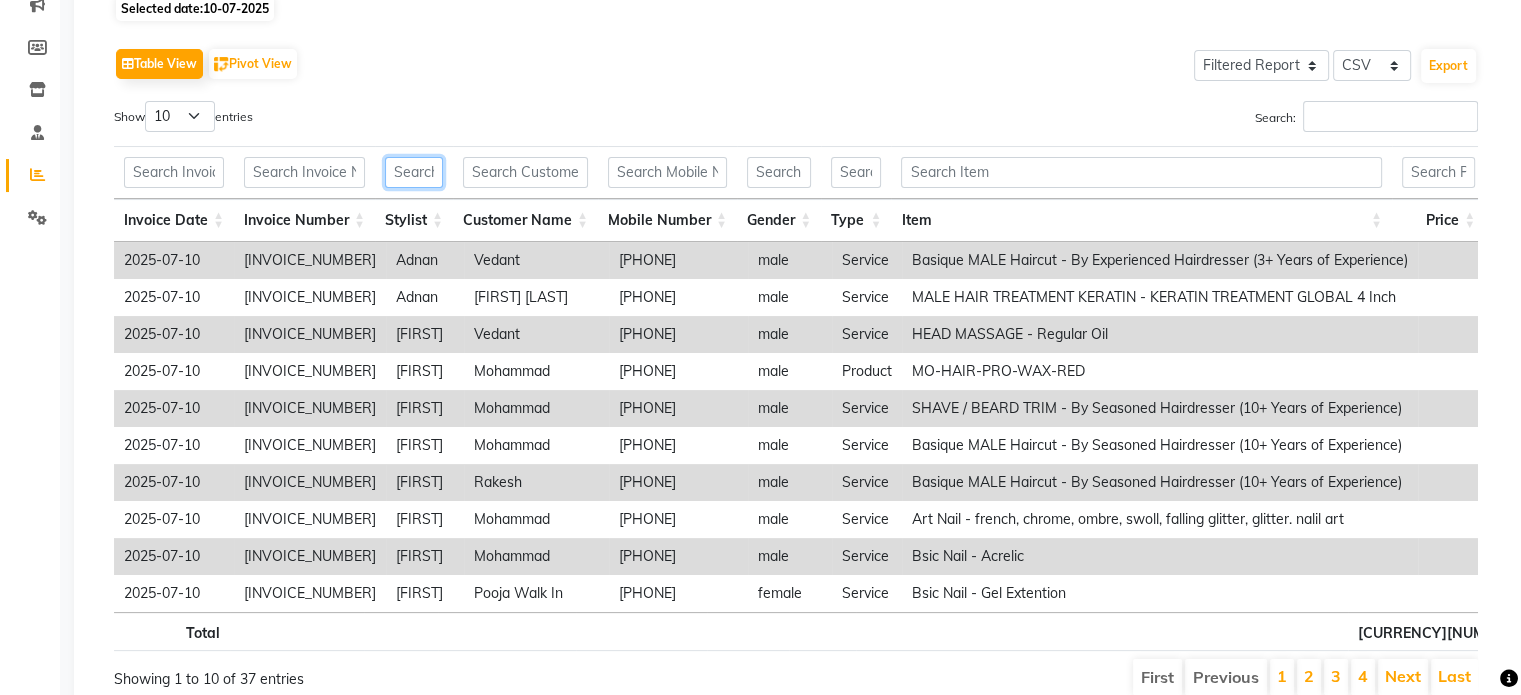 click at bounding box center [414, 172] 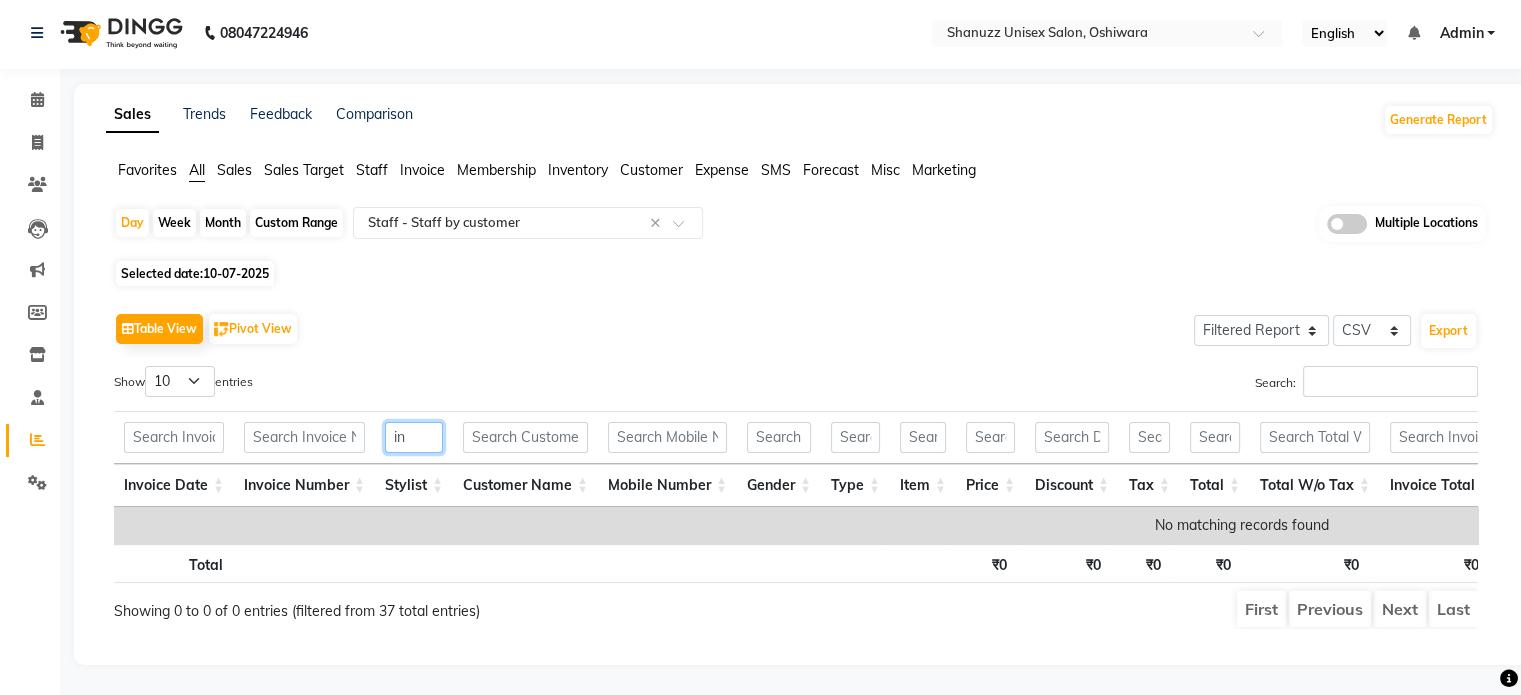 scroll, scrollTop: 30, scrollLeft: 0, axis: vertical 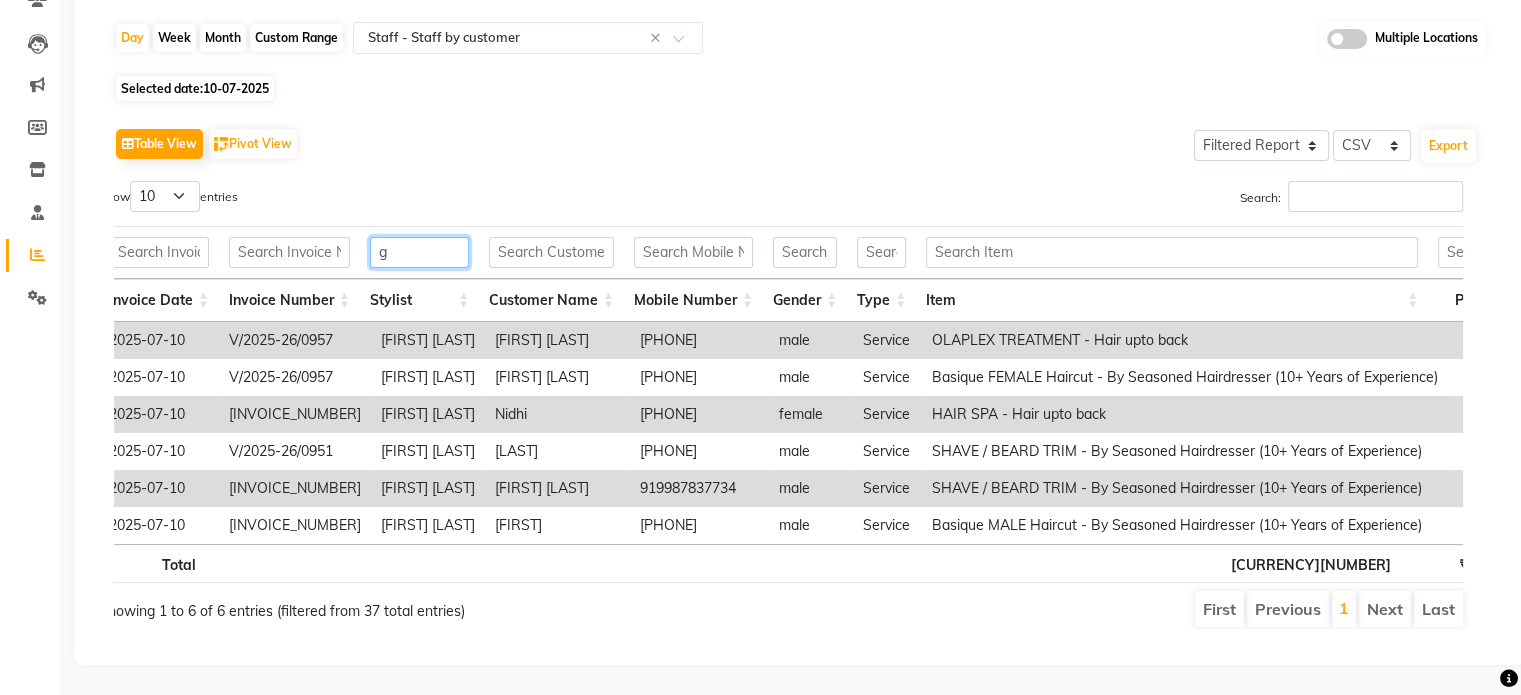 type on "g" 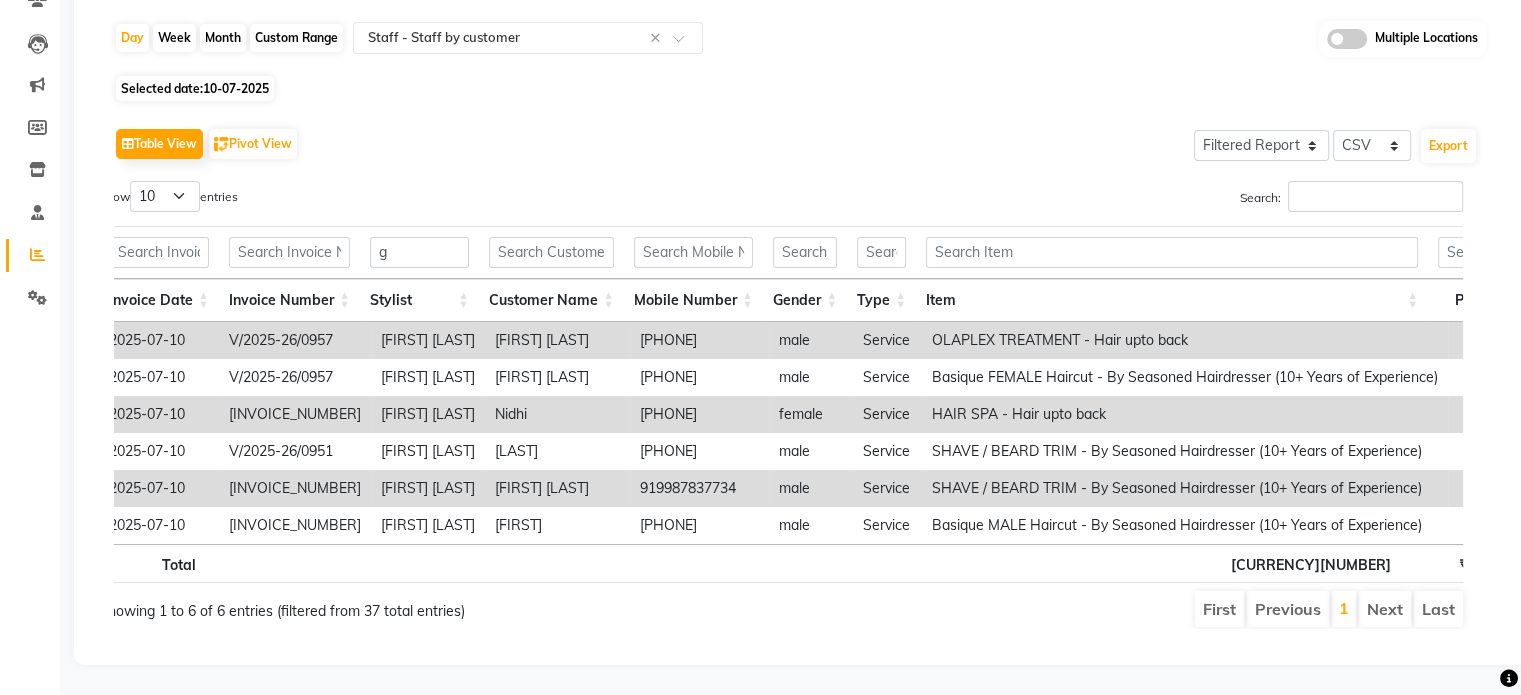 click on "Table View   Pivot View  Select Full Report Filtered Report Select CSV PDF  Export  Show  10 25 50 100  entries Search: g Invoice Date Invoice Number Stylist Customer Name Mobile Number Gender Type Item Price Discount Tax Total Total W/o Tax Invoice Total Payment Redemption Redemption Share Package Redemption Voucher Redemption Payment Mode Invoice Date Invoice Number Stylist Customer Name Mobile Number Gender Type Item Price Discount Tax Total Total W/o Tax Invoice Total Payment Redemption Redemption Share Package Redemption Voucher Redemption Payment Mode Total ₹8,450.00 ₹0 ₹1,289.41 ₹8,450.00 ₹7,160.59 ₹23,580.00 ₹8,450.00 ₹0 ₹0 2025-07-10 V/2025-26/0957 Gufran Mansuri Manzil Pathan 917780540311 male Service OLAPLEX TREATMENT - Hair upto back ₹3,500.00 ₹0 ₹534.00 ₹3,500.00 ₹2,966.00 ₹9,850.00 ₹3,500.00 ₹0 ₹0 - - UPI( ₹9850 ), UPI( ₹1000 ) 2025-07-10 V/2025-26/0957 Gufran Mansuri Manzil Pathan 917780540311 male Service ₹1,250.00 ₹0 ₹191.00 ₹1,250.00 ₹0 -" 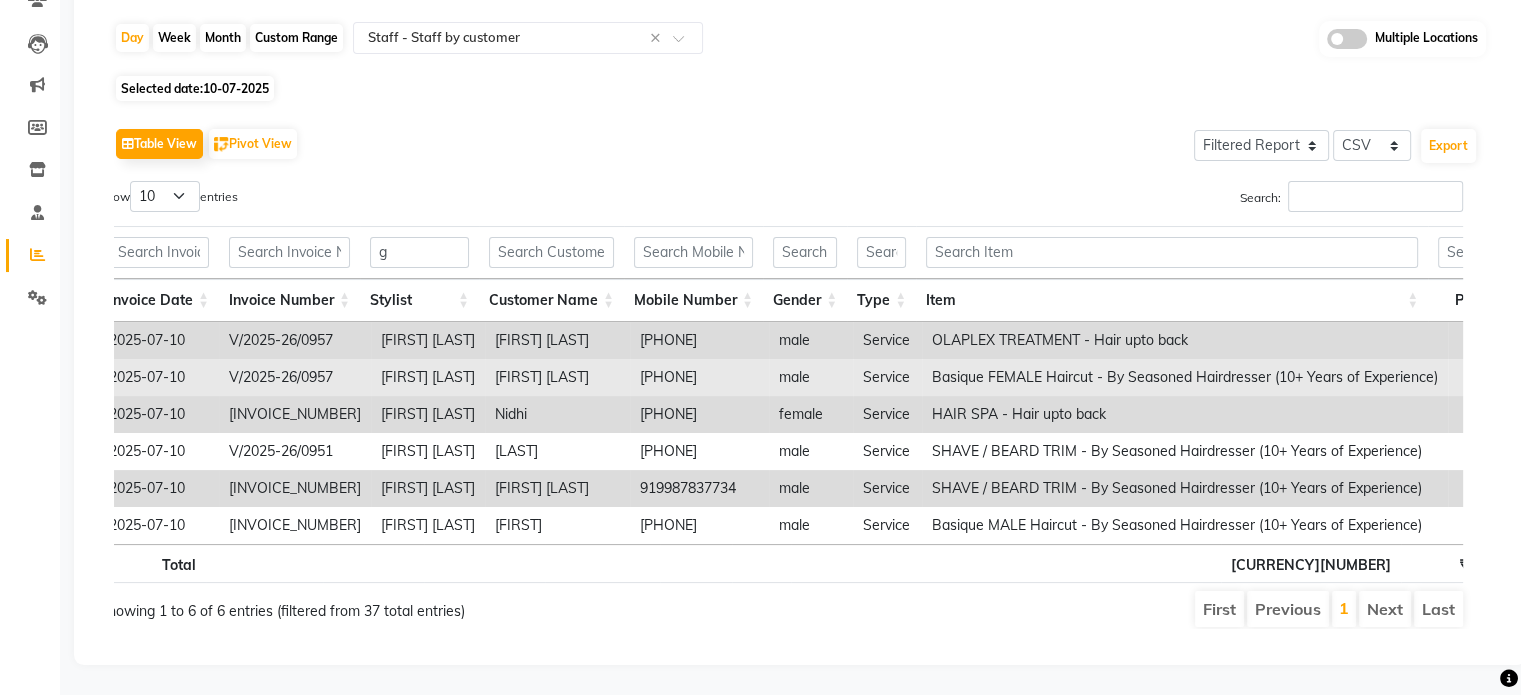 scroll, scrollTop: 0, scrollLeft: 256, axis: horizontal 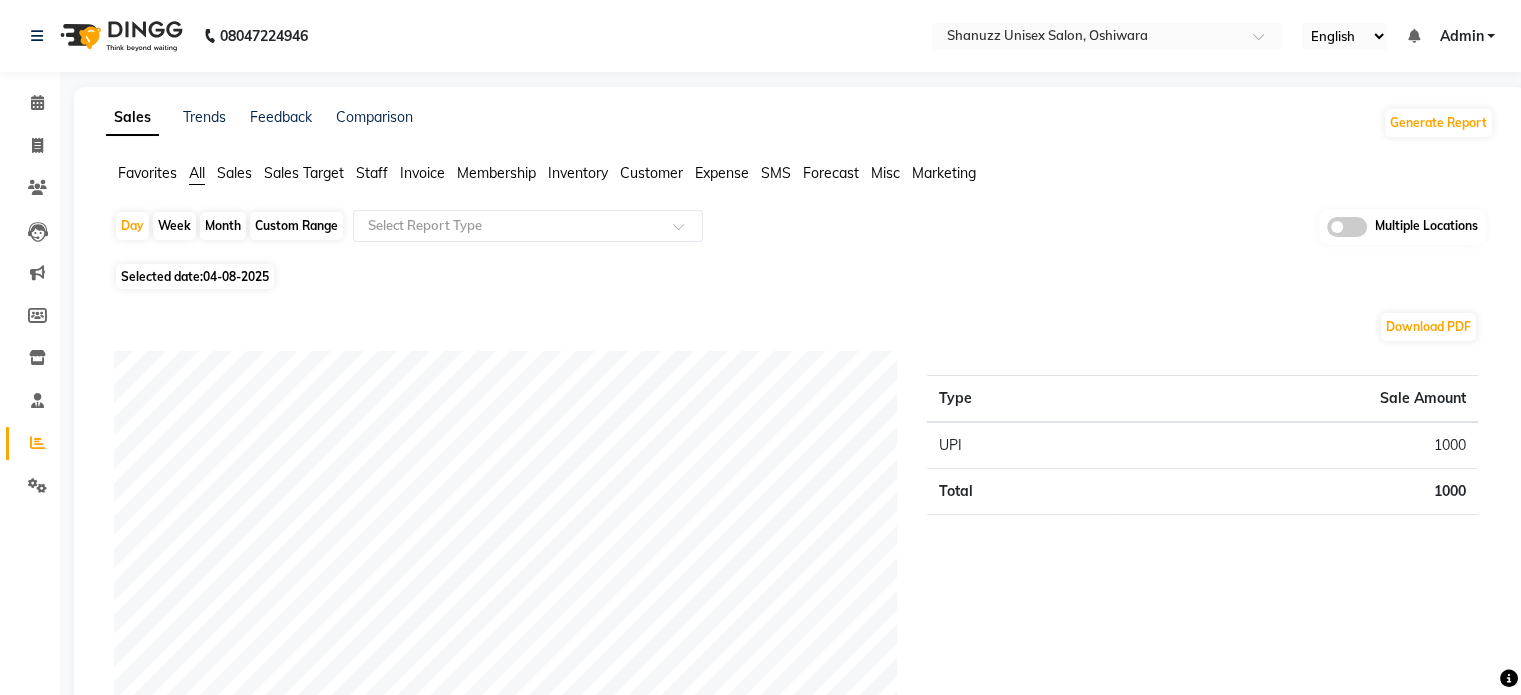 click on "Selected date:  04-08-2025" 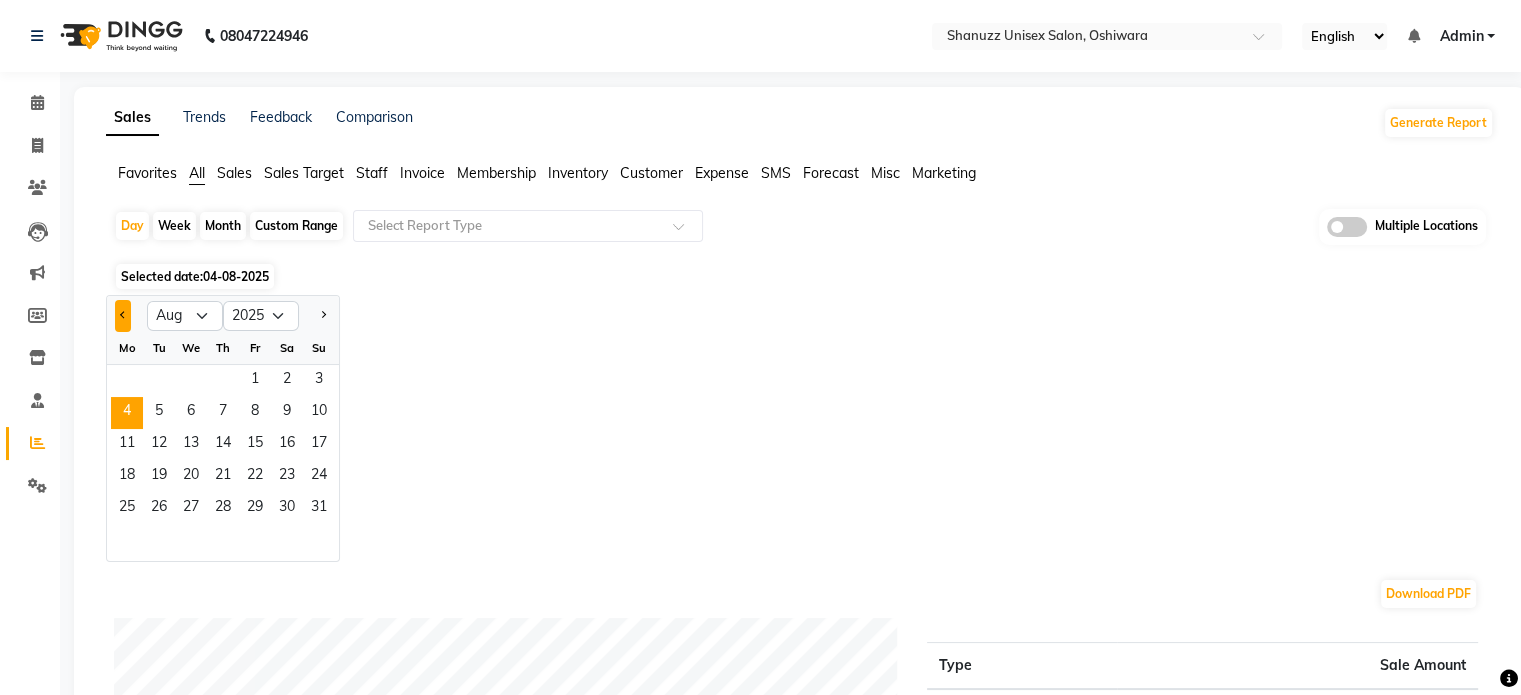 click 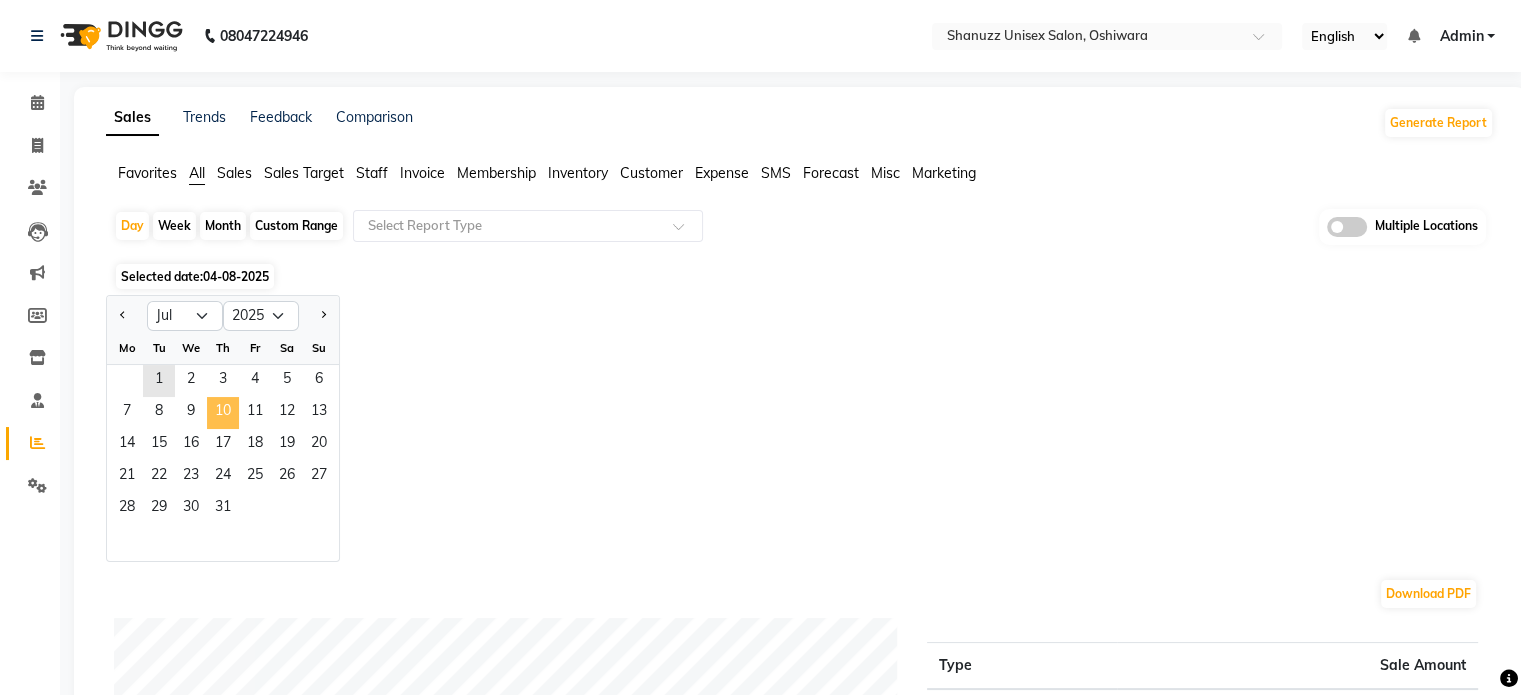 click on "10" 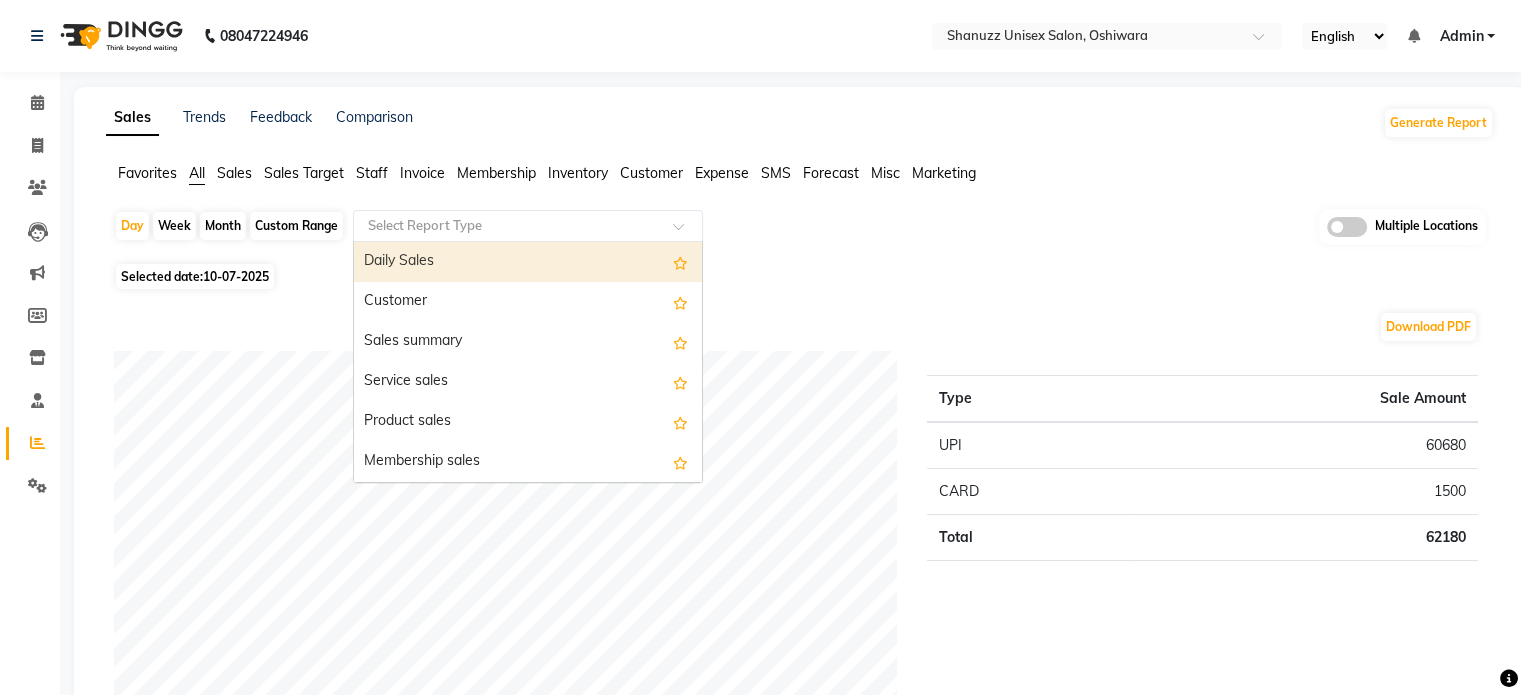 click 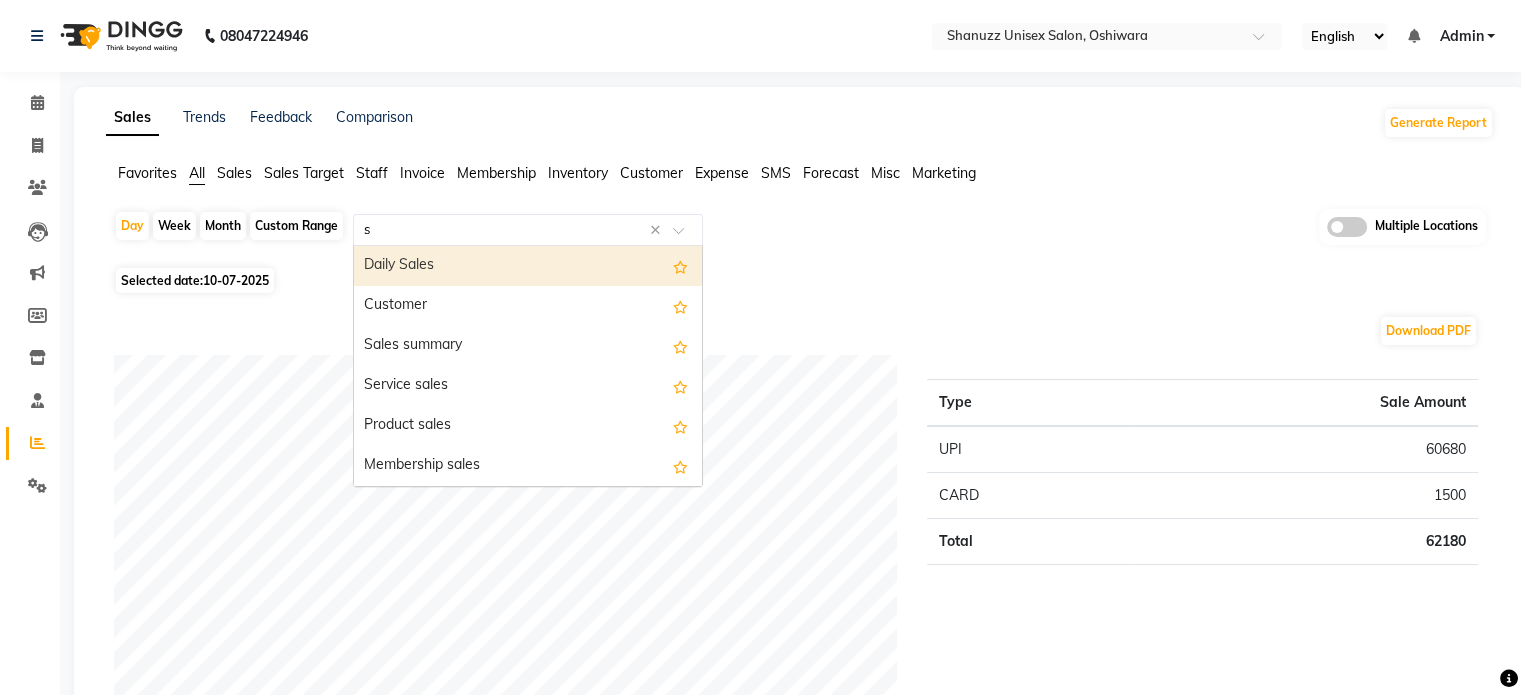 type on "st" 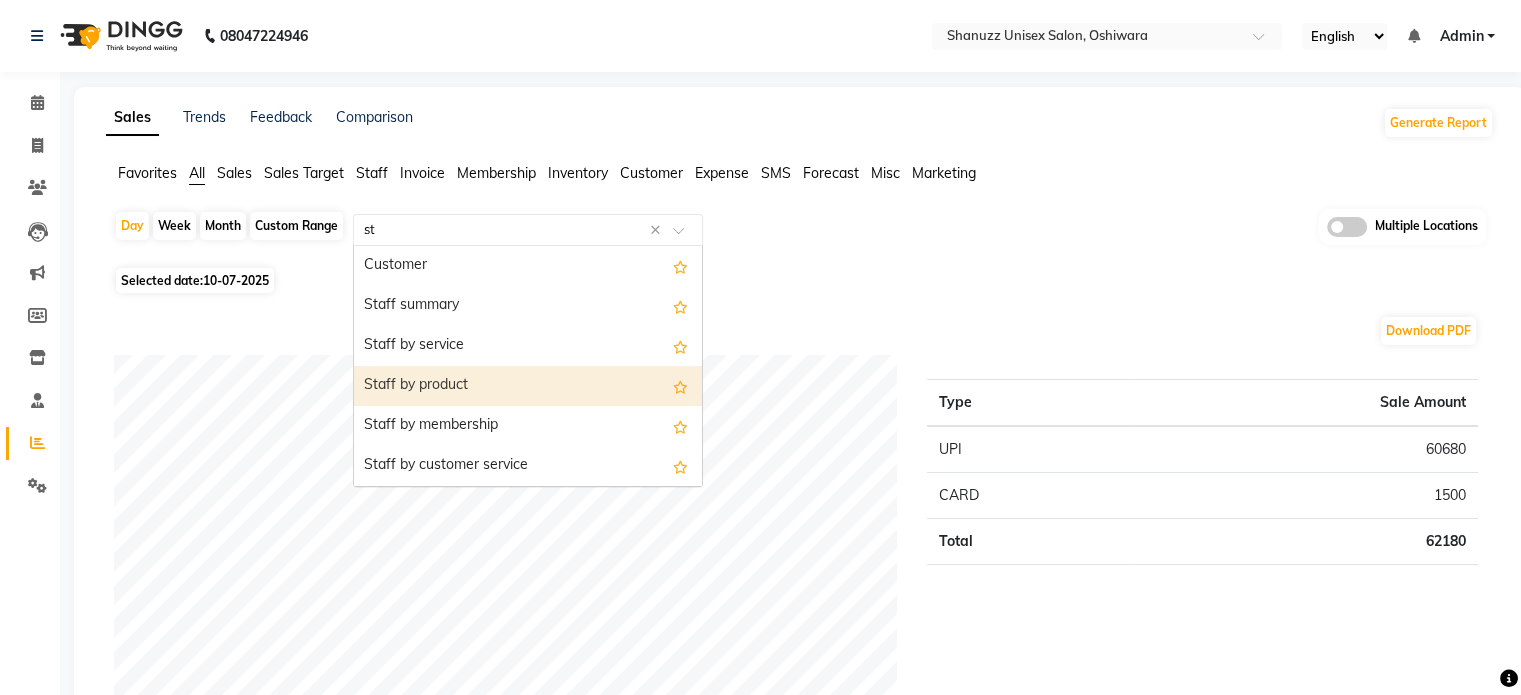 click on "Staff by product" at bounding box center [528, 386] 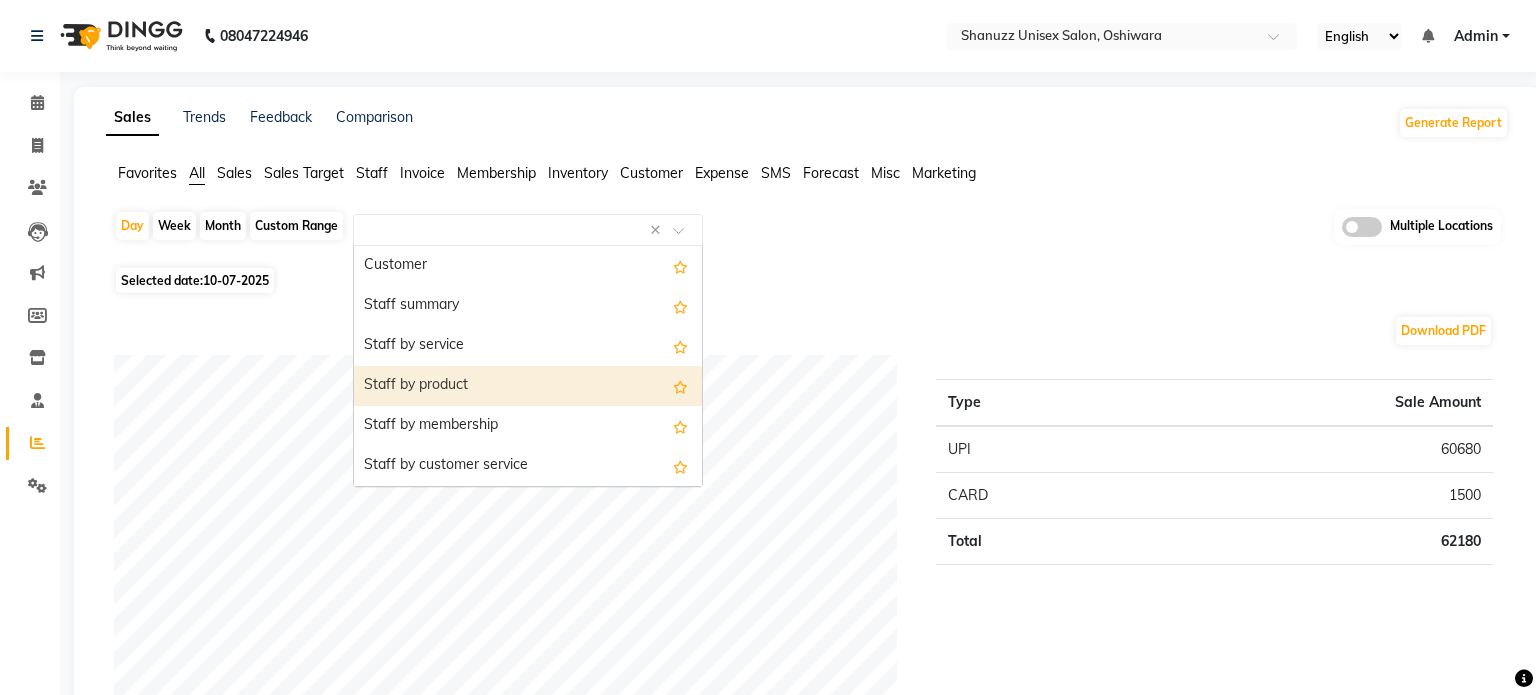 select on "filtered_report" 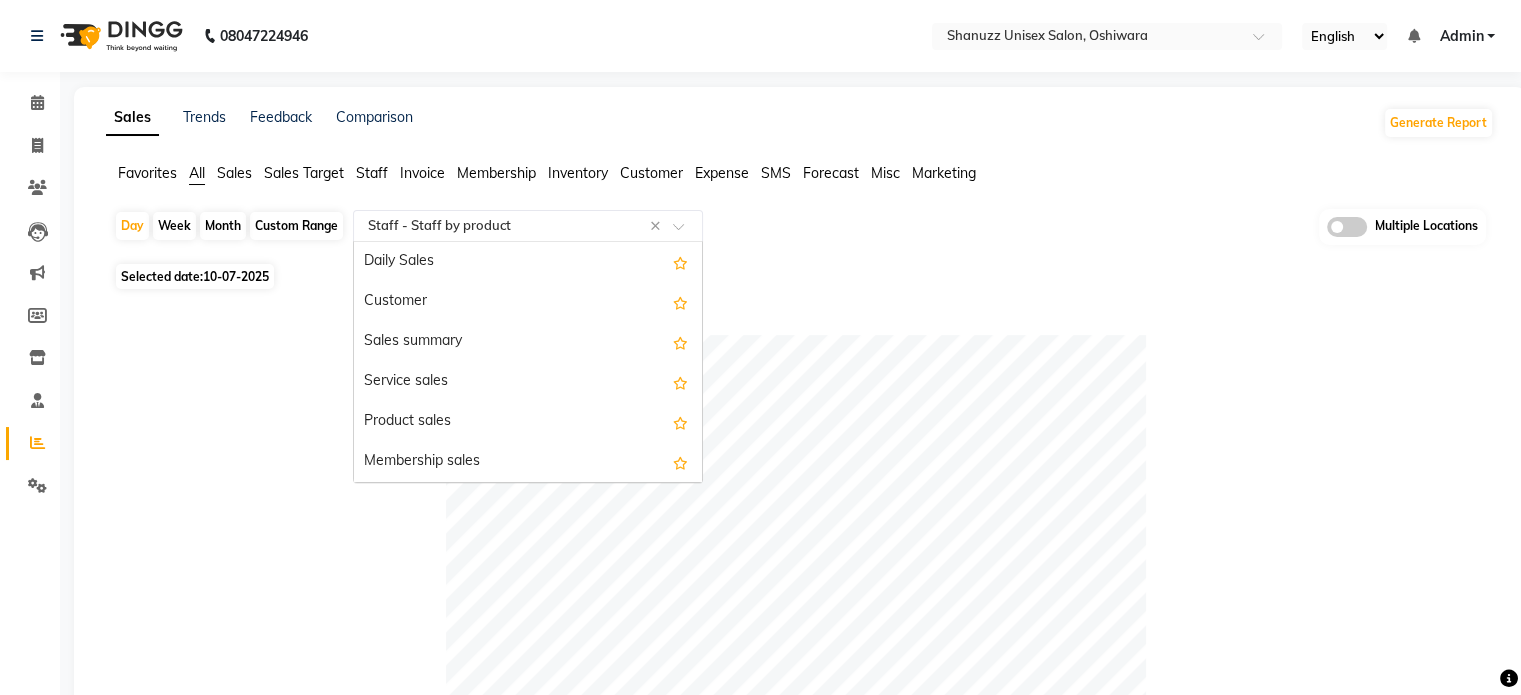 scroll, scrollTop: 800, scrollLeft: 0, axis: vertical 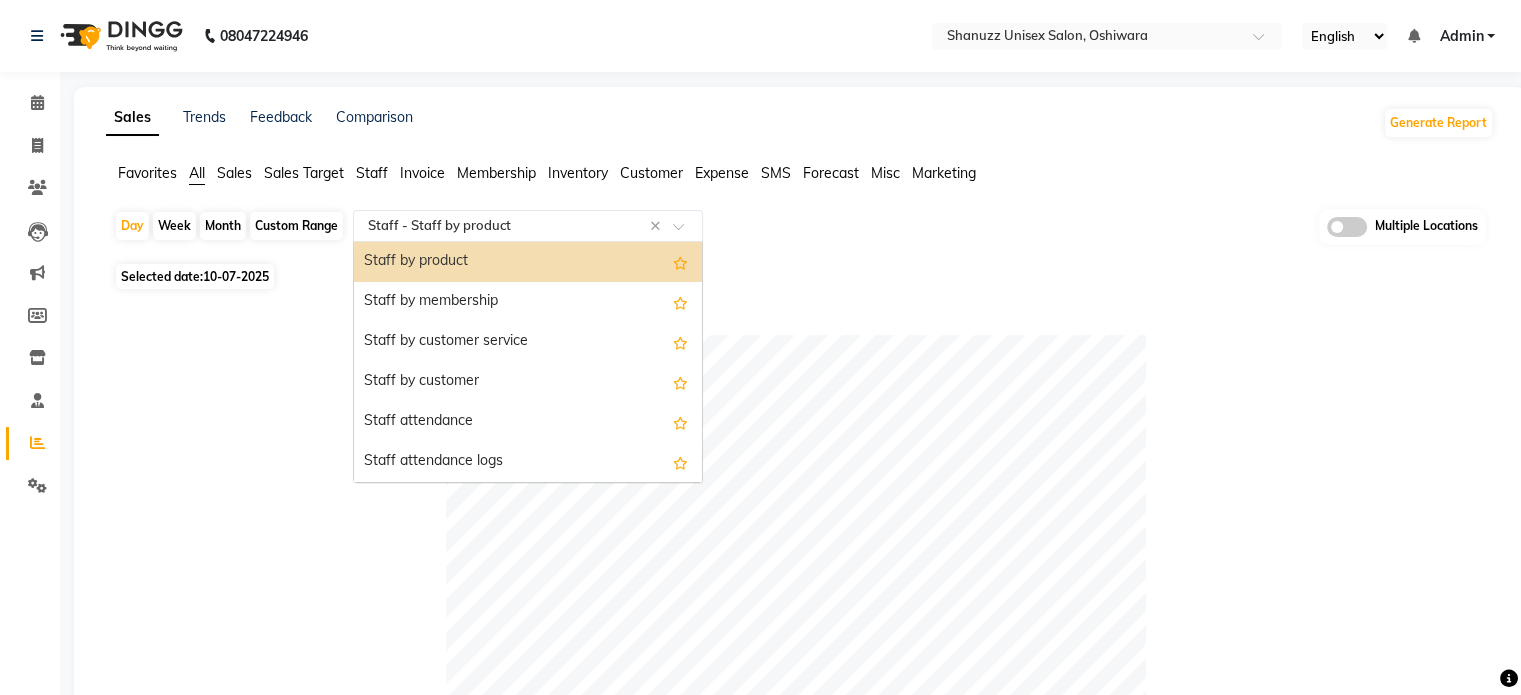 click 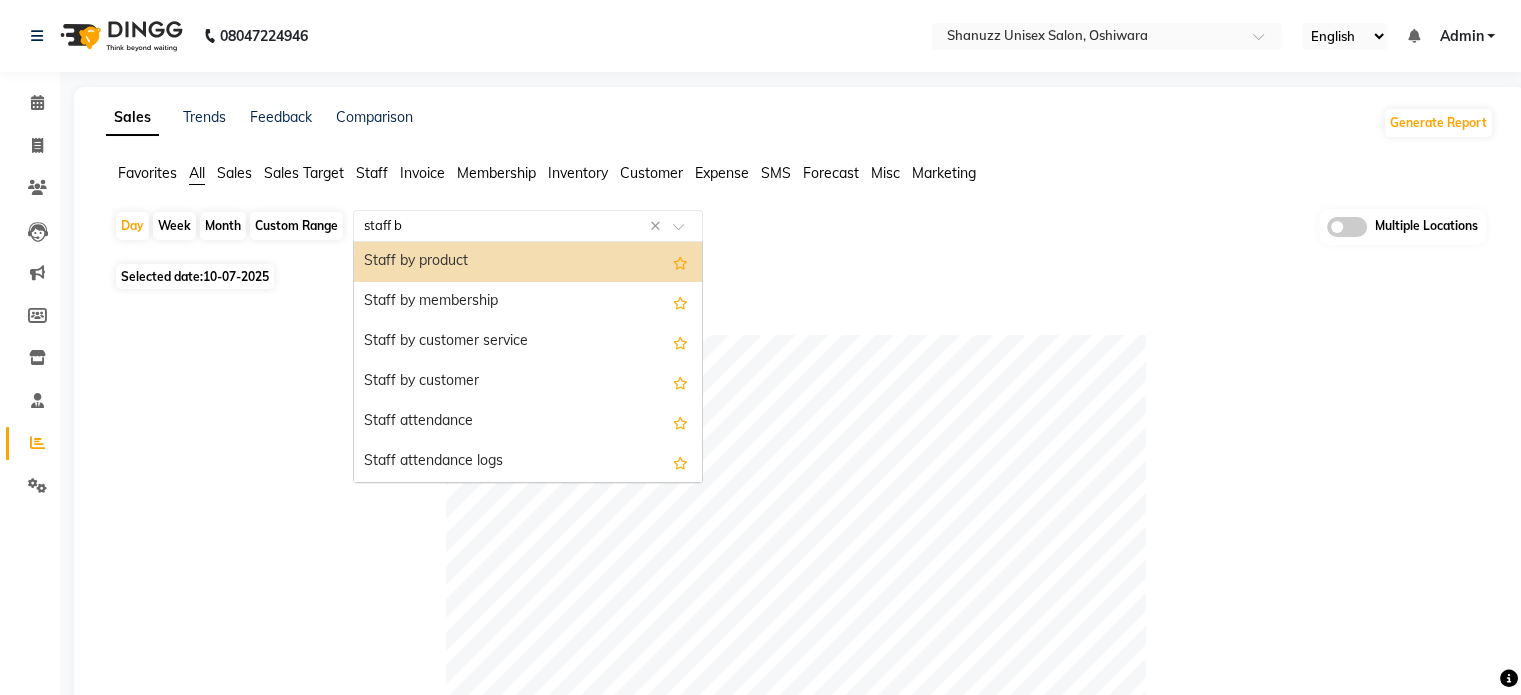 scroll, scrollTop: 0, scrollLeft: 0, axis: both 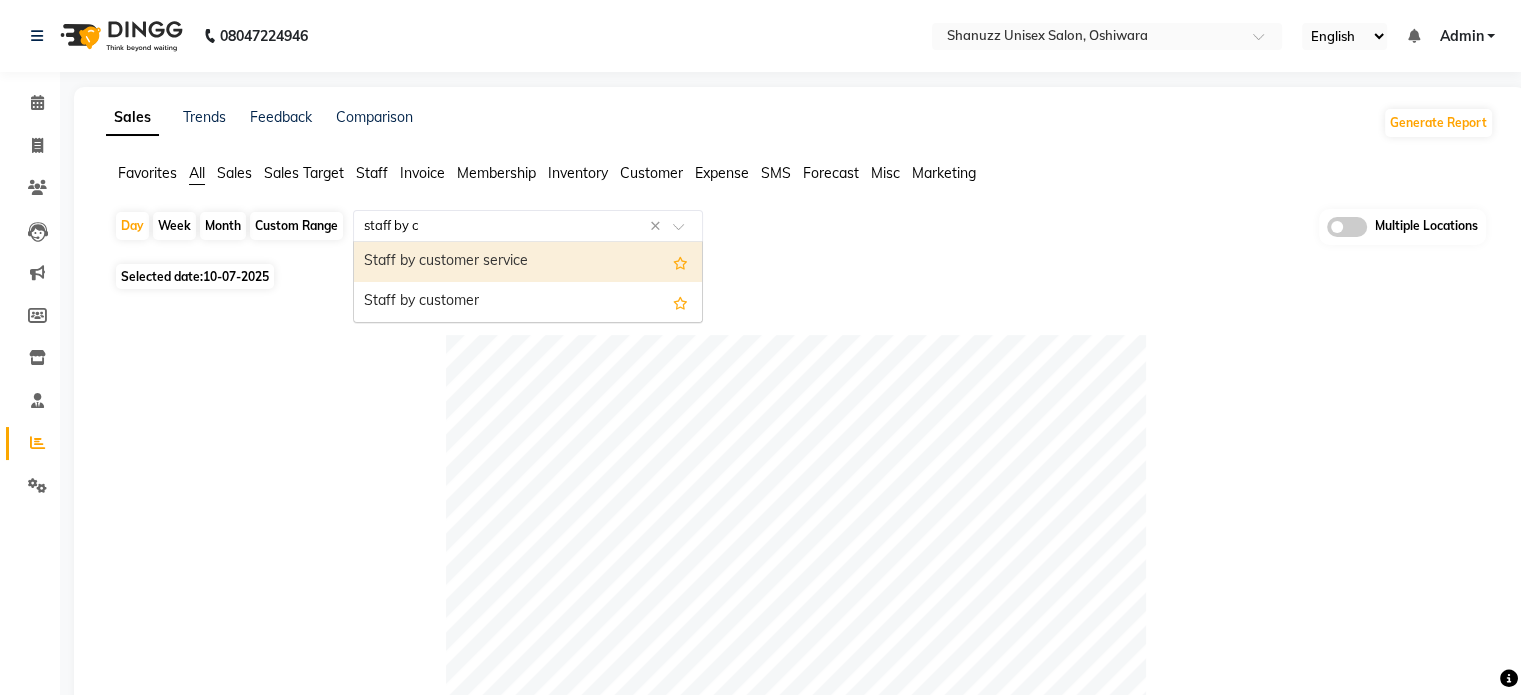 type on "staff by cu" 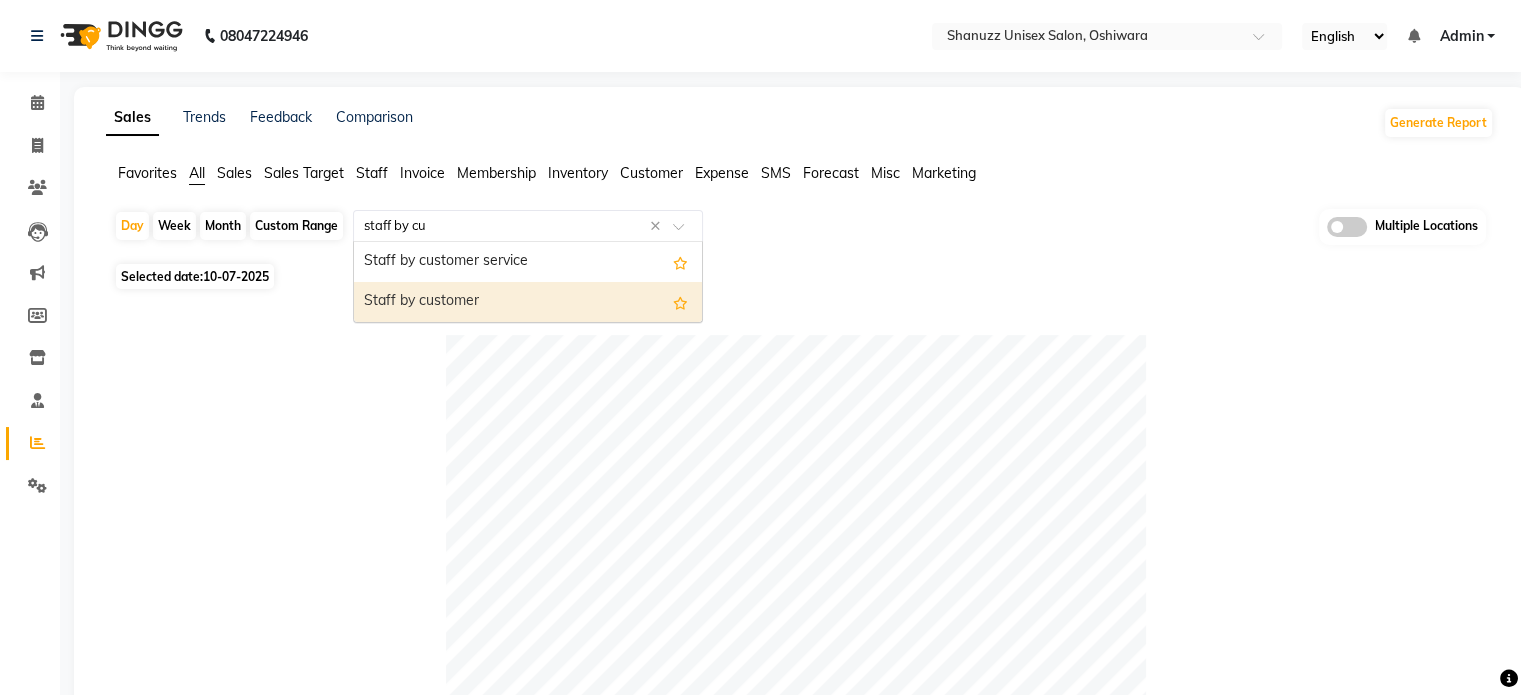 click on "Staff by customer" at bounding box center [528, 302] 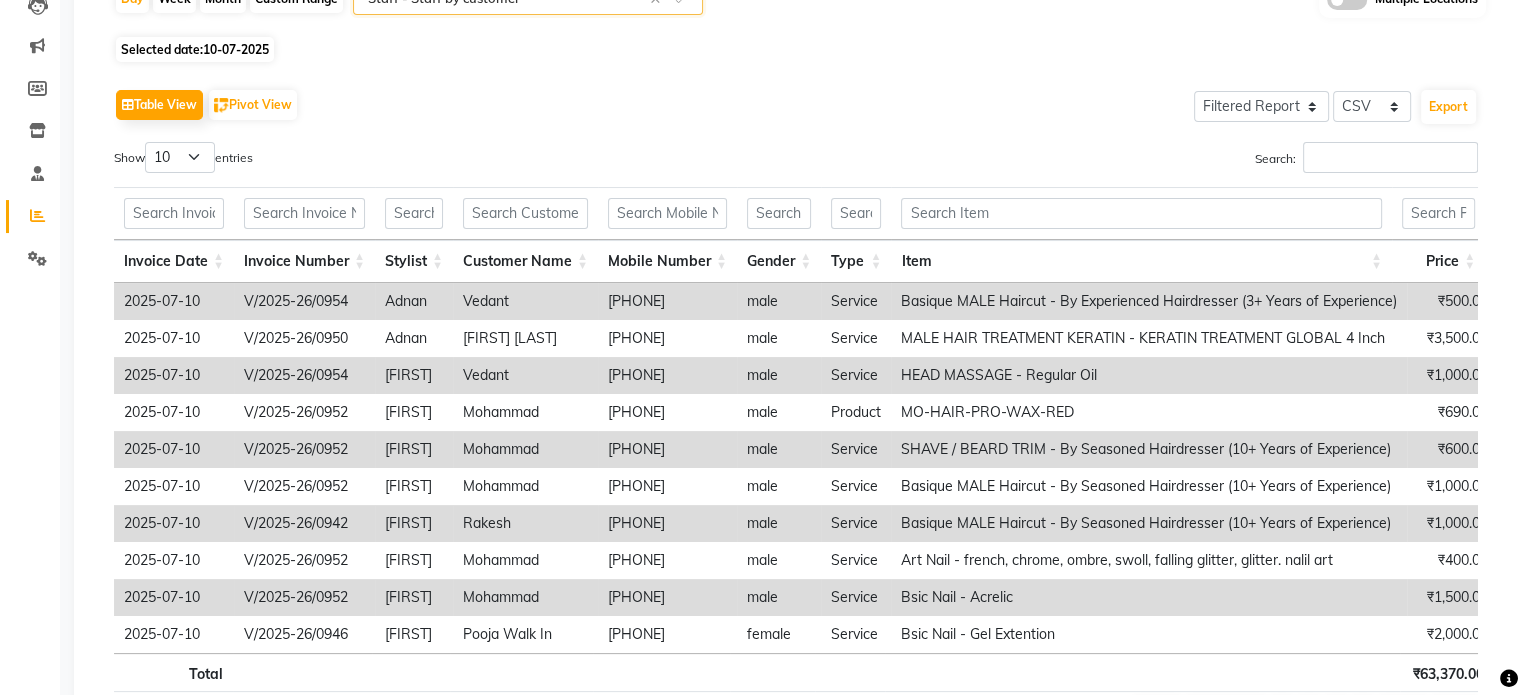 scroll, scrollTop: 232, scrollLeft: 0, axis: vertical 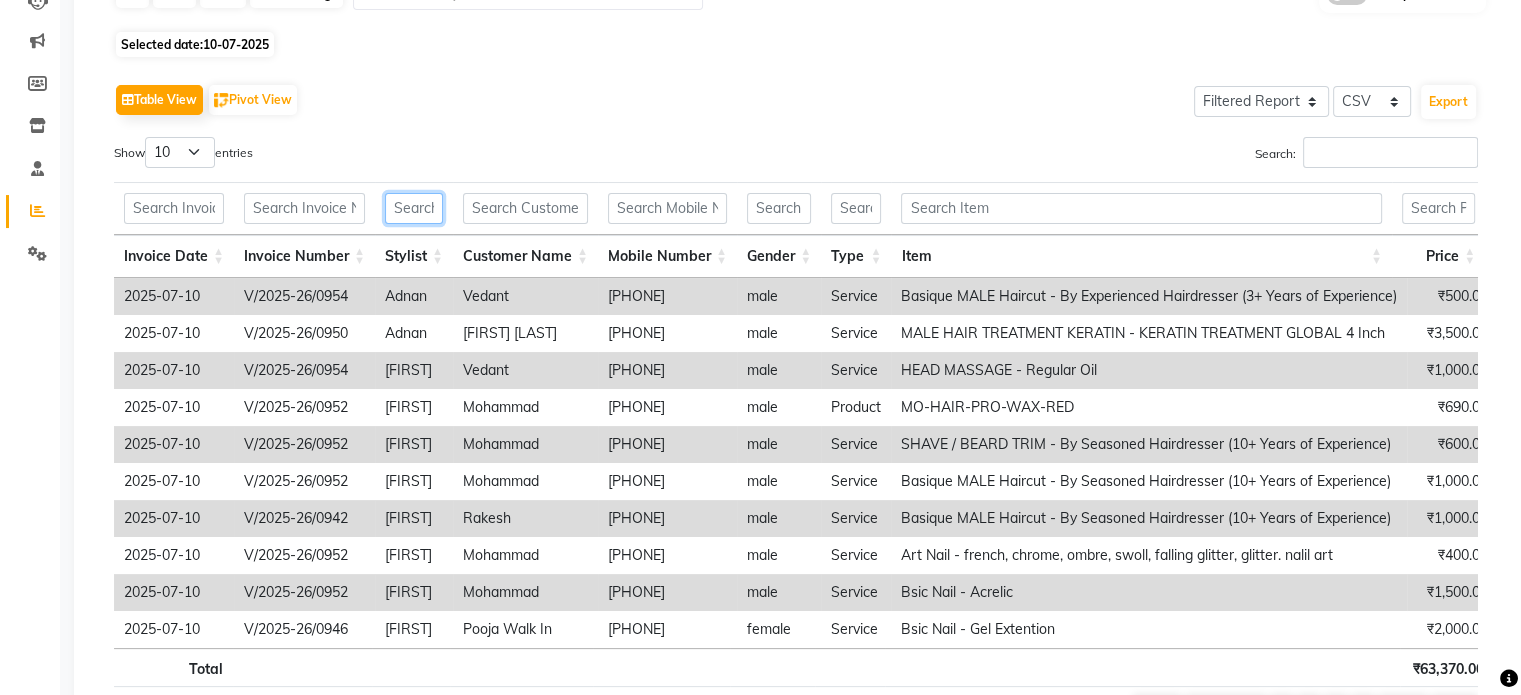 click at bounding box center (414, 208) 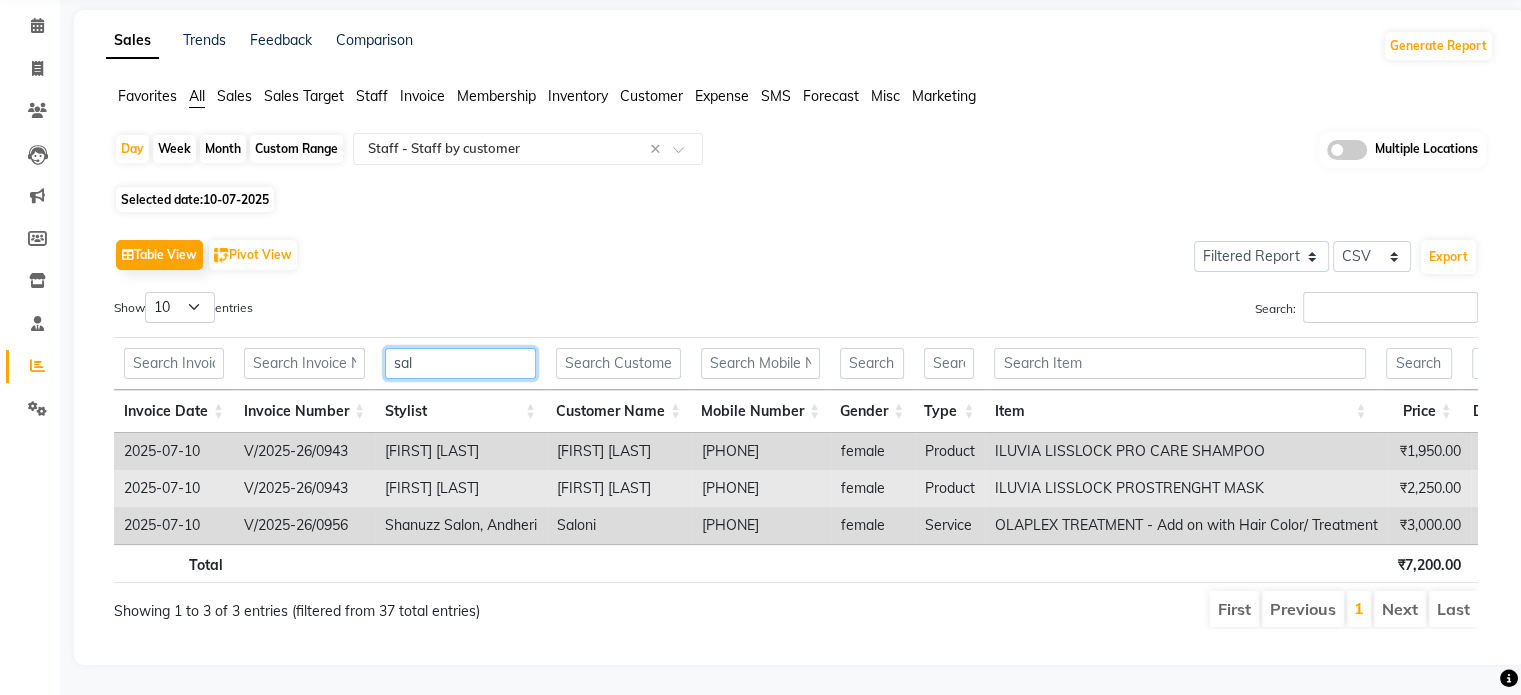 scroll, scrollTop: 0, scrollLeft: 0, axis: both 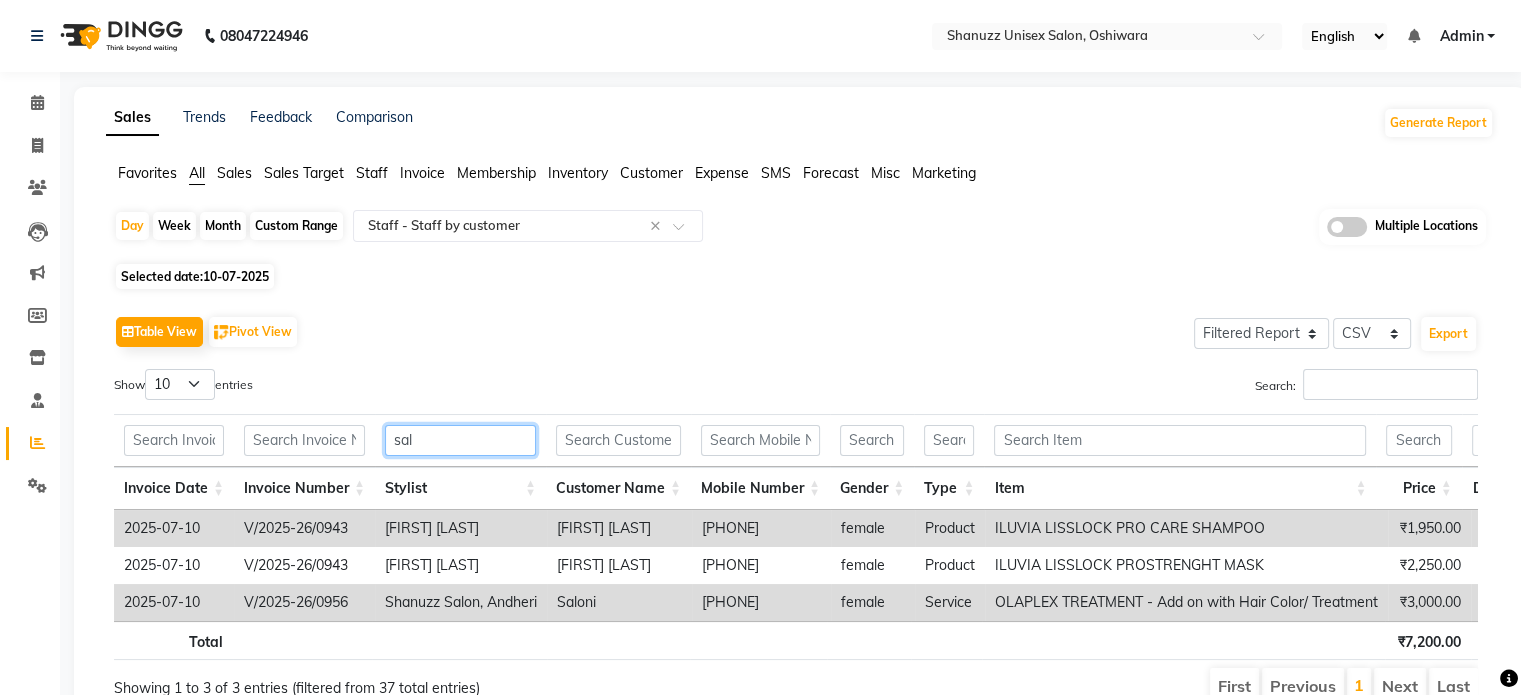type on "sal" 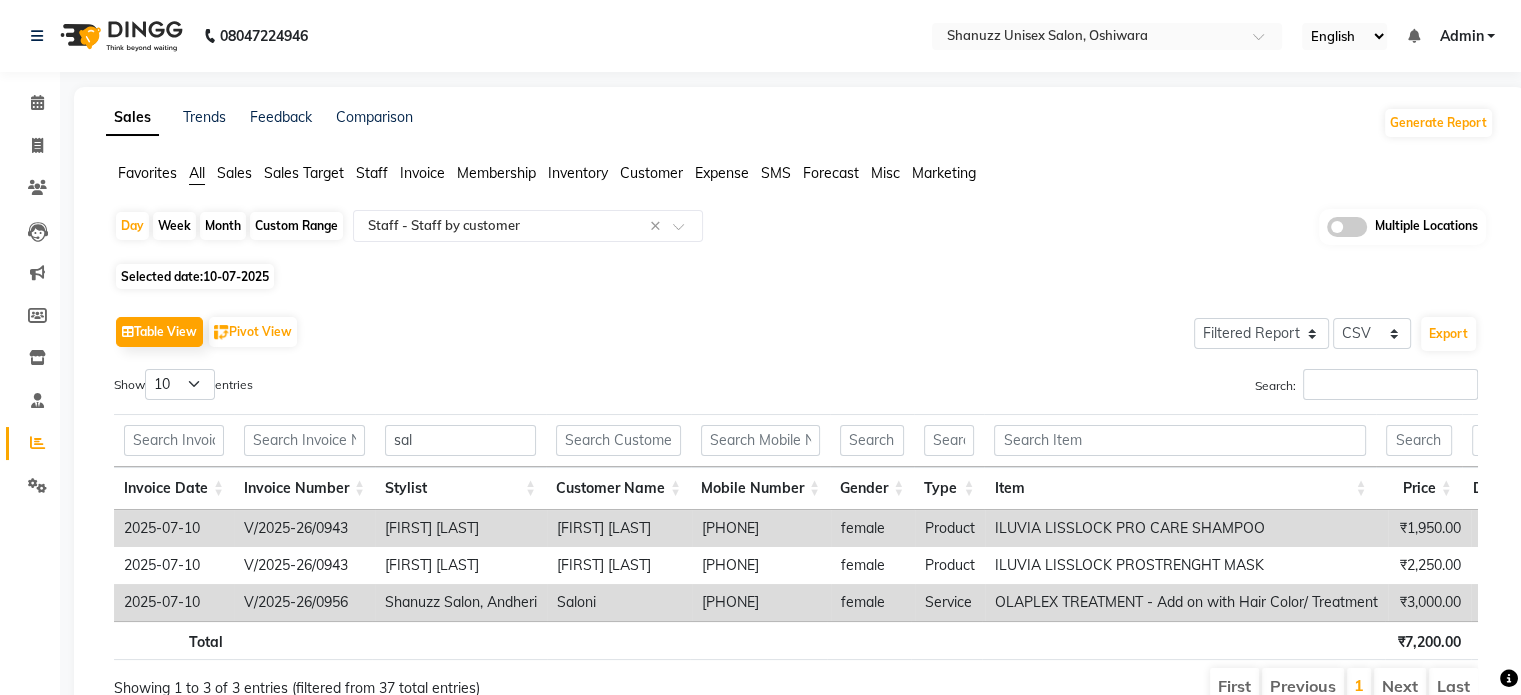click on "Table View   Pivot View  Select Full Report Filtered Report Select CSV PDF  Export  Show  10 25 50 100  entries Search: sal Invoice Date Invoice Number Stylist Customer Name Mobile Number Gender Type Item Price Discount Tax Total Total W/o Tax Invoice Total Payment Redemption Redemption Share Package Redemption Voucher Redemption Payment Mode Invoice Date Invoice Number Stylist Customer Name Mobile Number Gender Type Item Price Discount Tax Total Total W/o Tax Invoice Total Payment Redemption Redemption Share Package Redemption Voucher Redemption Payment Mode Total ₹7,200.00 ₹1,000.00 ₹945.68 ₹6,200.00 ₹5,254.32 ₹30,200.00 ₹6,200.00 ₹0 ₹0 2025-07-10 V/2025-26/0943 Salvana Motha Rishu Kaur 916901372404 female Product ILUVIA LISSLOCK PRO CARE SHAMPOO ₹1,950.00 ₹0 ₹297.46 ₹1,950.00 ₹1,652.54 ₹4,200.00 ₹1,950.00 ₹0 ₹0 - - UPI( ₹4200 ) 2025-07-10 V/2025-26/0943 Salvana Motha Rishu Kaur 916901372404 female Product ILUVIA LISSLOCK PROSTRENGHT MASK  ₹2,250.00 ₹0 ₹343.22" 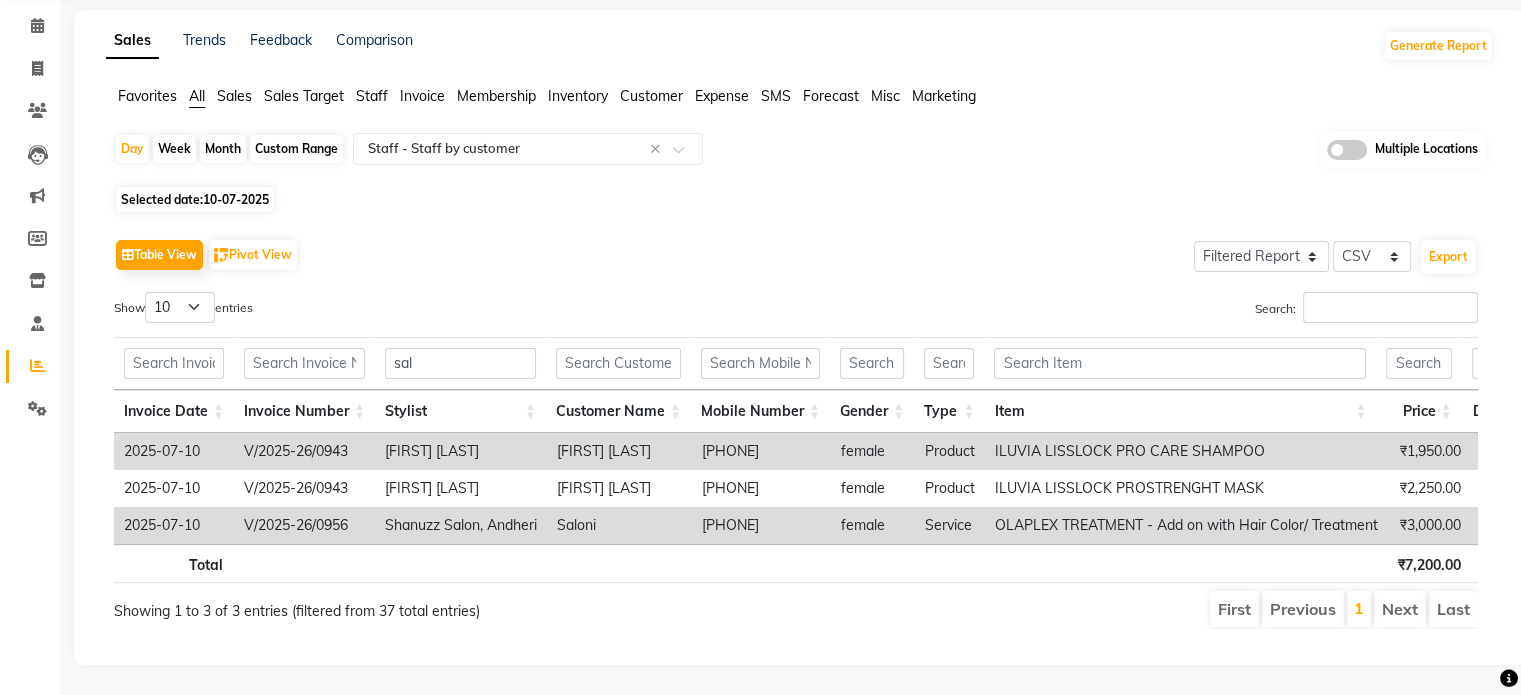 click on "V/2025-26/0943" at bounding box center [304, 451] 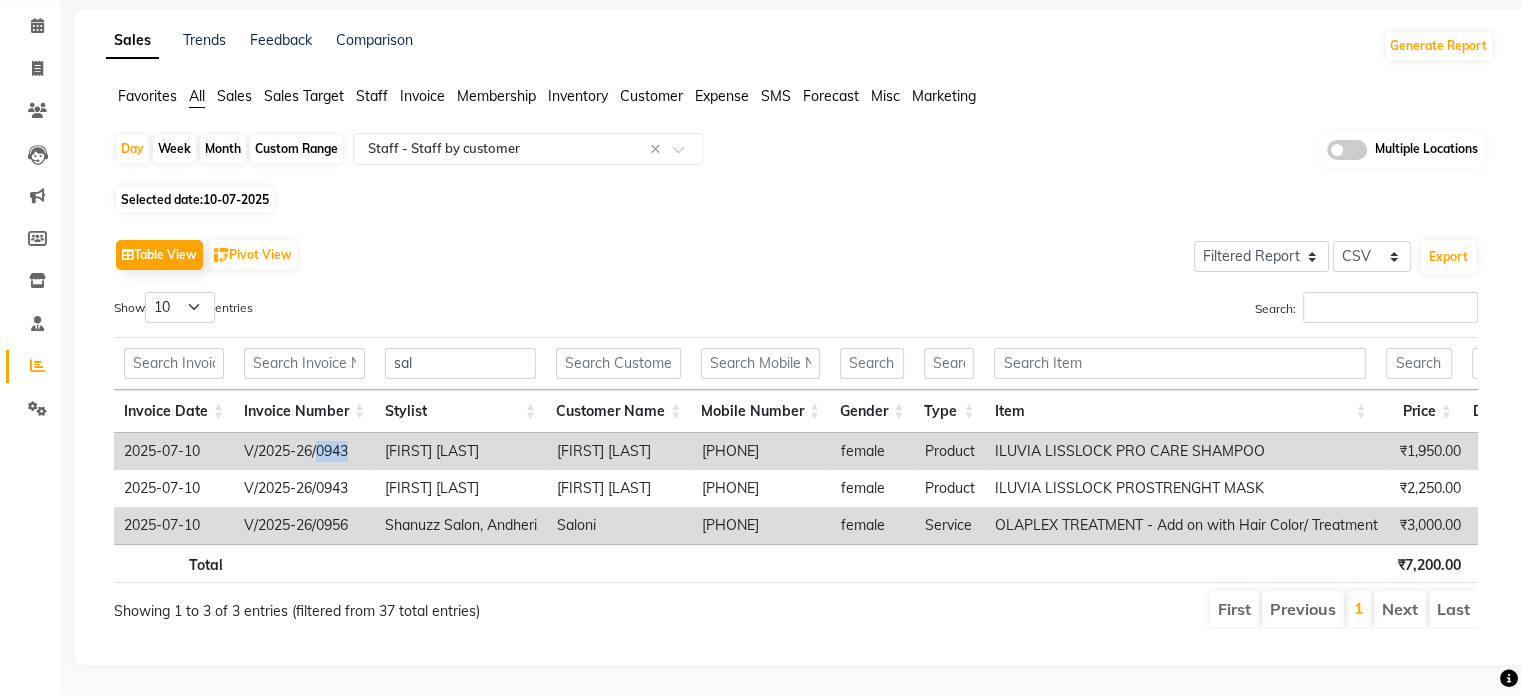 click on "V/2025-26/0943" at bounding box center (304, 451) 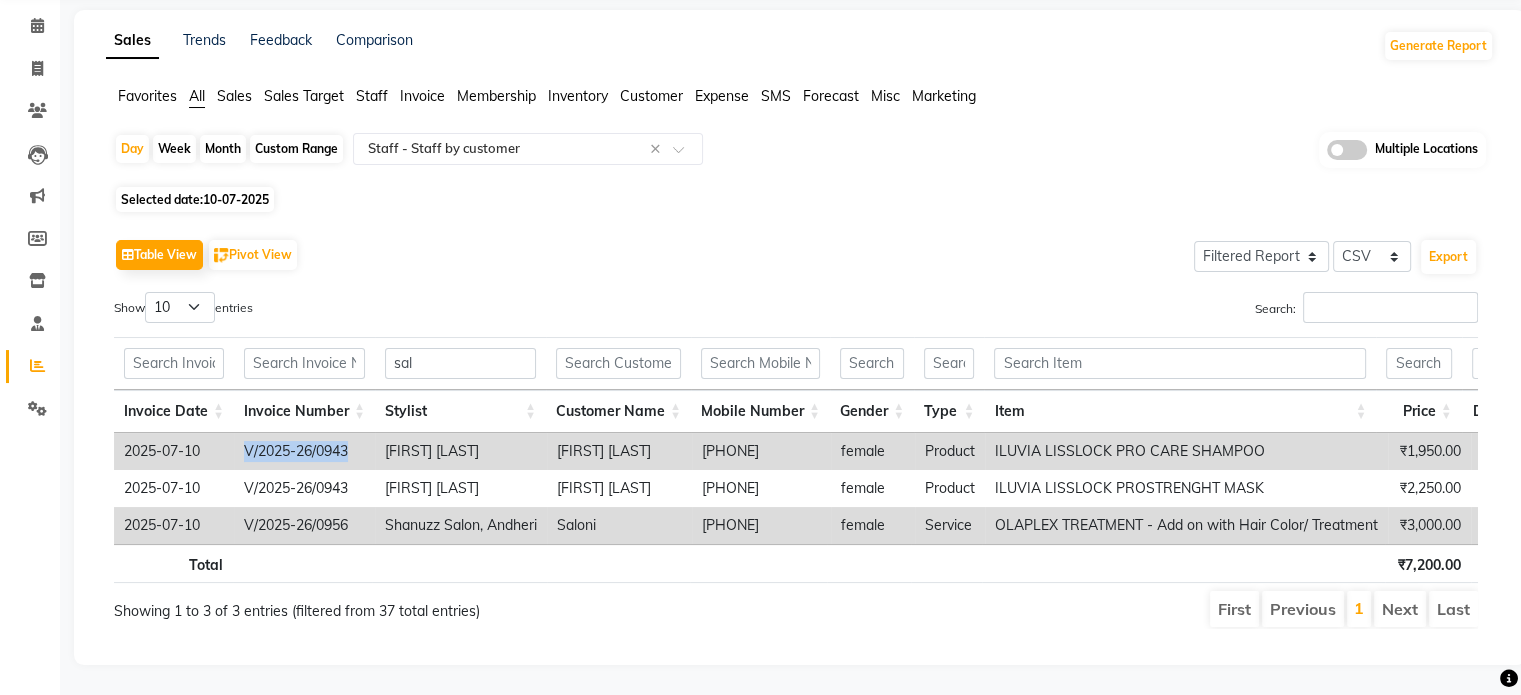 drag, startPoint x: 348, startPoint y: 419, endPoint x: 234, endPoint y: 421, distance: 114.01754 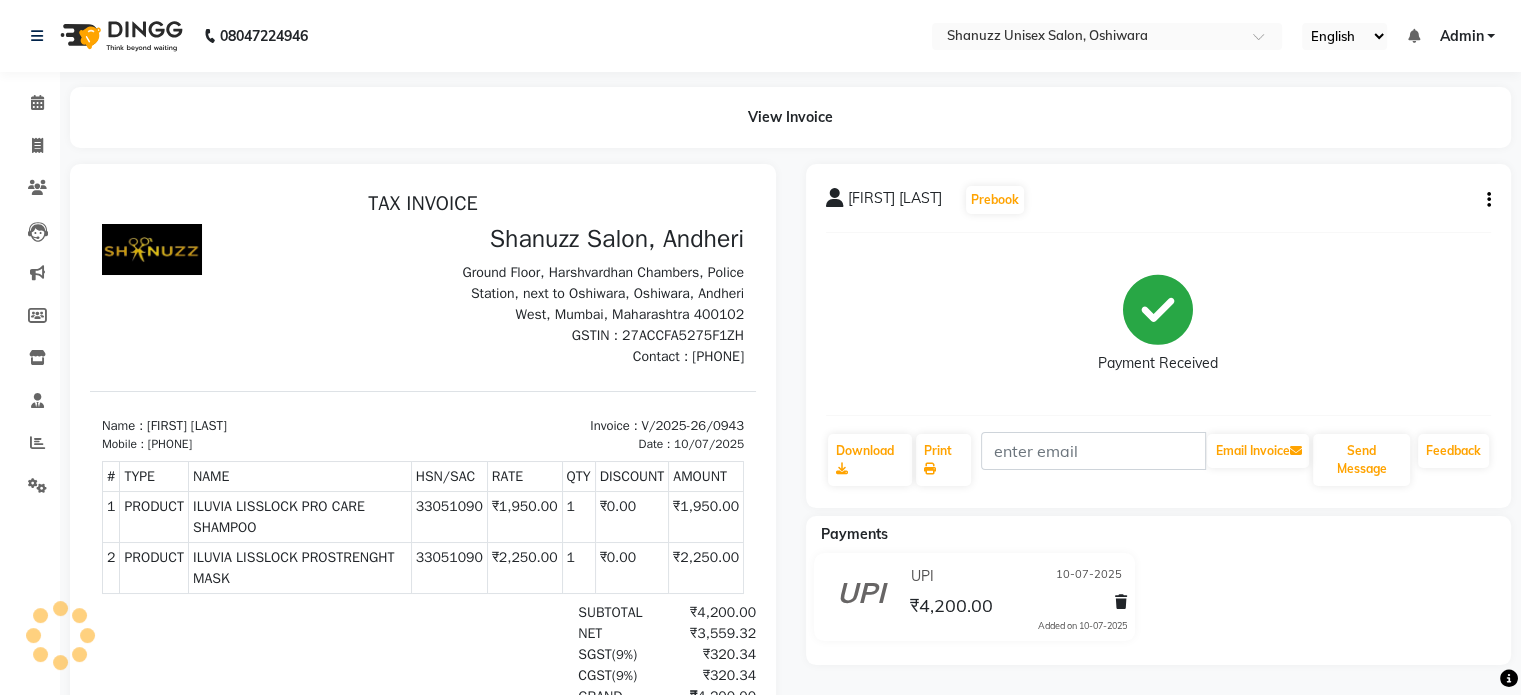scroll, scrollTop: 0, scrollLeft: 0, axis: both 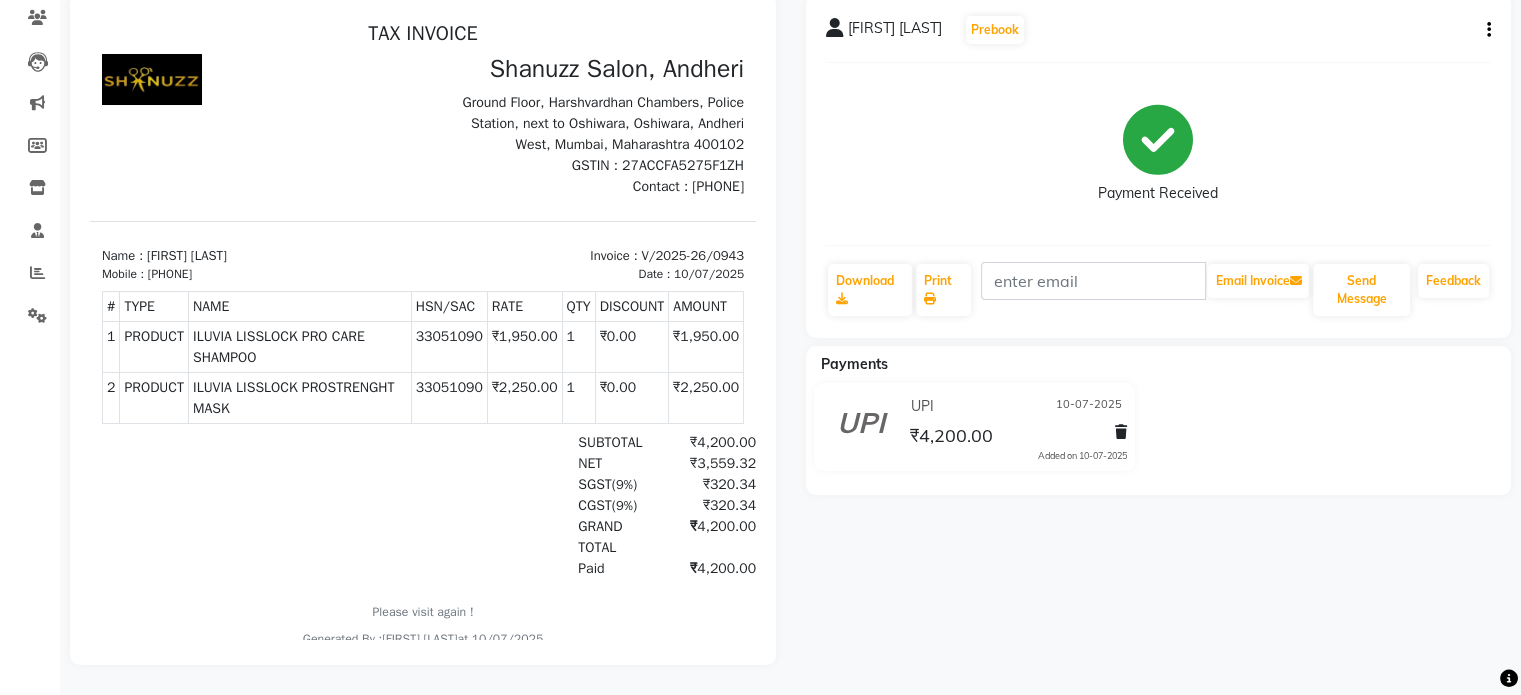 click 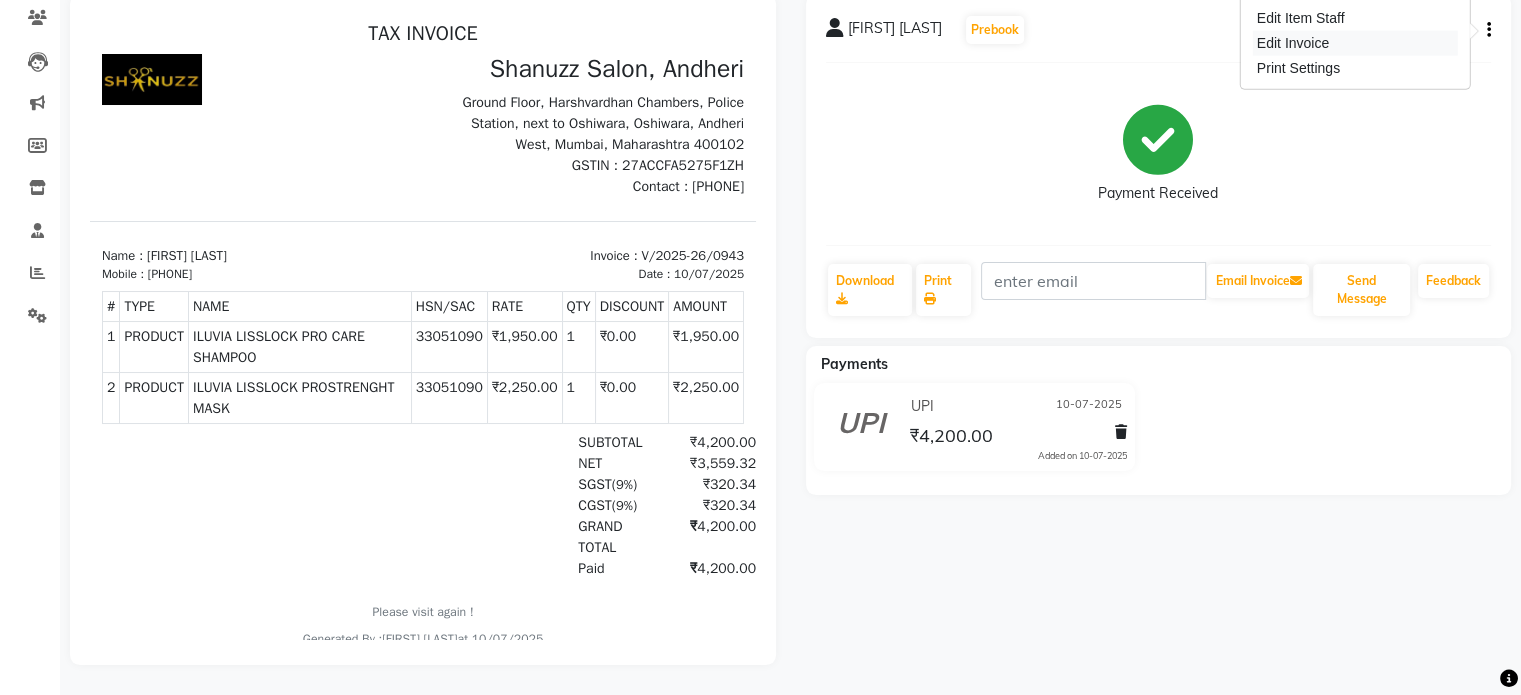 click on "Edit Invoice" at bounding box center (1355, 43) 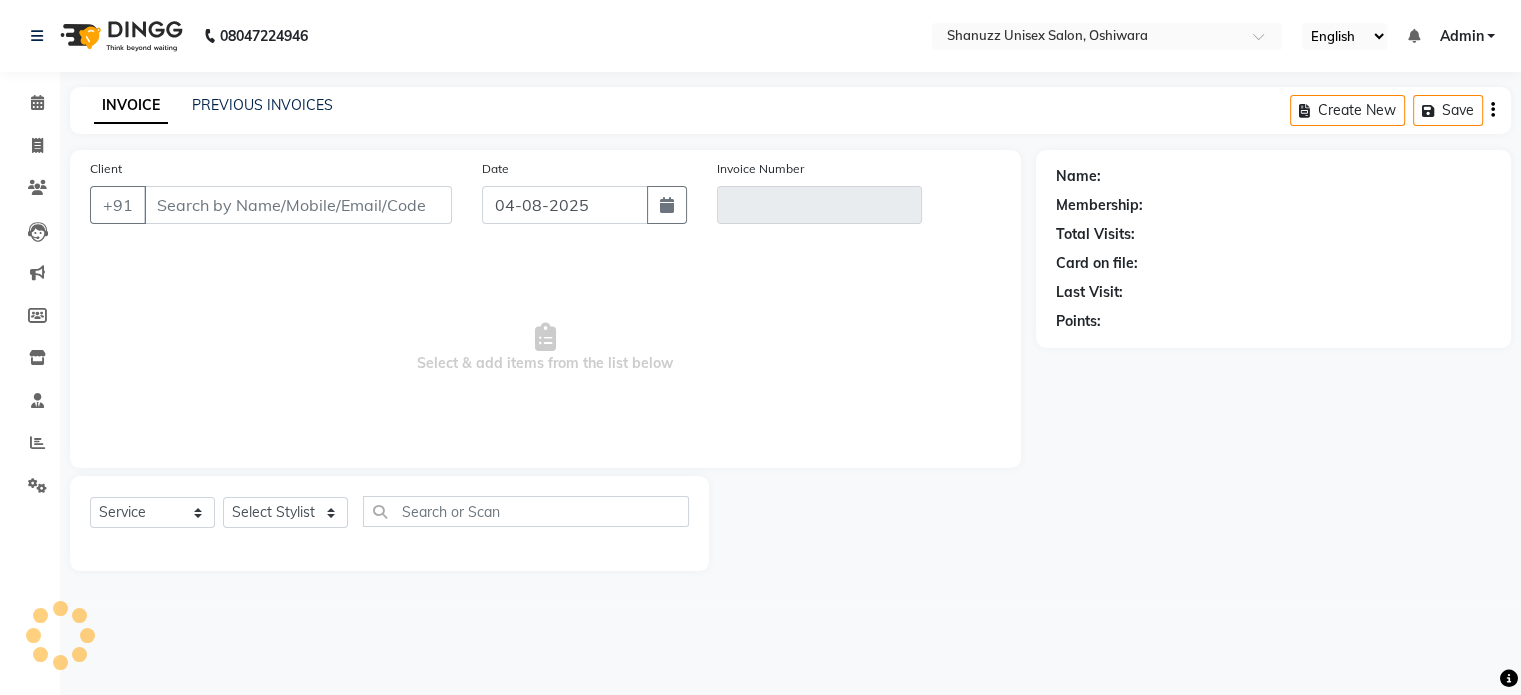 scroll, scrollTop: 0, scrollLeft: 0, axis: both 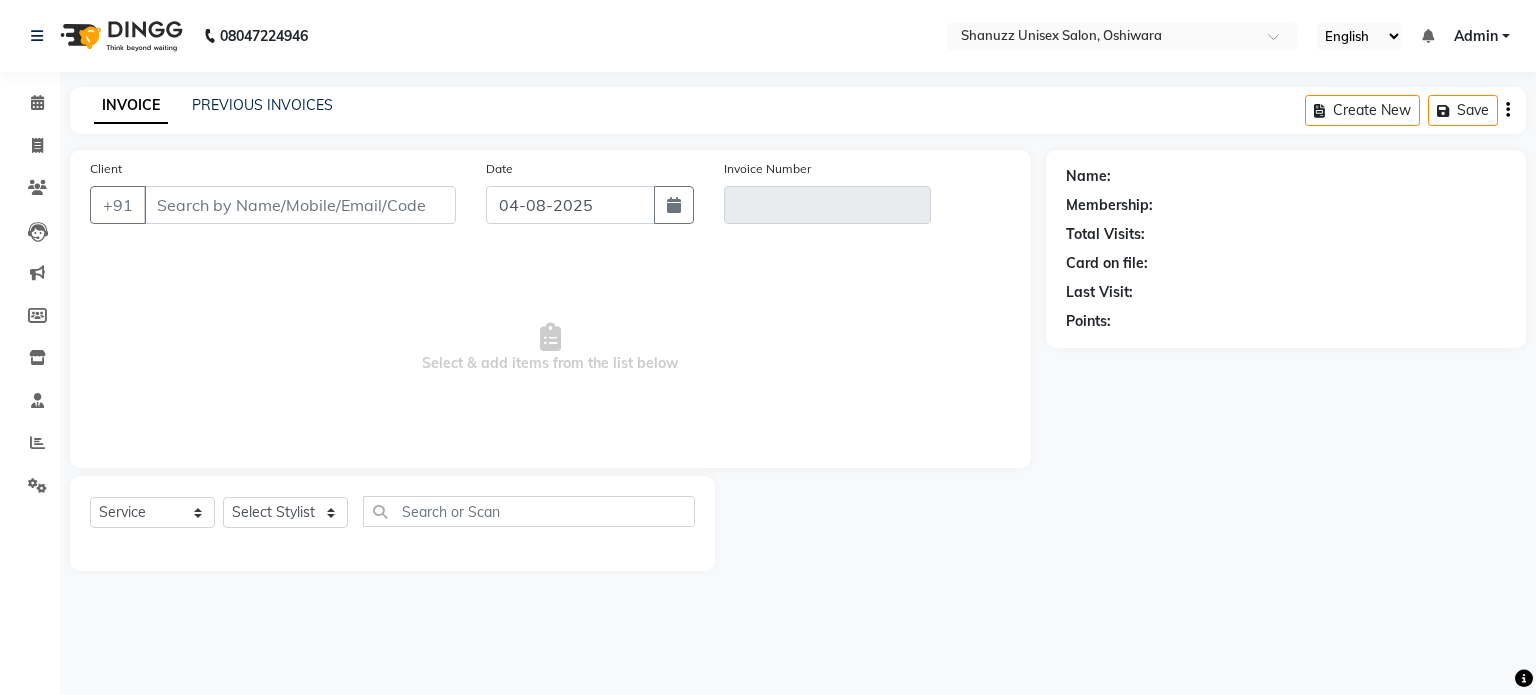 type on "[PHONE]" 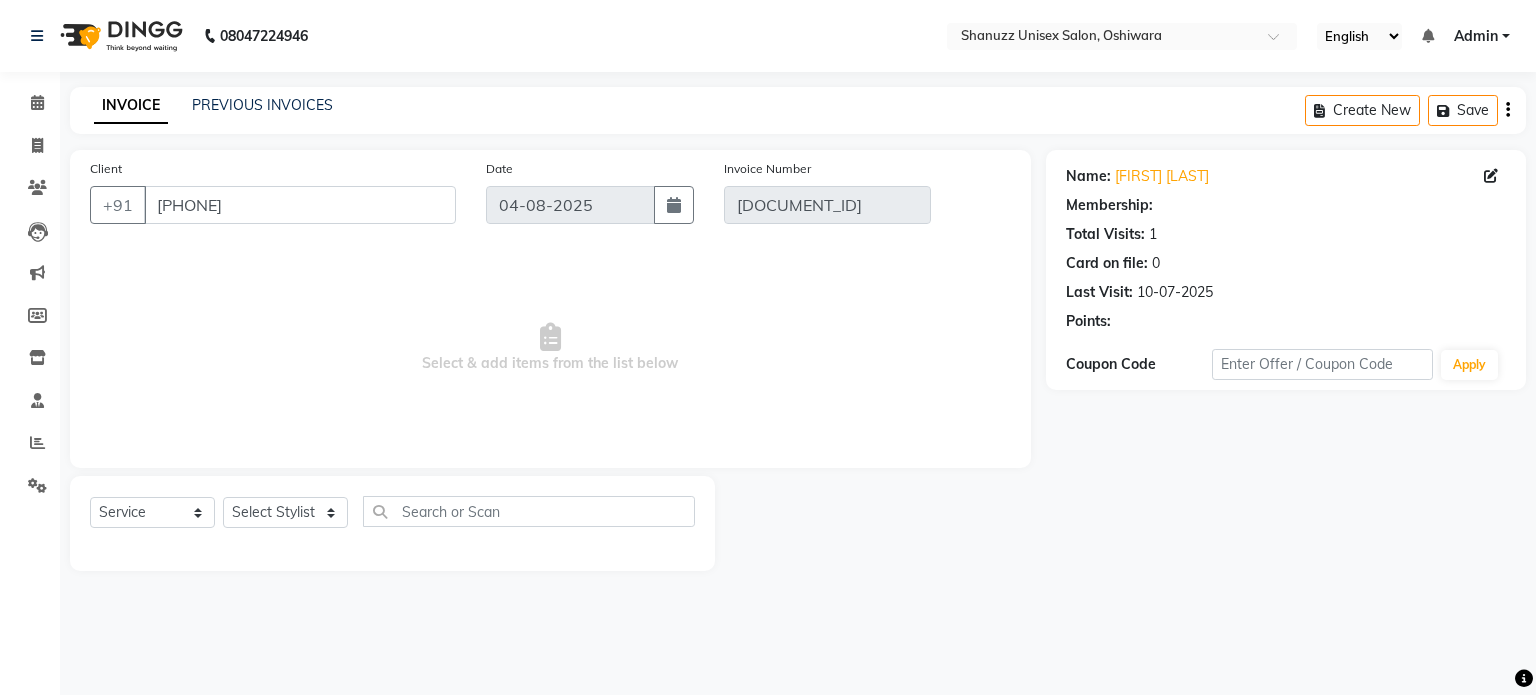 type on "10-07-2025" 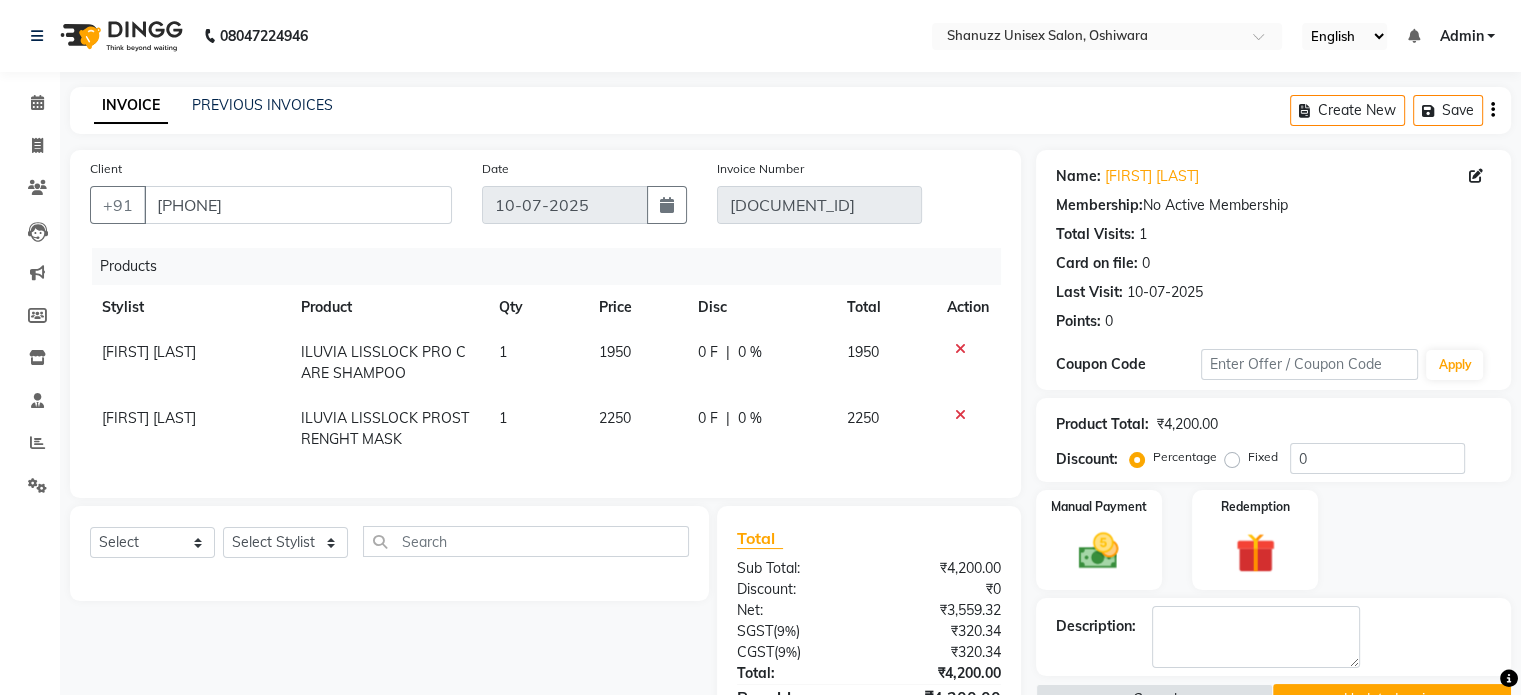 click on "[FIRST] [LAST]" 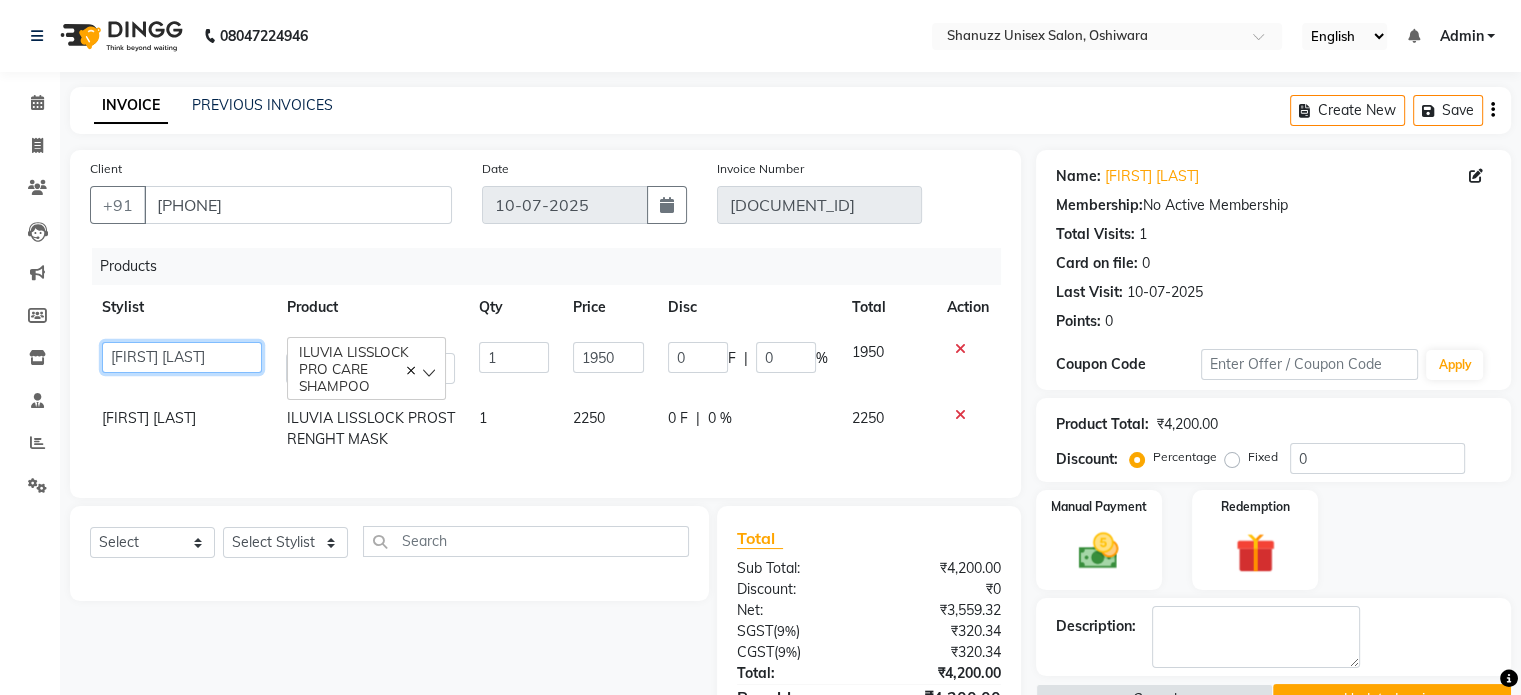 click on "Adnan    Afzan   Asma    Derma Dynamics   Devesh   Francis (MO)   Gufran Mansuri   Harsh   Mohd Faizan   Mohd Imran    Omkar   Osama Patel   Rohan    ROSHAN   Salvana Motha   SAM   Shahbaz (D)   Shahne Alam   SHAIREI   Shanu Sir (F)   Shanuzz (Oshiwara)   Shanuzz Salon, Andheri   Siddhi    SUBHASH    Tanishka Panchal   VARSHADA JUVALE   YASH" 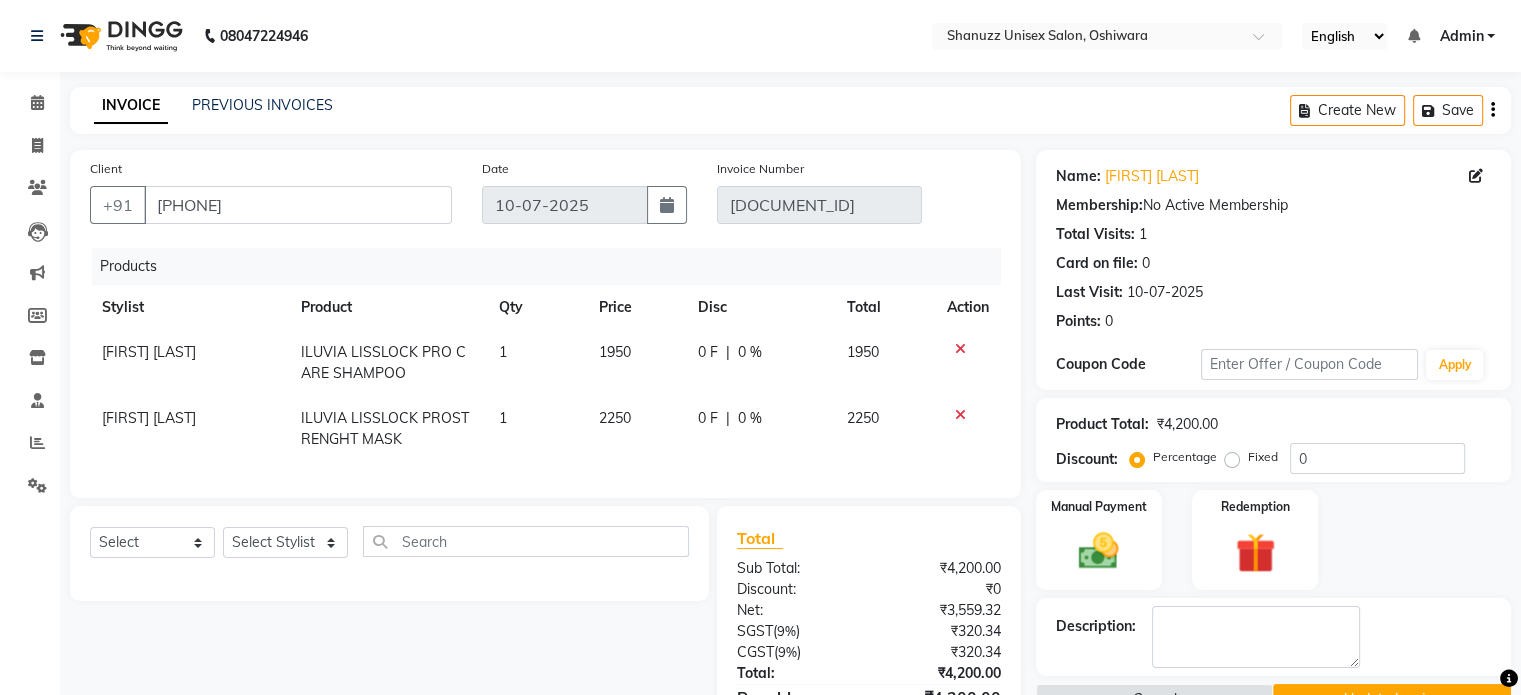 click on "[FIRST] [LAST]" 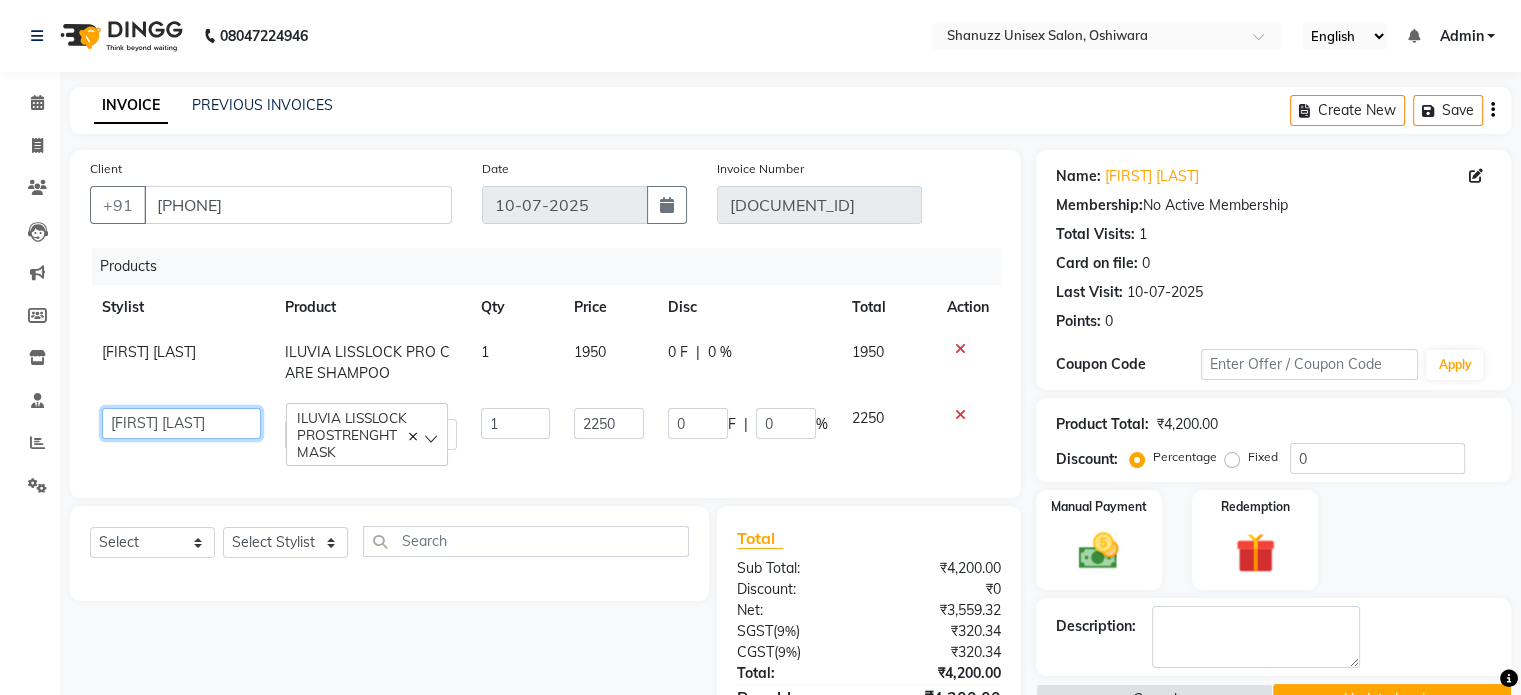 click on "Adnan    Afzan   Asma    Derma Dynamics   Devesh   Francis (MO)   Gufran Mansuri   Harsh   Mohd Faizan   Mohd Imran    Omkar   Osama Patel   Rohan    ROSHAN   Salvana Motha   SAM   Shahbaz (D)   Shahne Alam   SHAIREI   Shanu Sir (F)   Shanuzz (Oshiwara)   Shanuzz Salon, Andheri   Siddhi    SUBHASH    Tanishka Panchal   VARSHADA JUVALE   YASH" 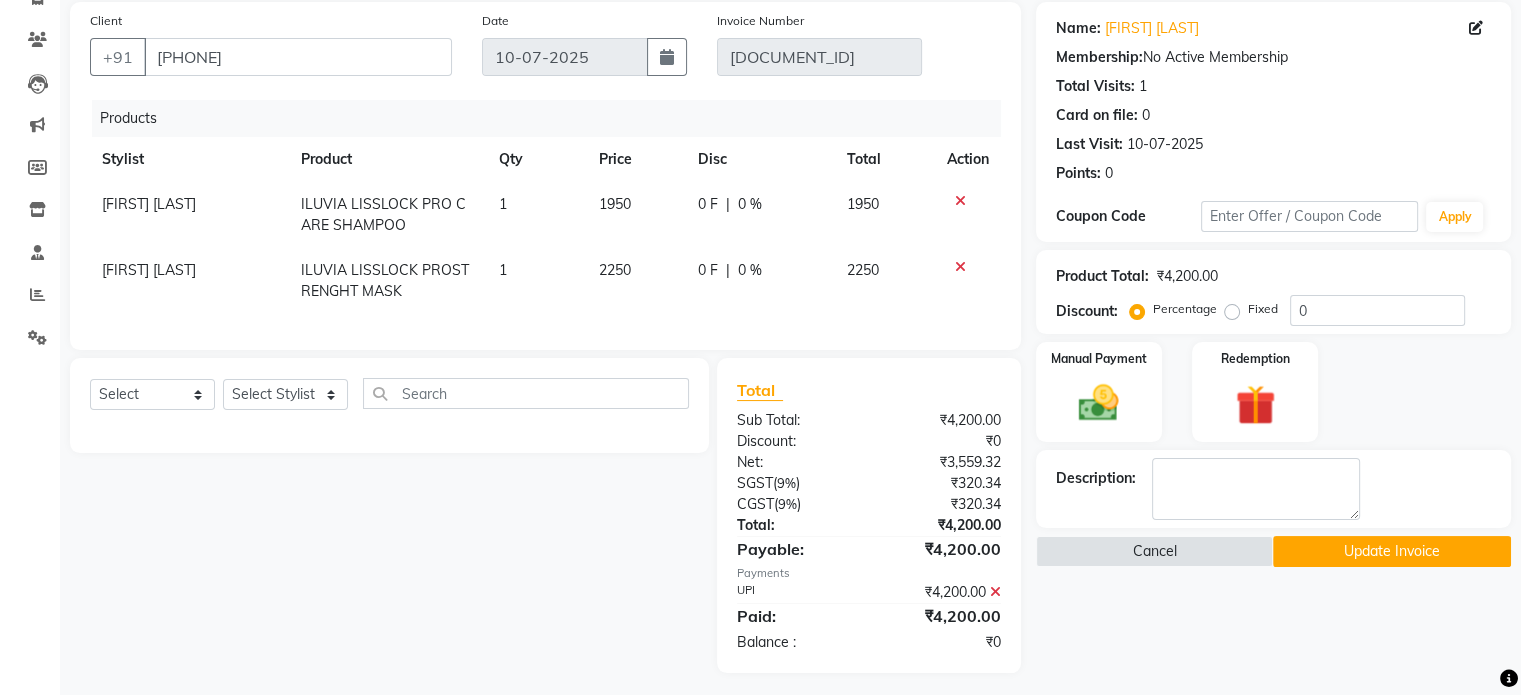 scroll, scrollTop: 171, scrollLeft: 0, axis: vertical 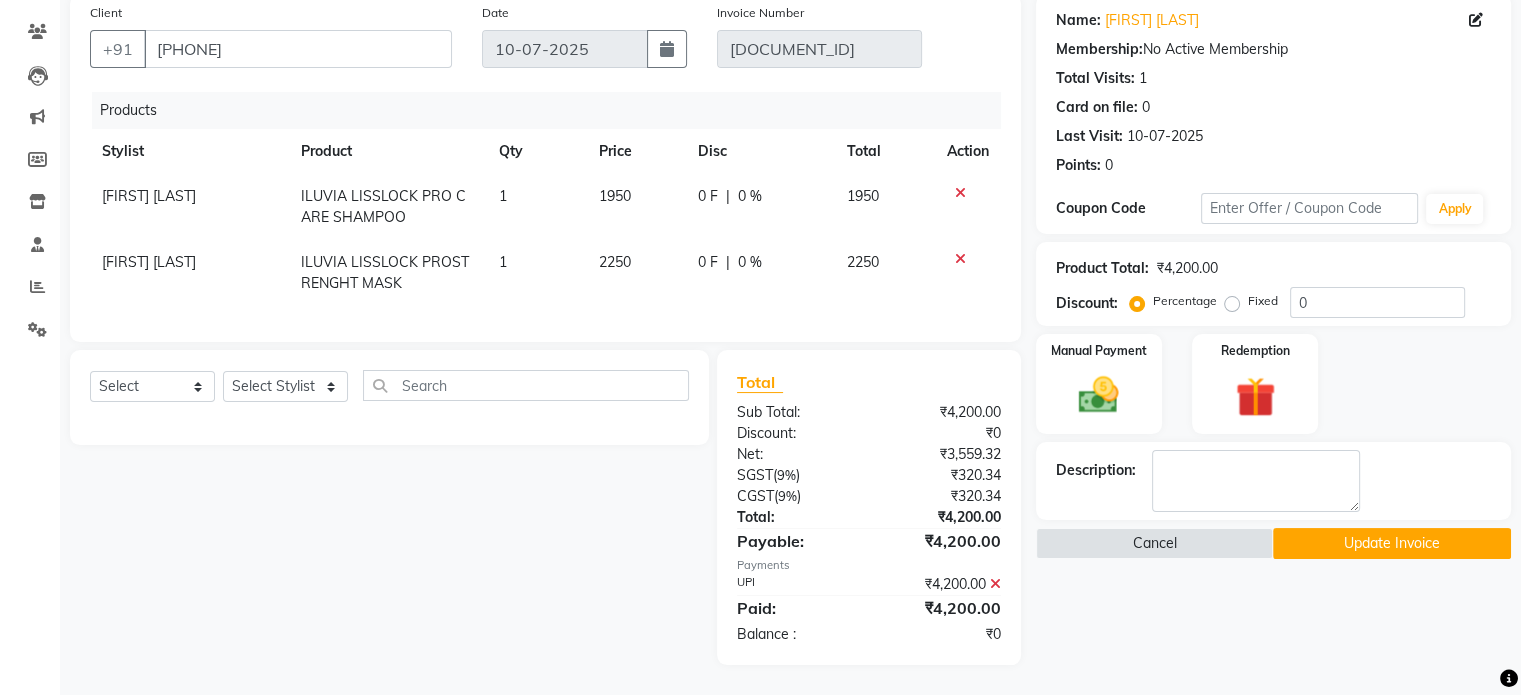 click on "Update Invoice" 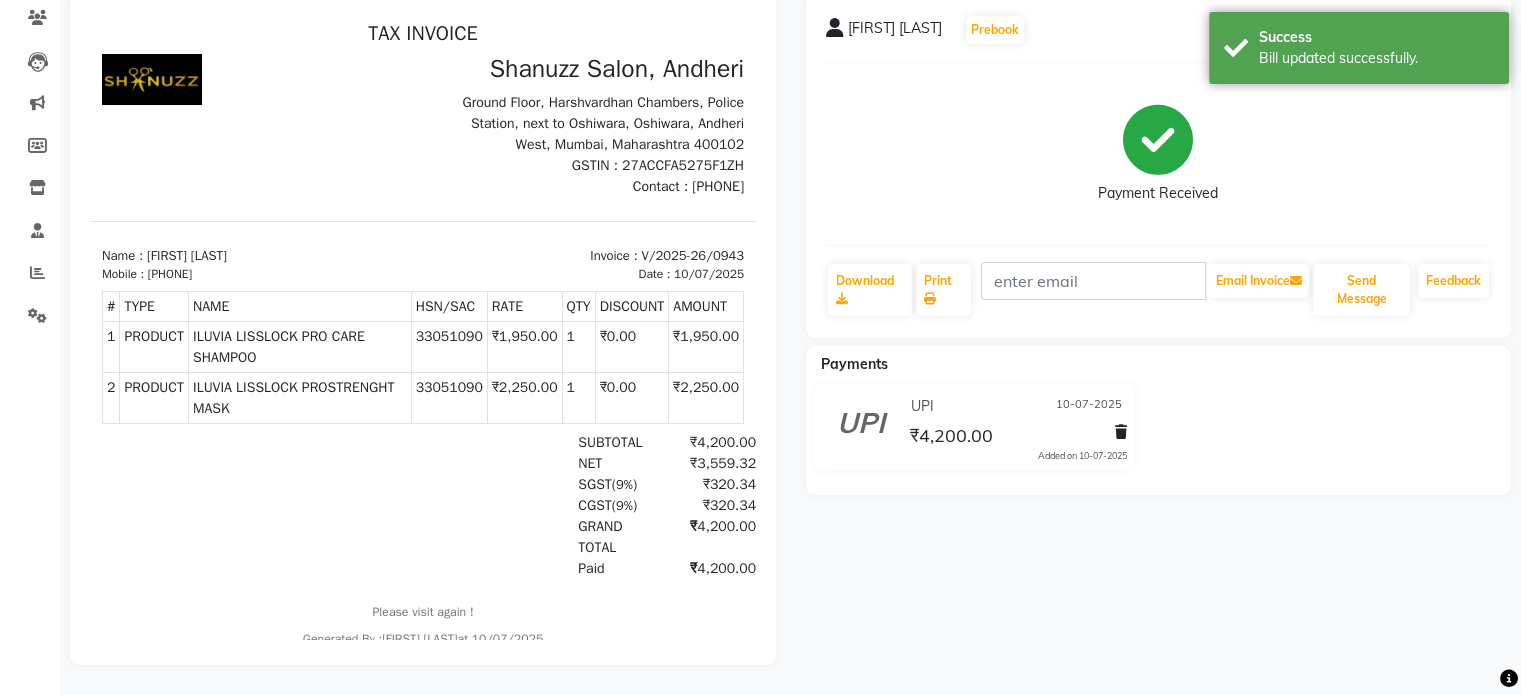 scroll, scrollTop: 0, scrollLeft: 0, axis: both 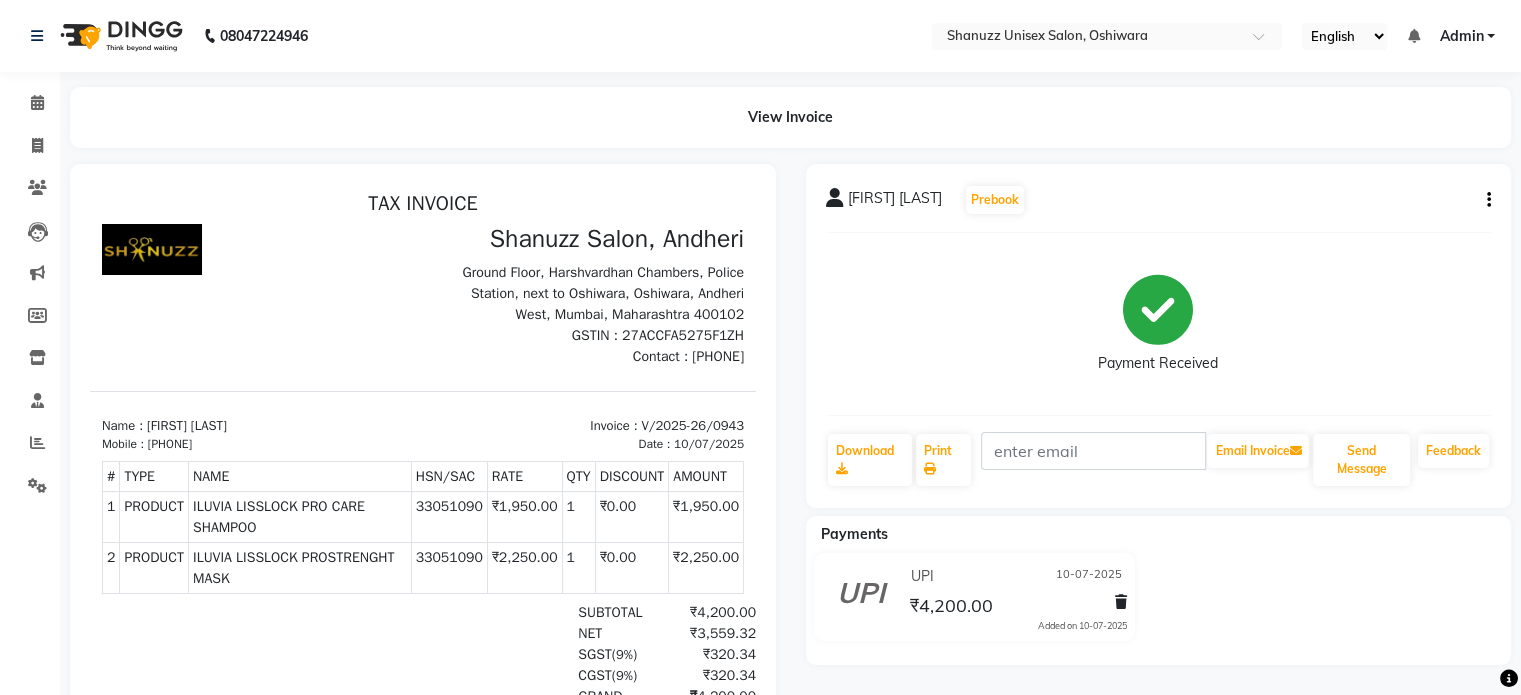 click 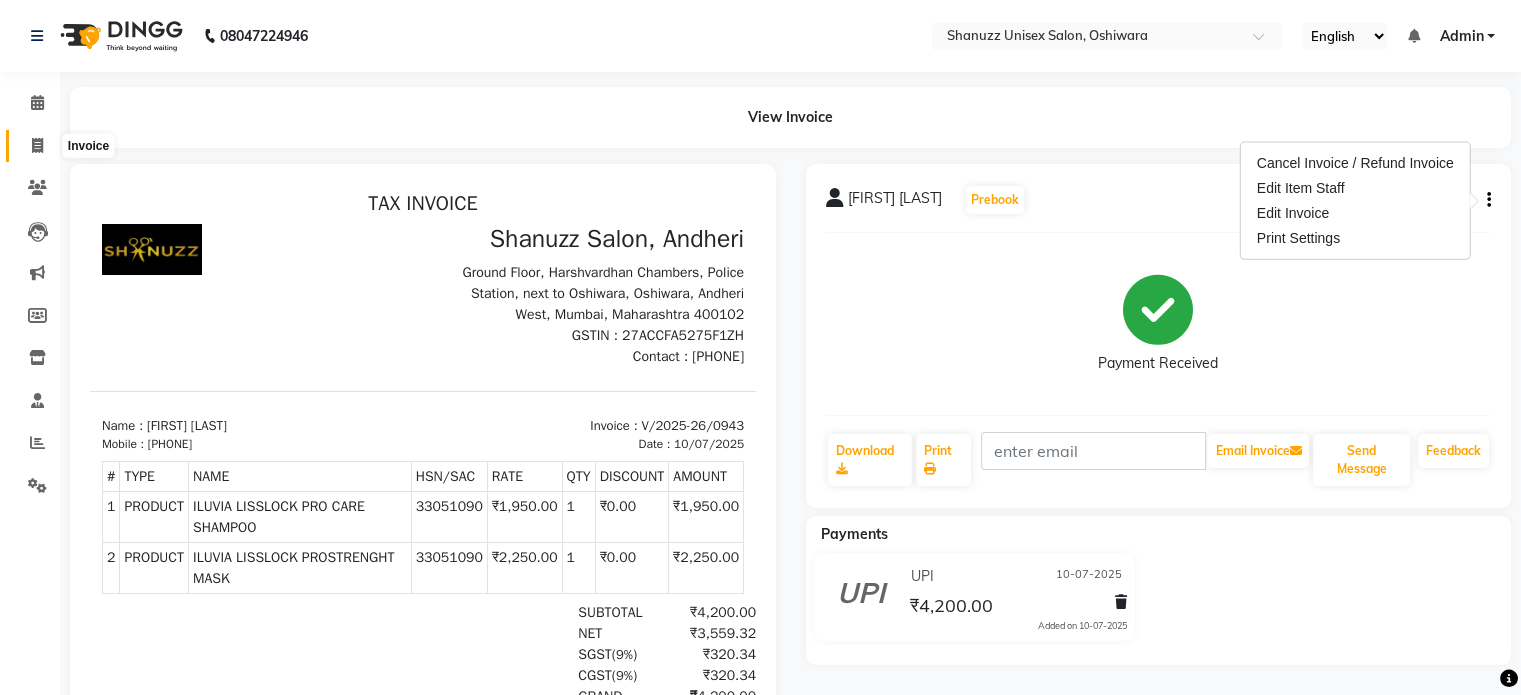 click 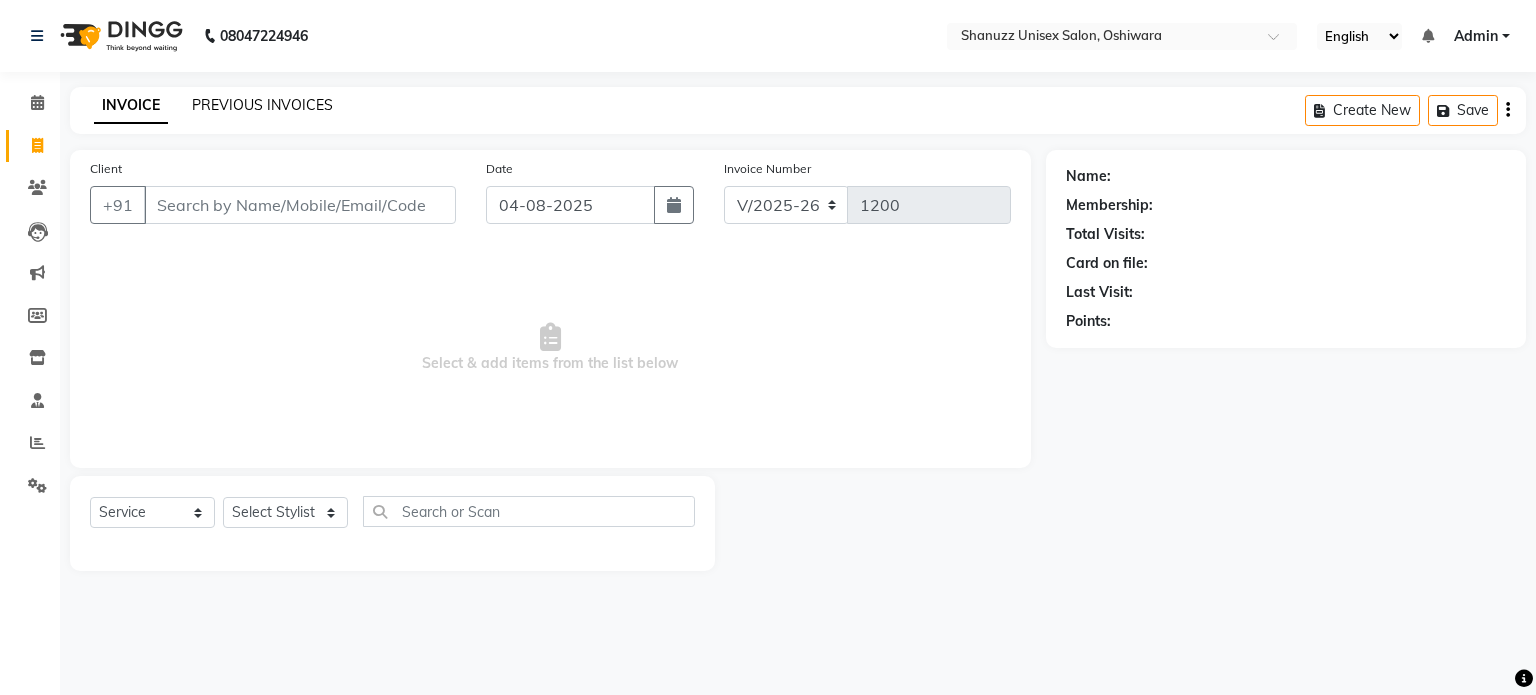 click on "PREVIOUS INVOICES" 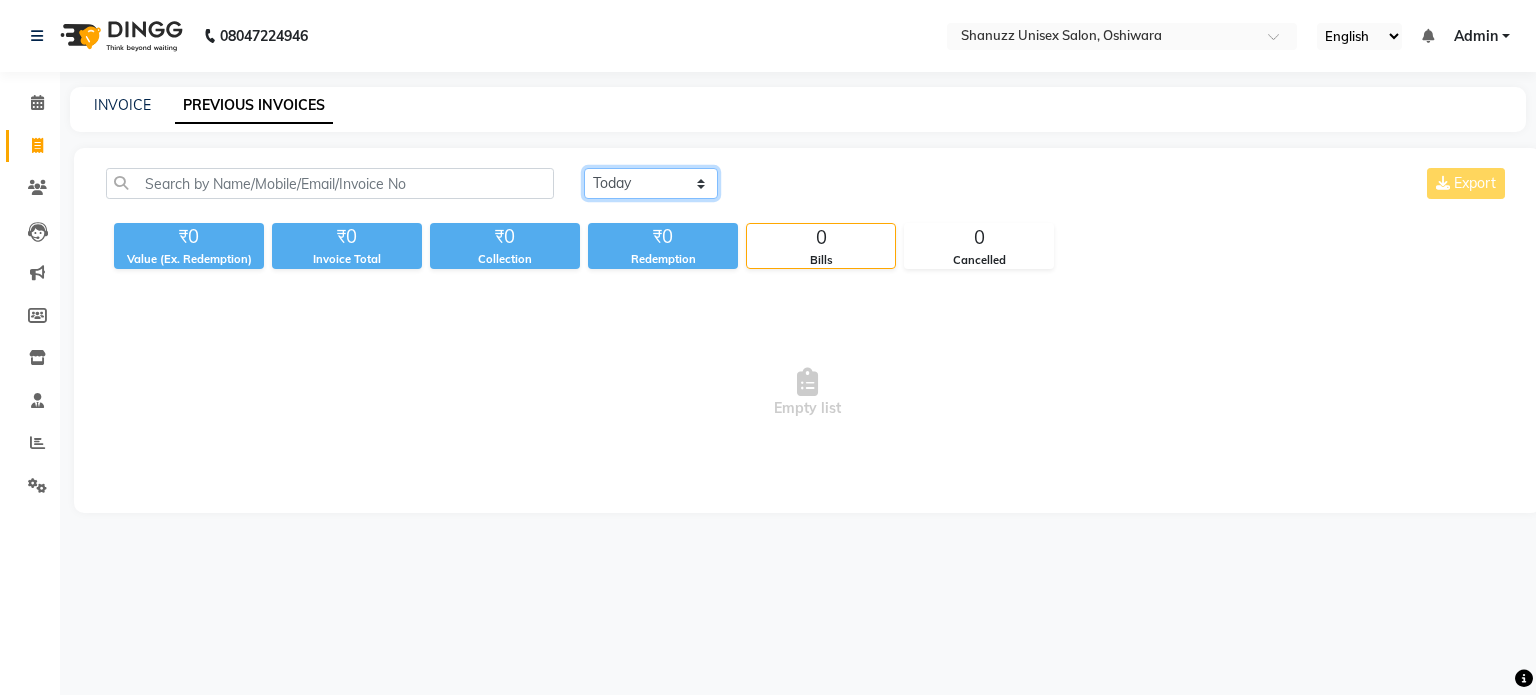 click on "Today Yesterday Custom Range" 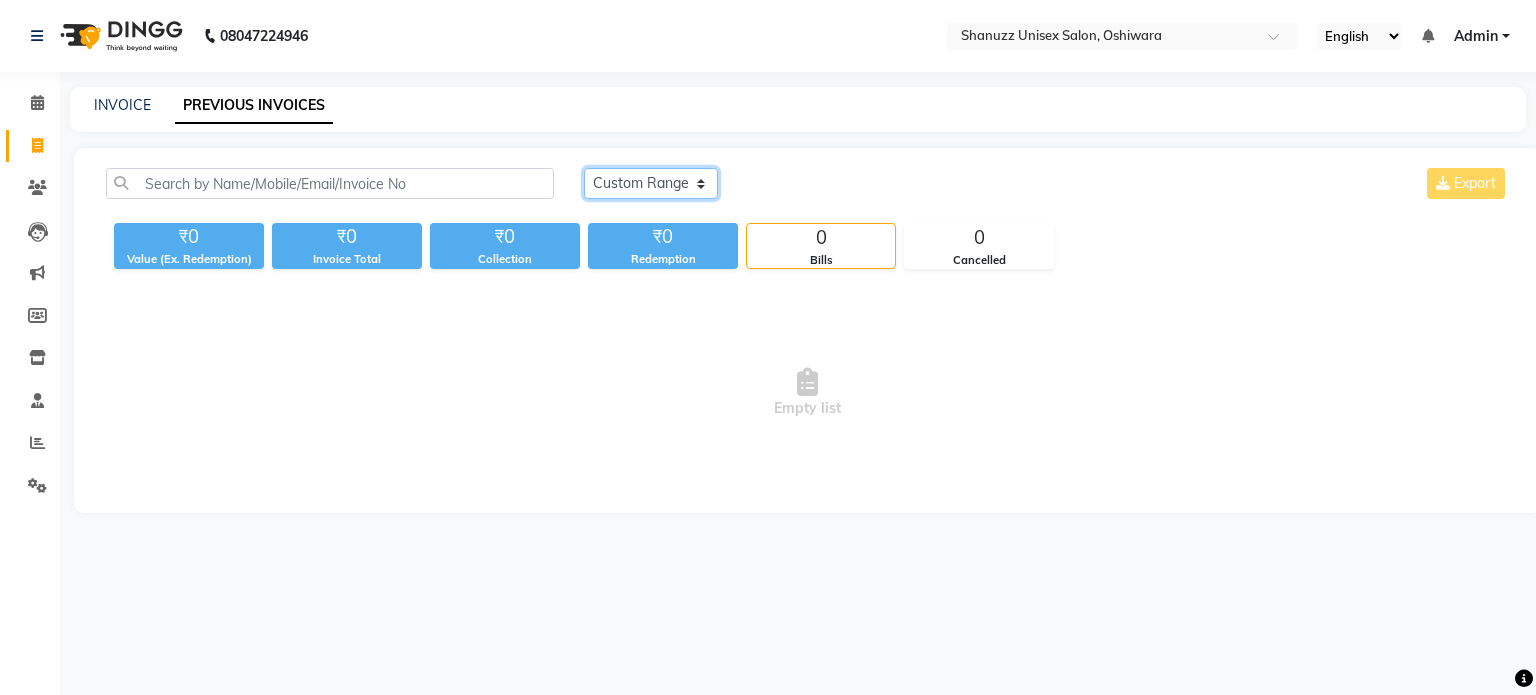 click on "Today Yesterday Custom Range" 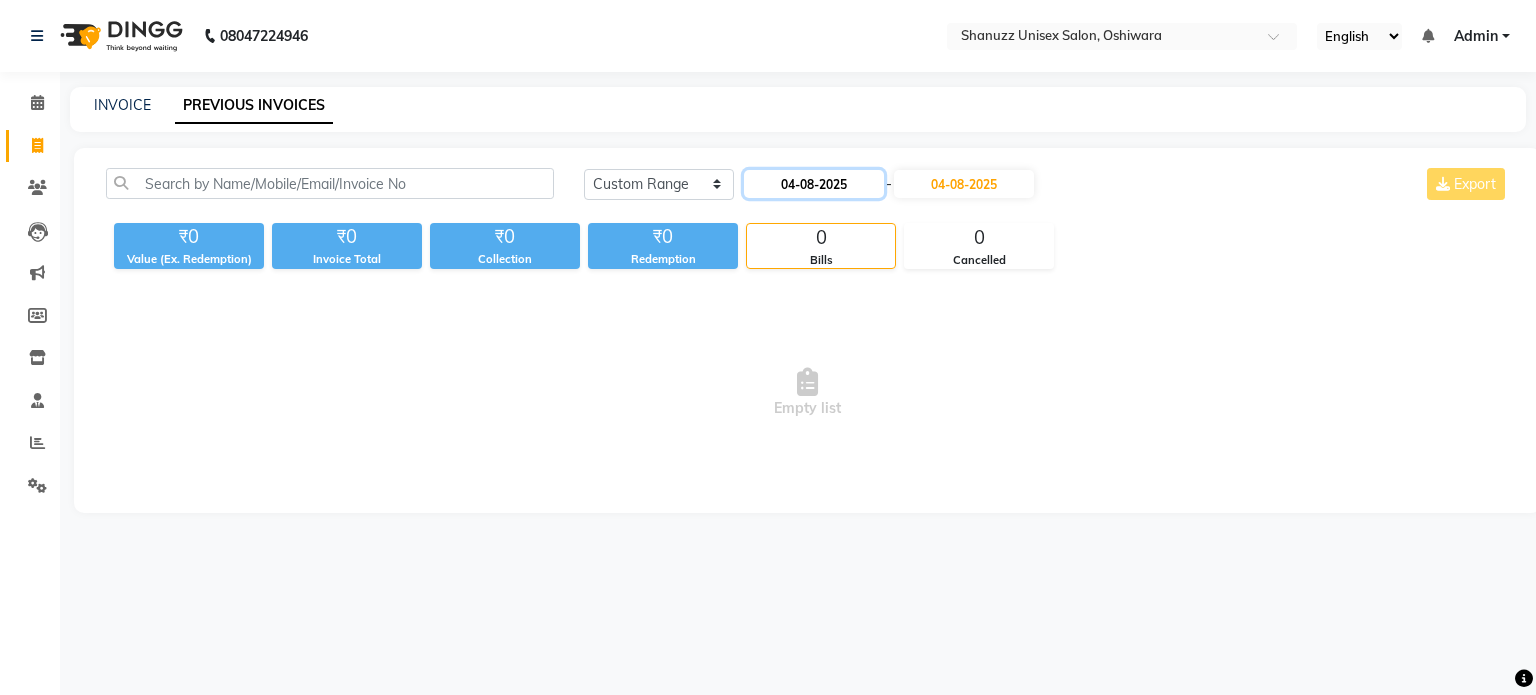 click on "04-08-2025" 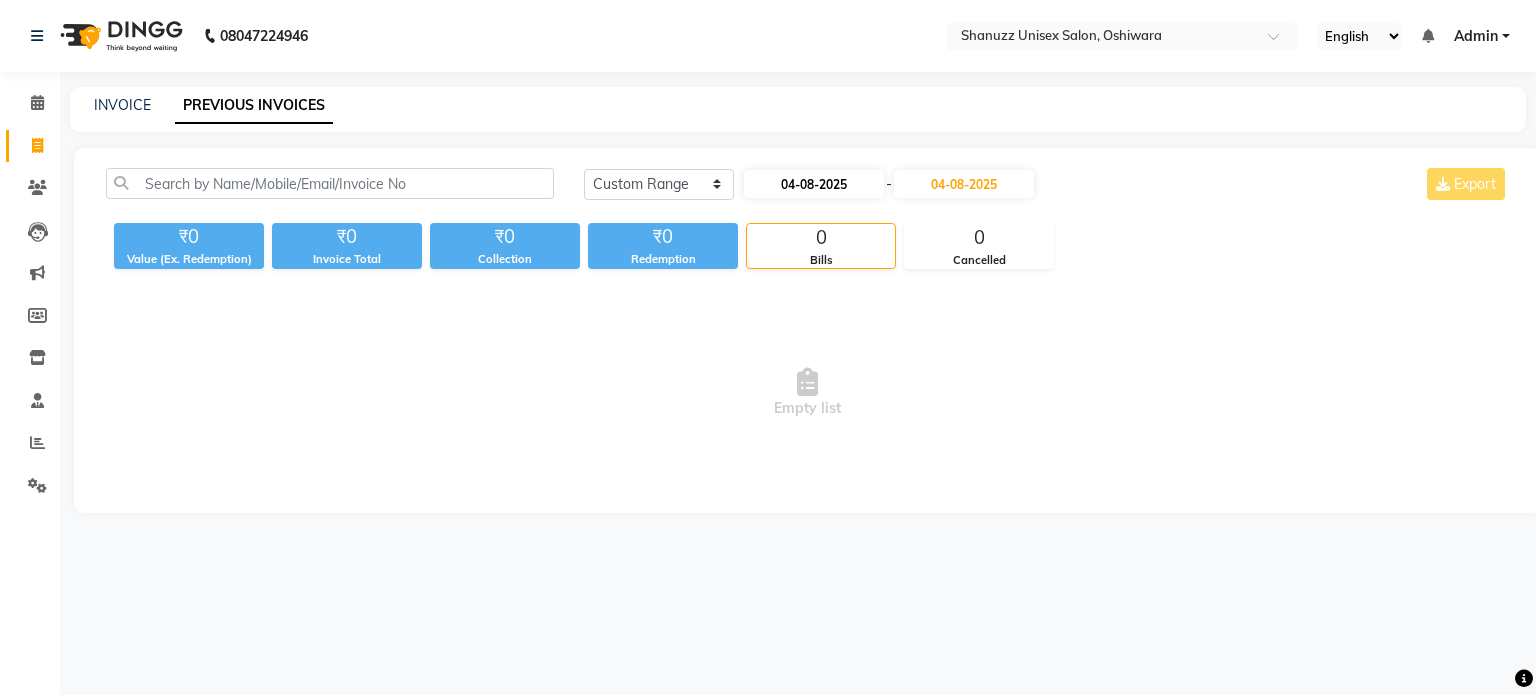 select on "8" 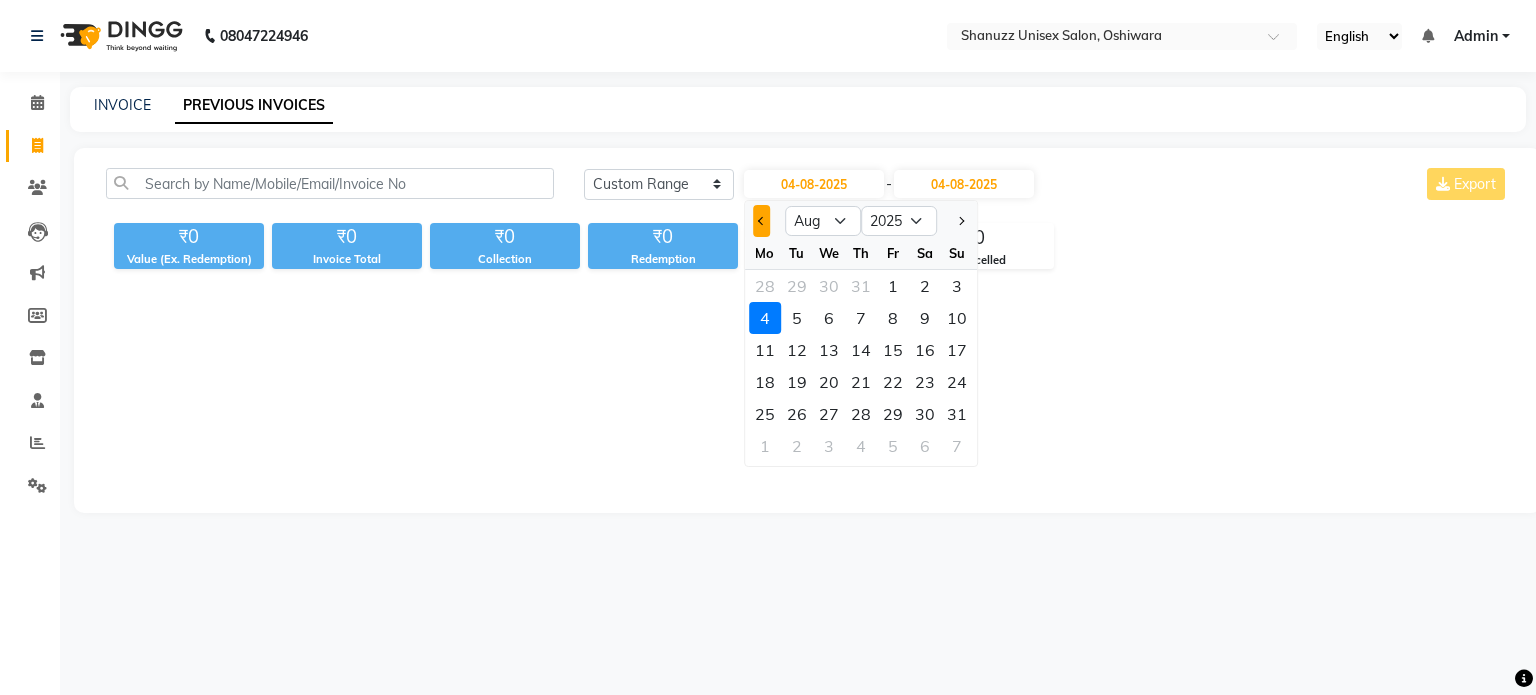 click 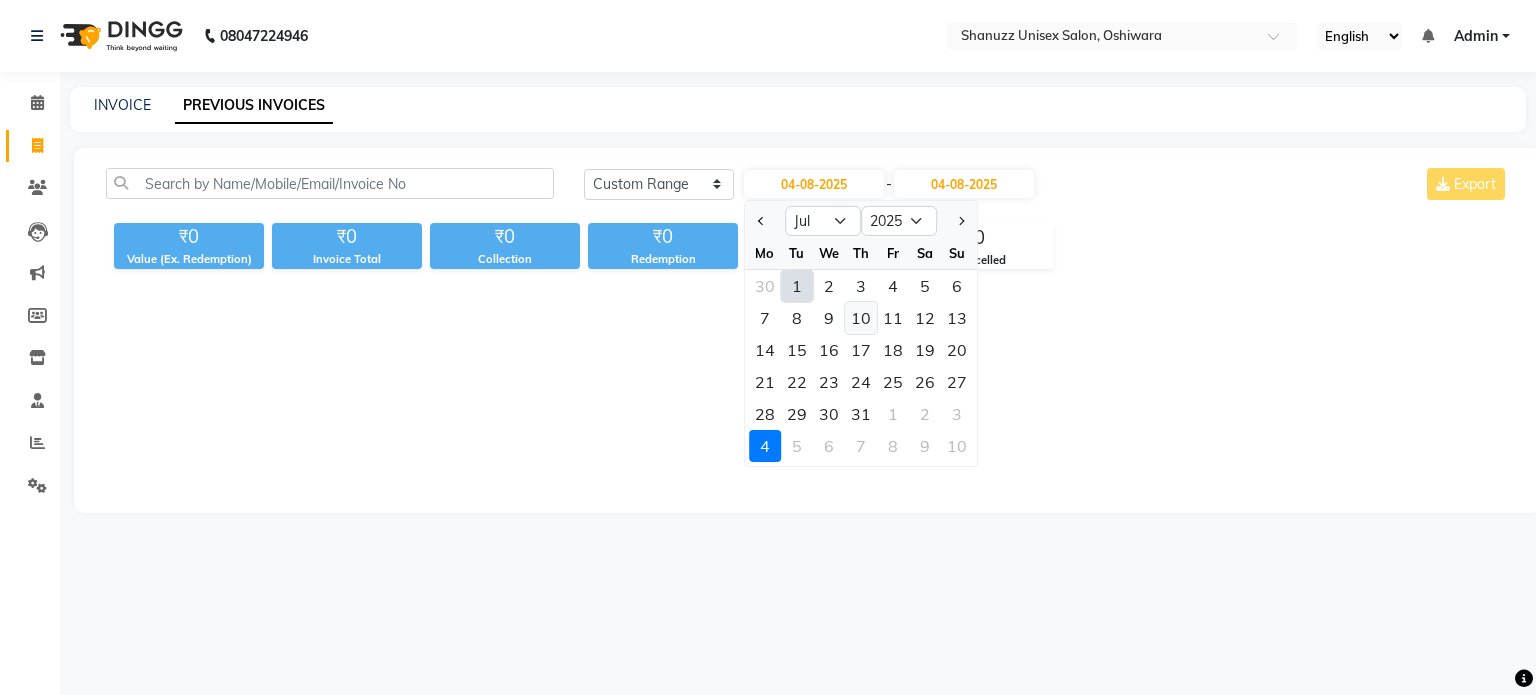 click on "10" 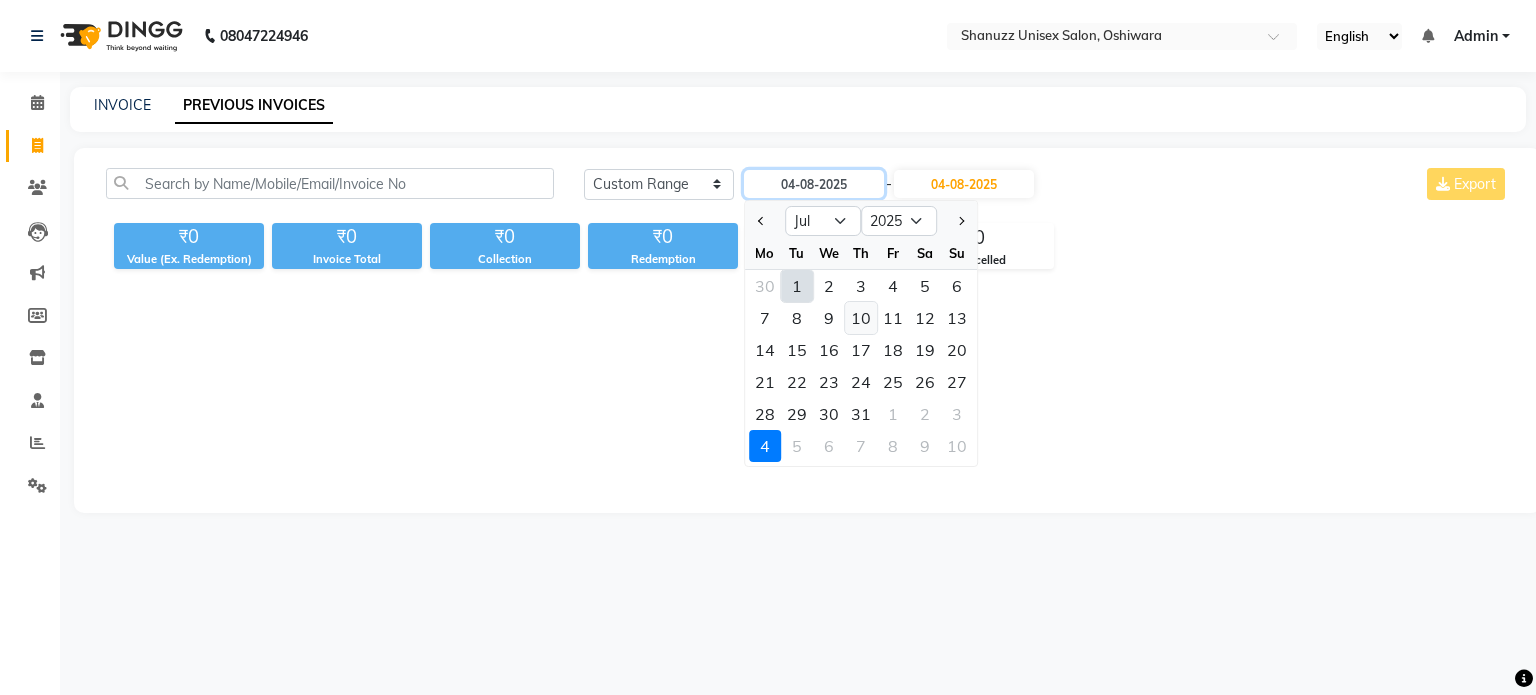 type on "10-07-2025" 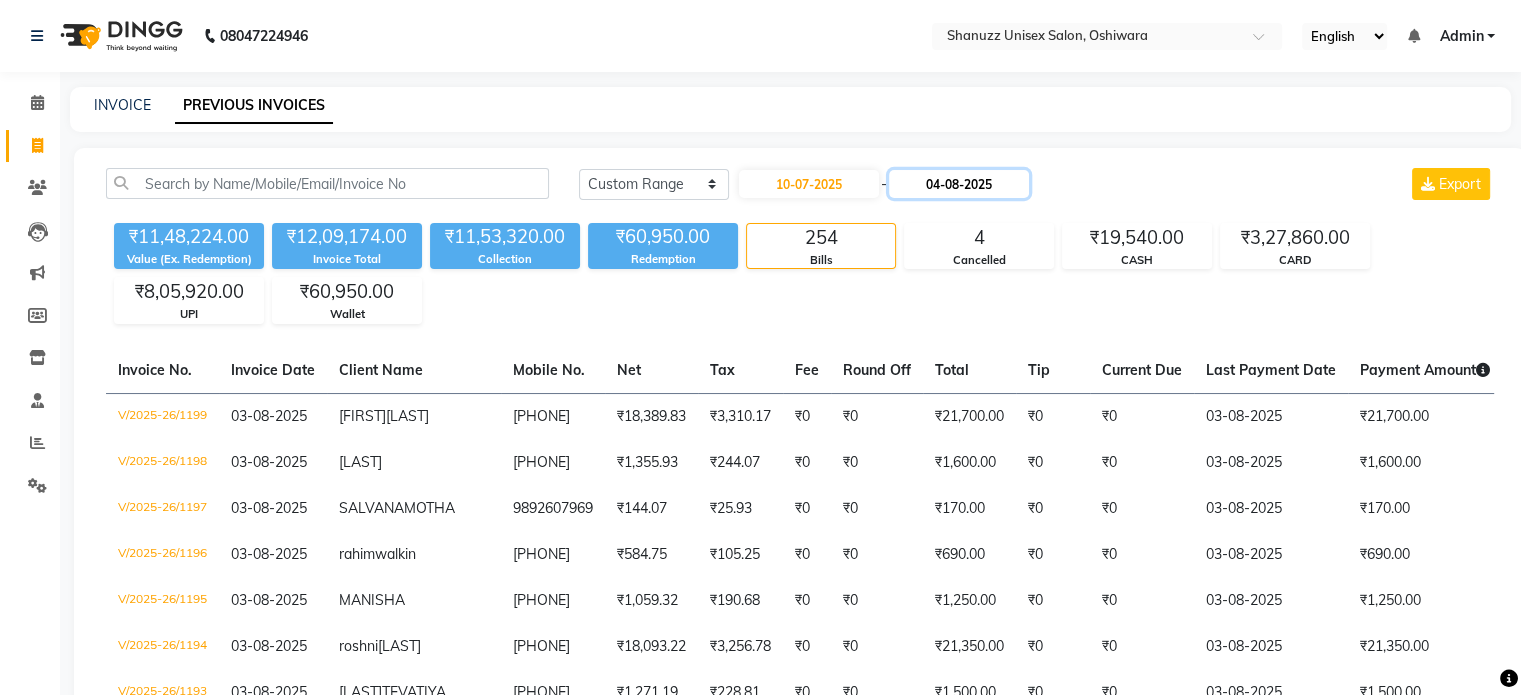 click on "04-08-2025" 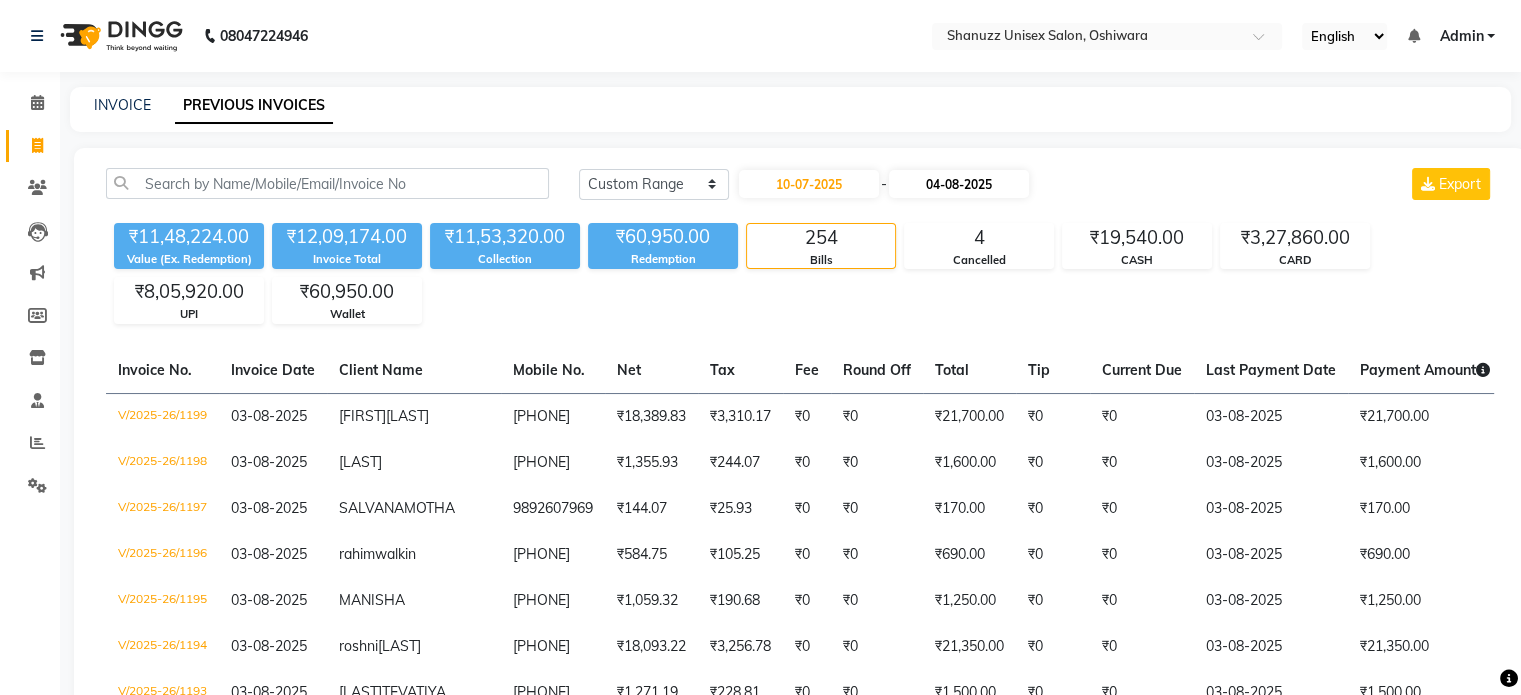select on "8" 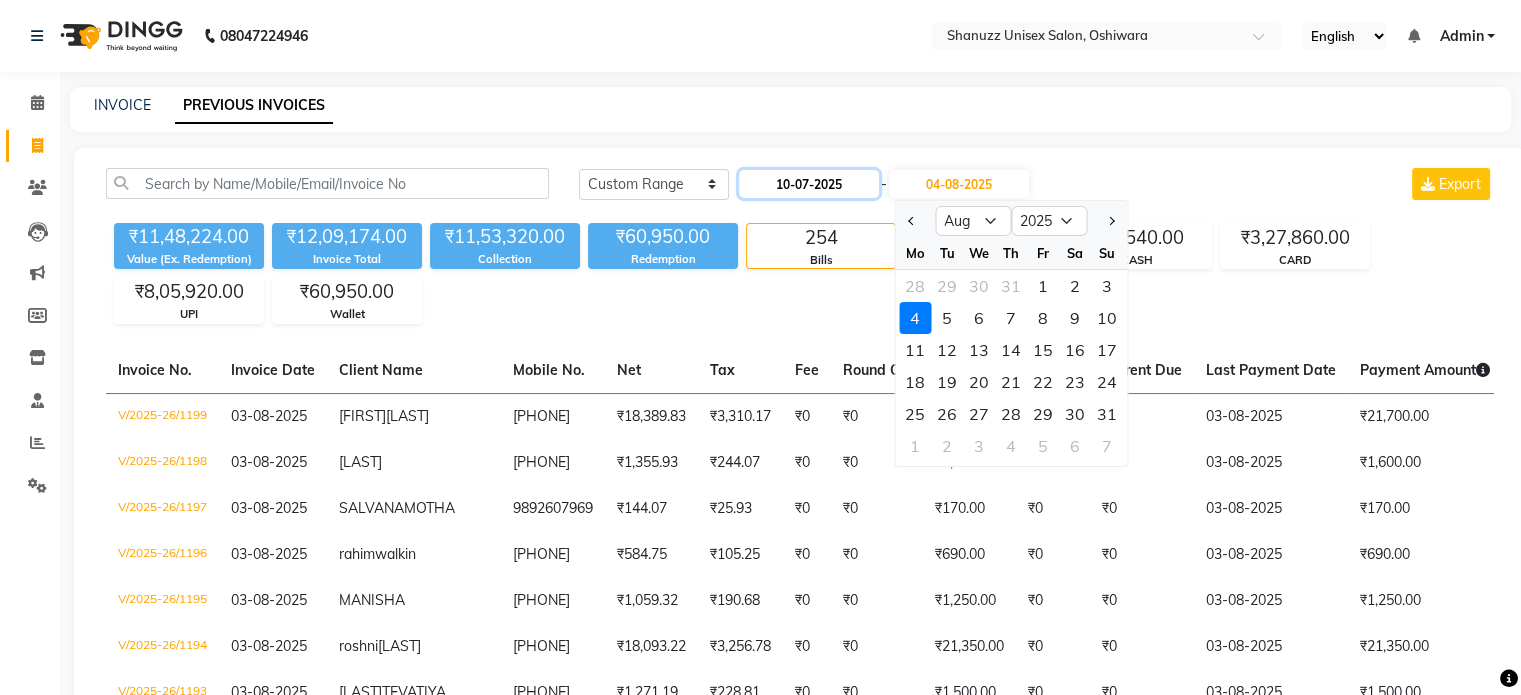 click on "10-07-2025" 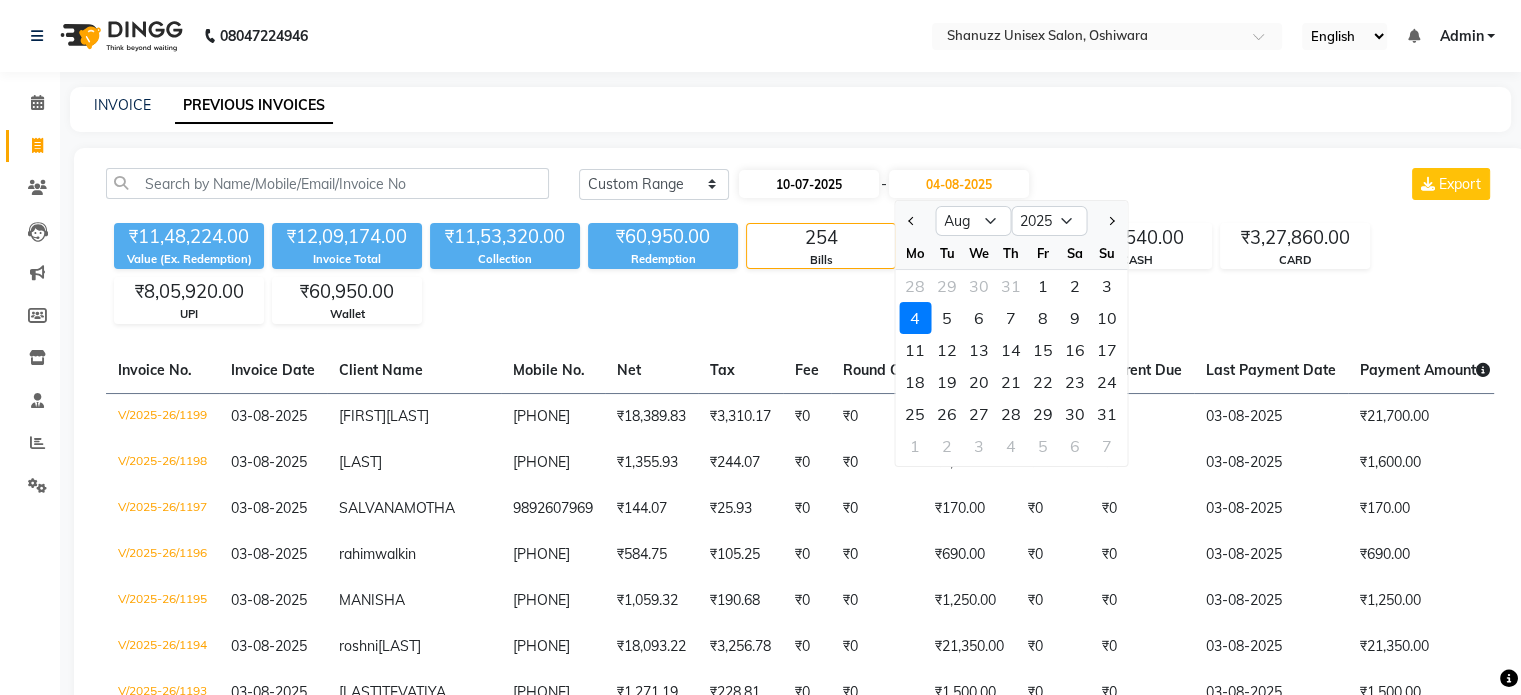 select on "7" 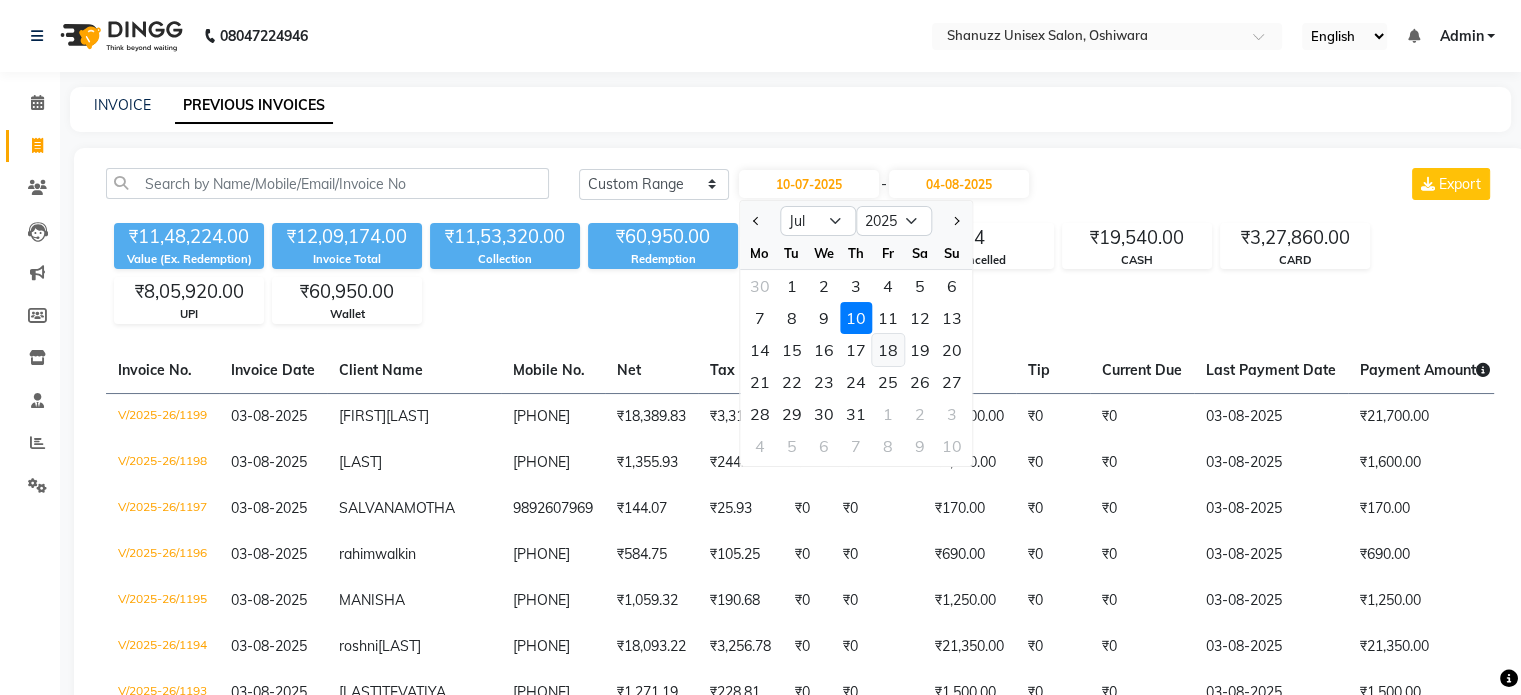 click on "18" 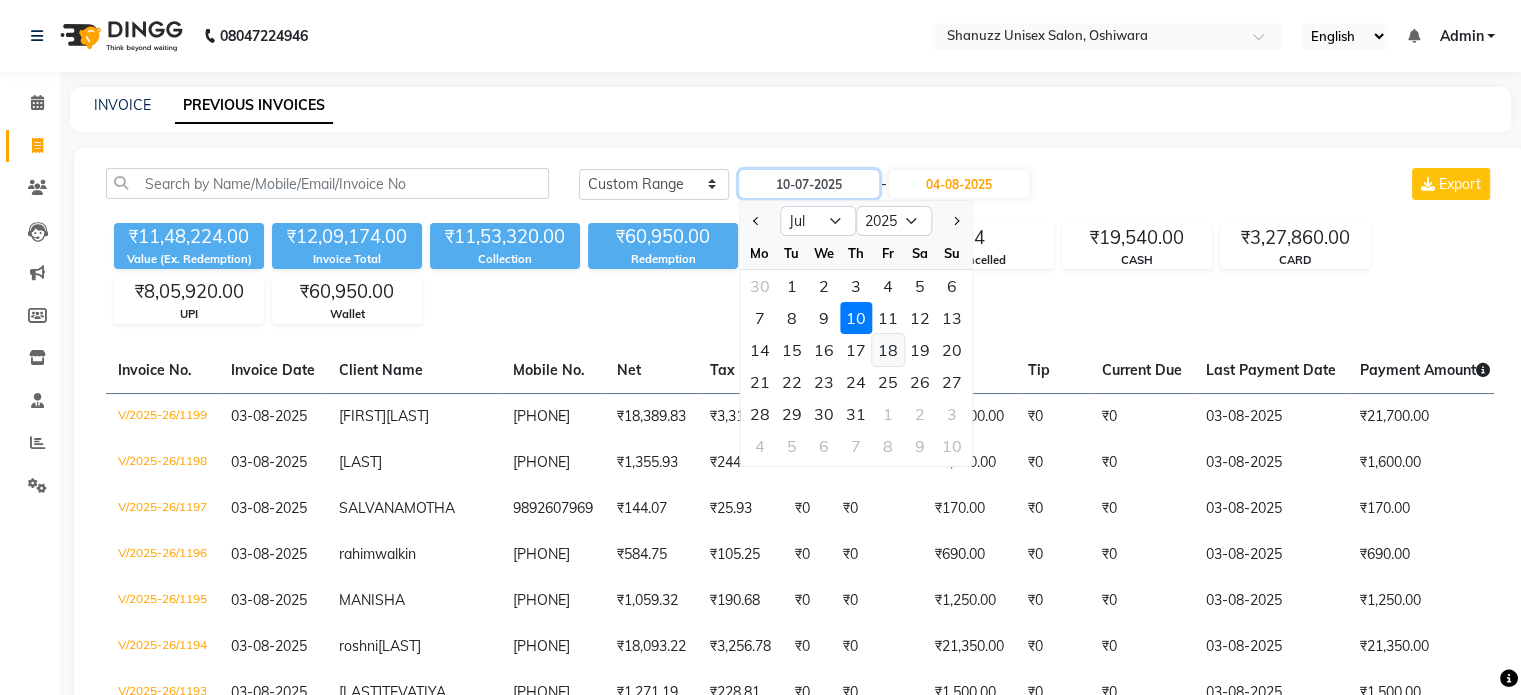 type on "18-07-2025" 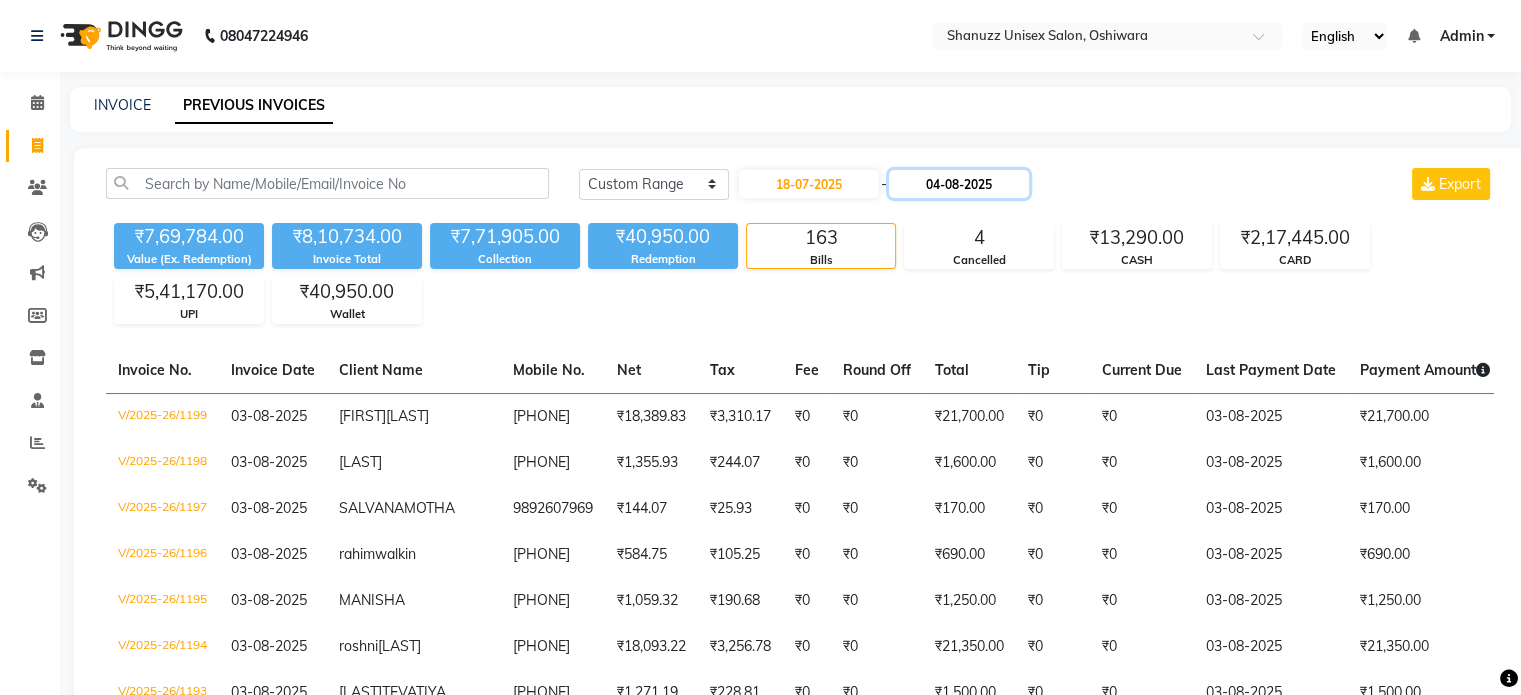 click on "04-08-2025" 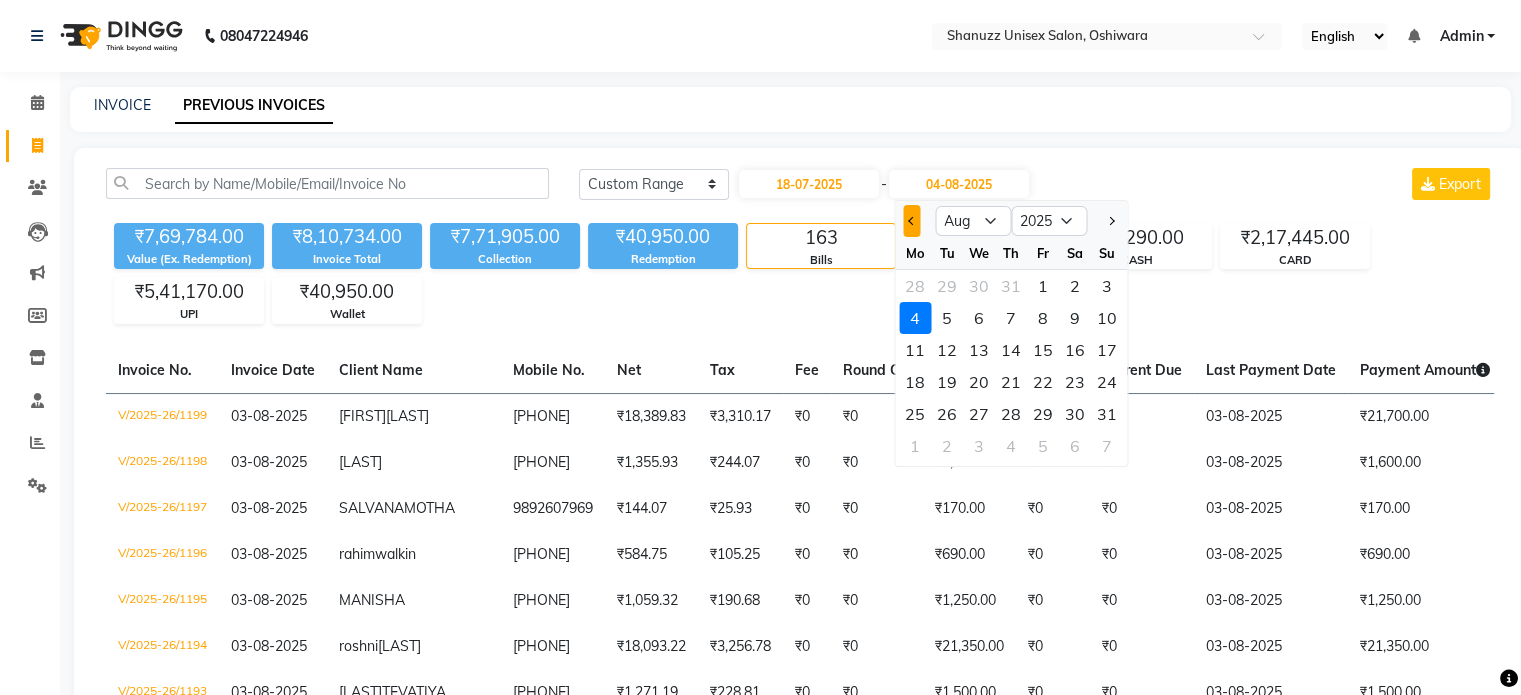click 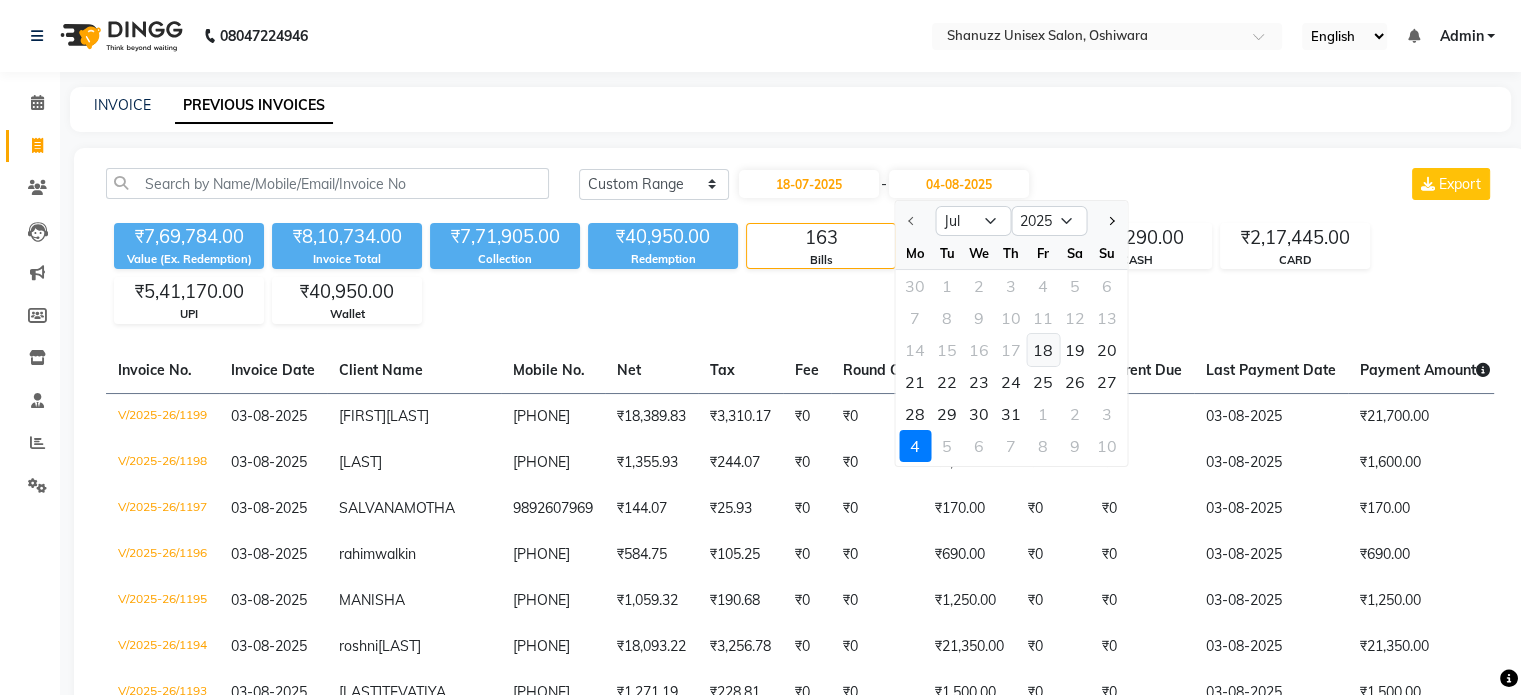click on "18" 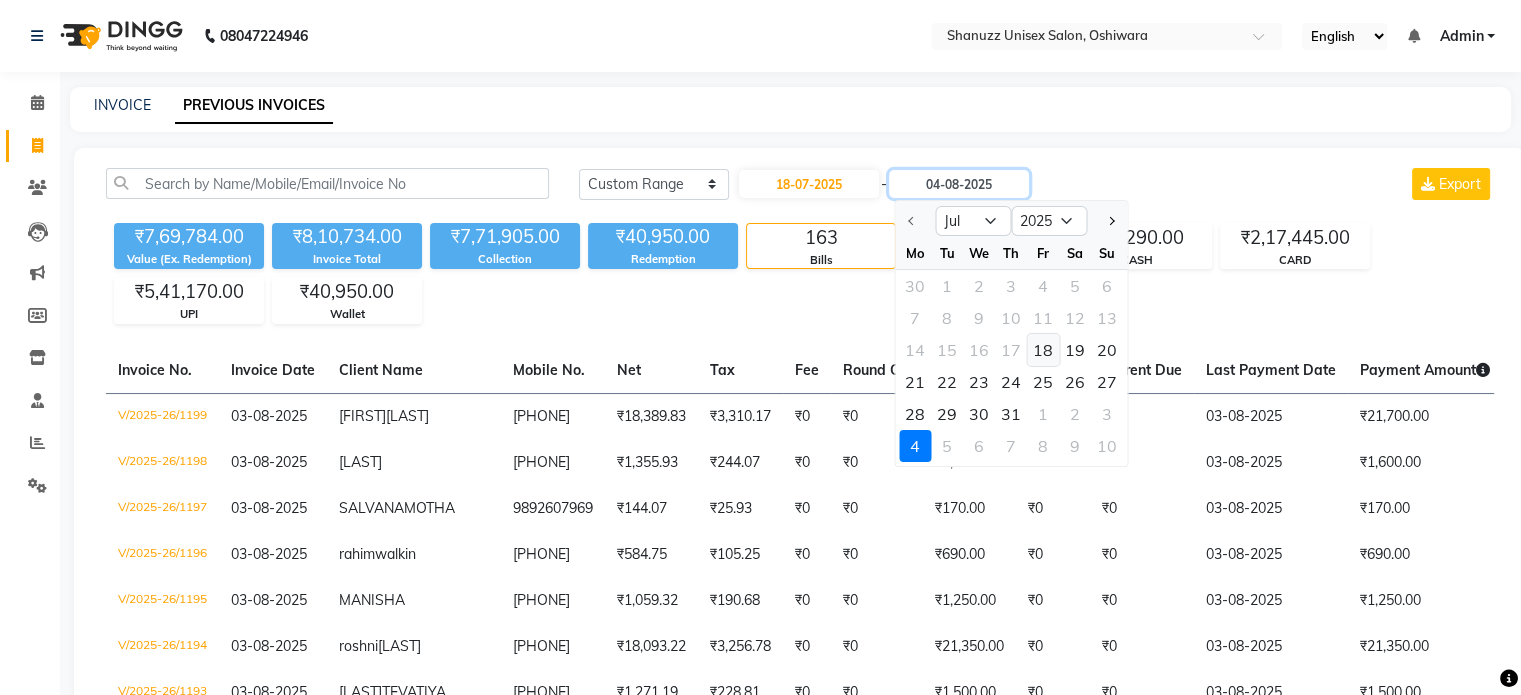 type on "18-07-2025" 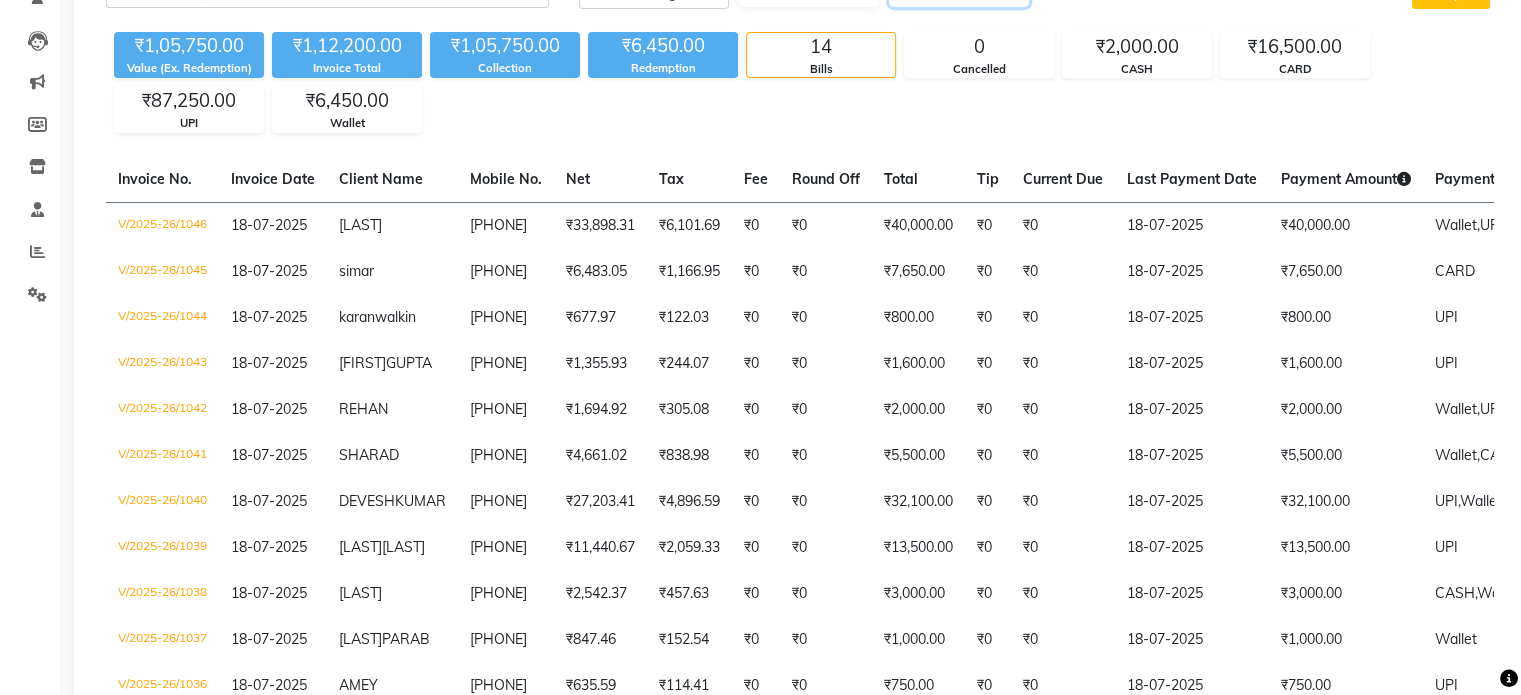 scroll, scrollTop: 190, scrollLeft: 0, axis: vertical 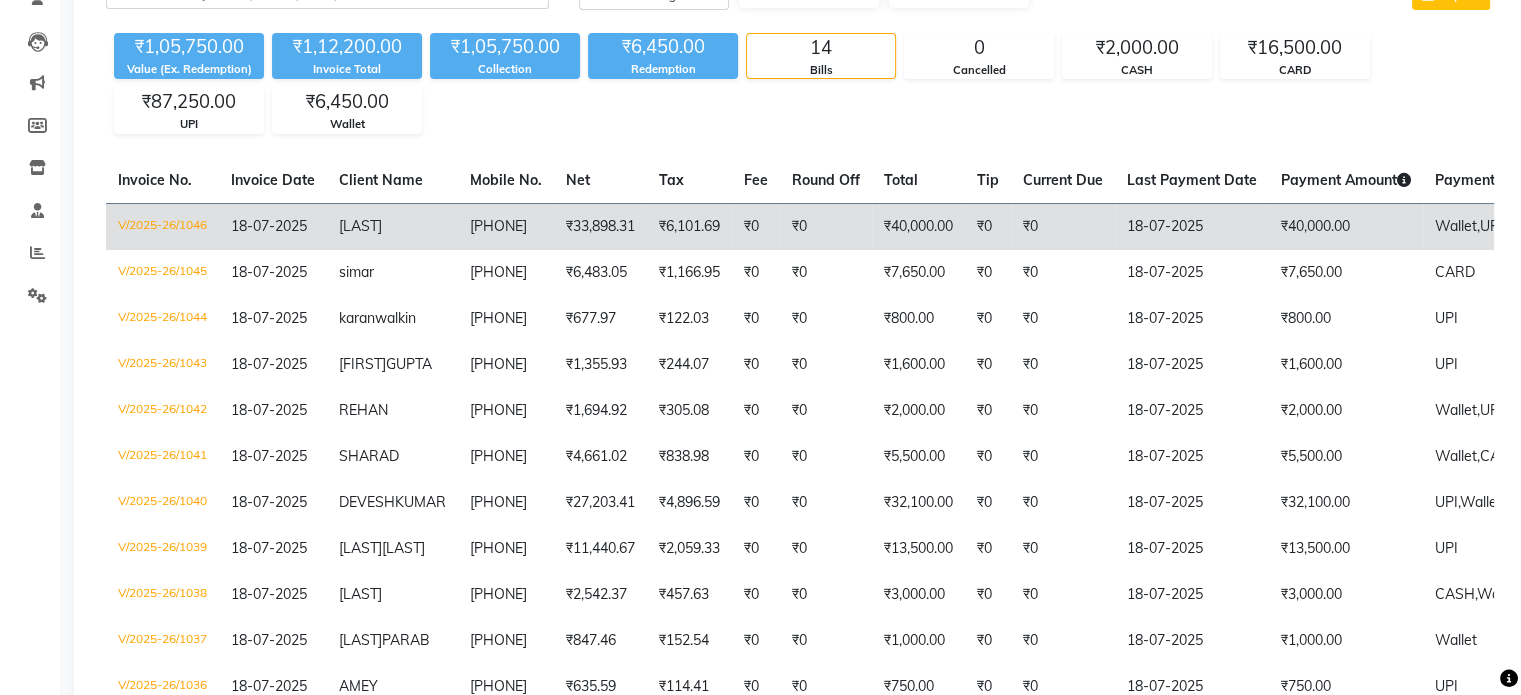 click on "PRAVEEN" 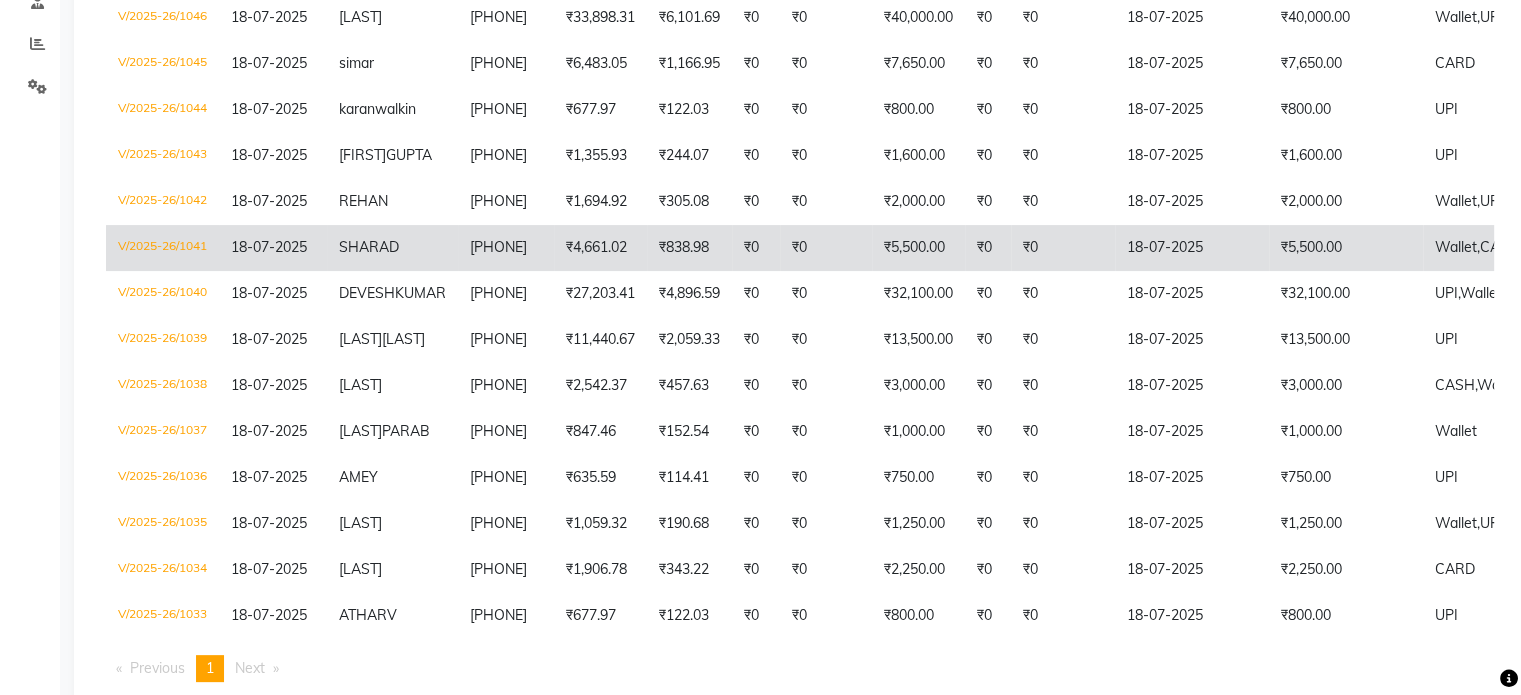 scroll, scrollTop: 424, scrollLeft: 0, axis: vertical 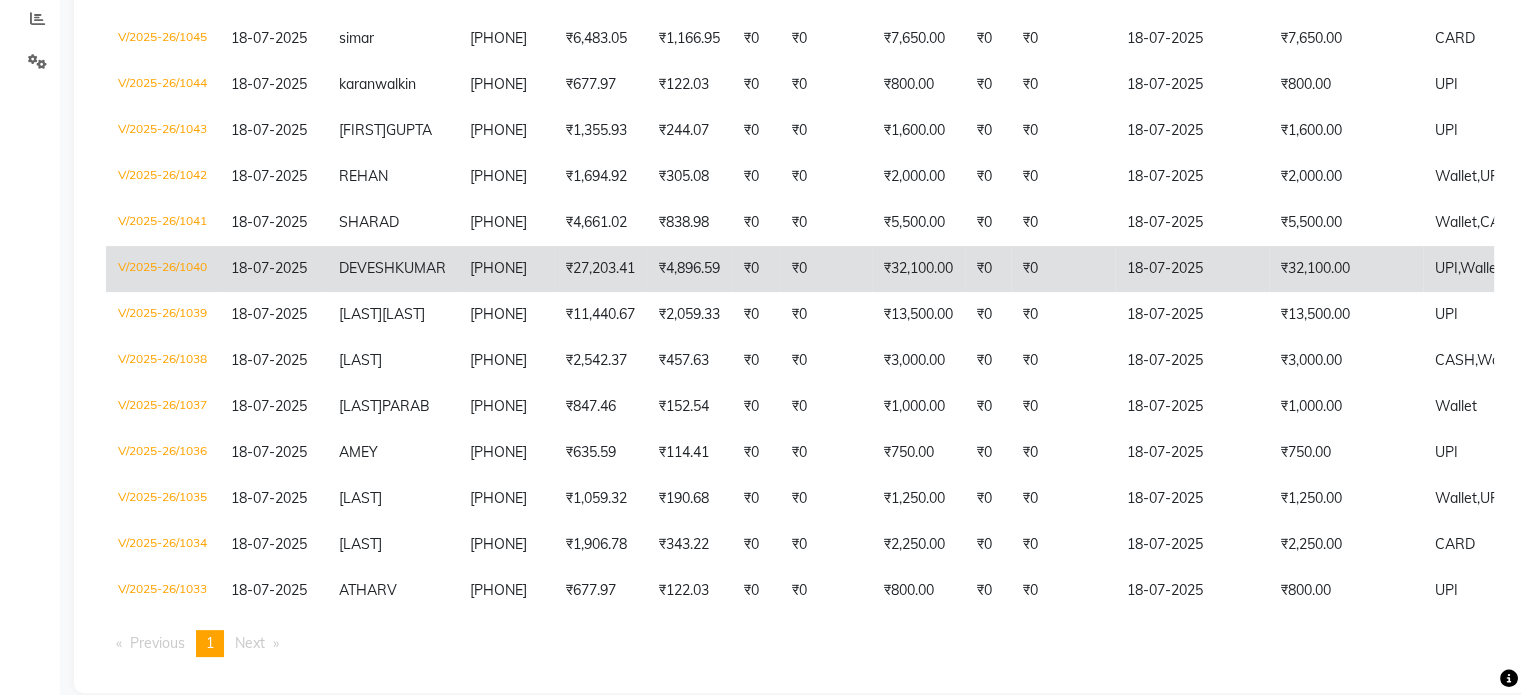 click on "18-07-2025" 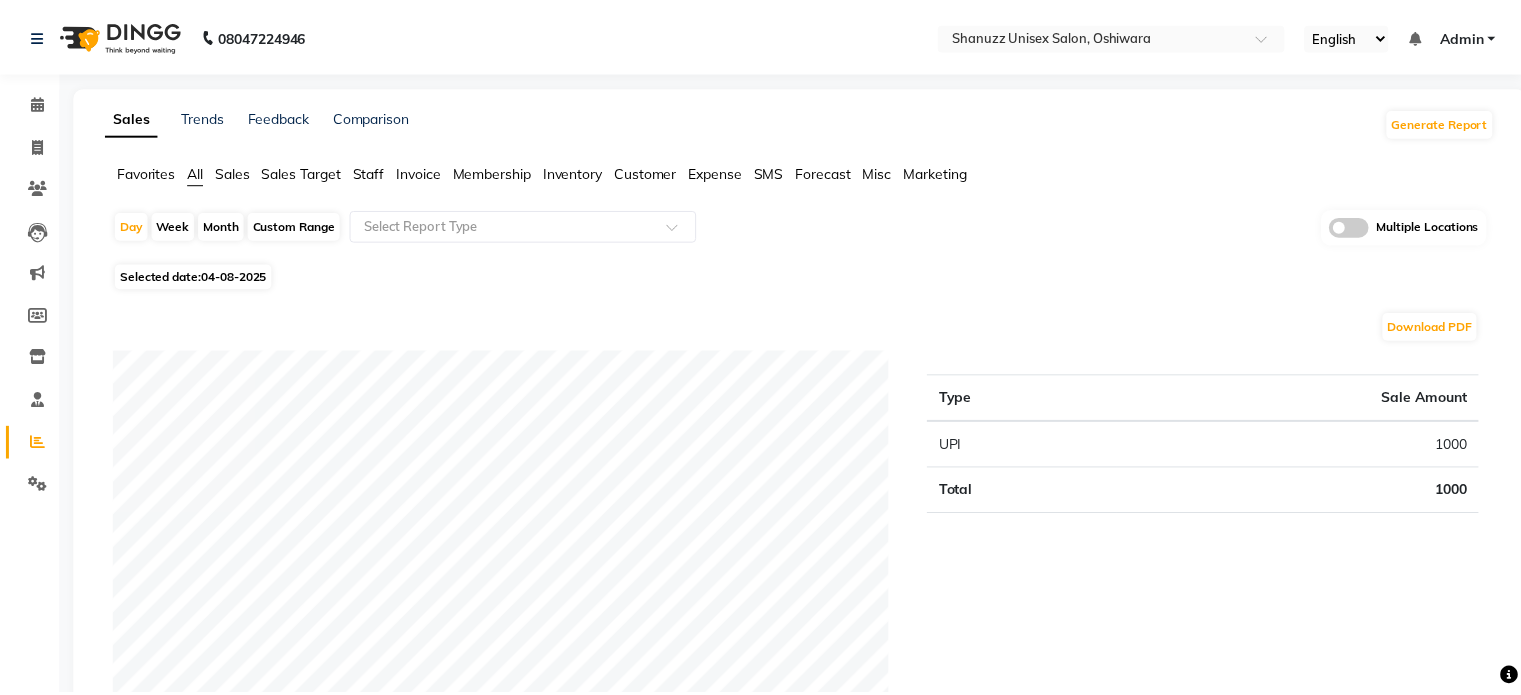 scroll, scrollTop: 0, scrollLeft: 0, axis: both 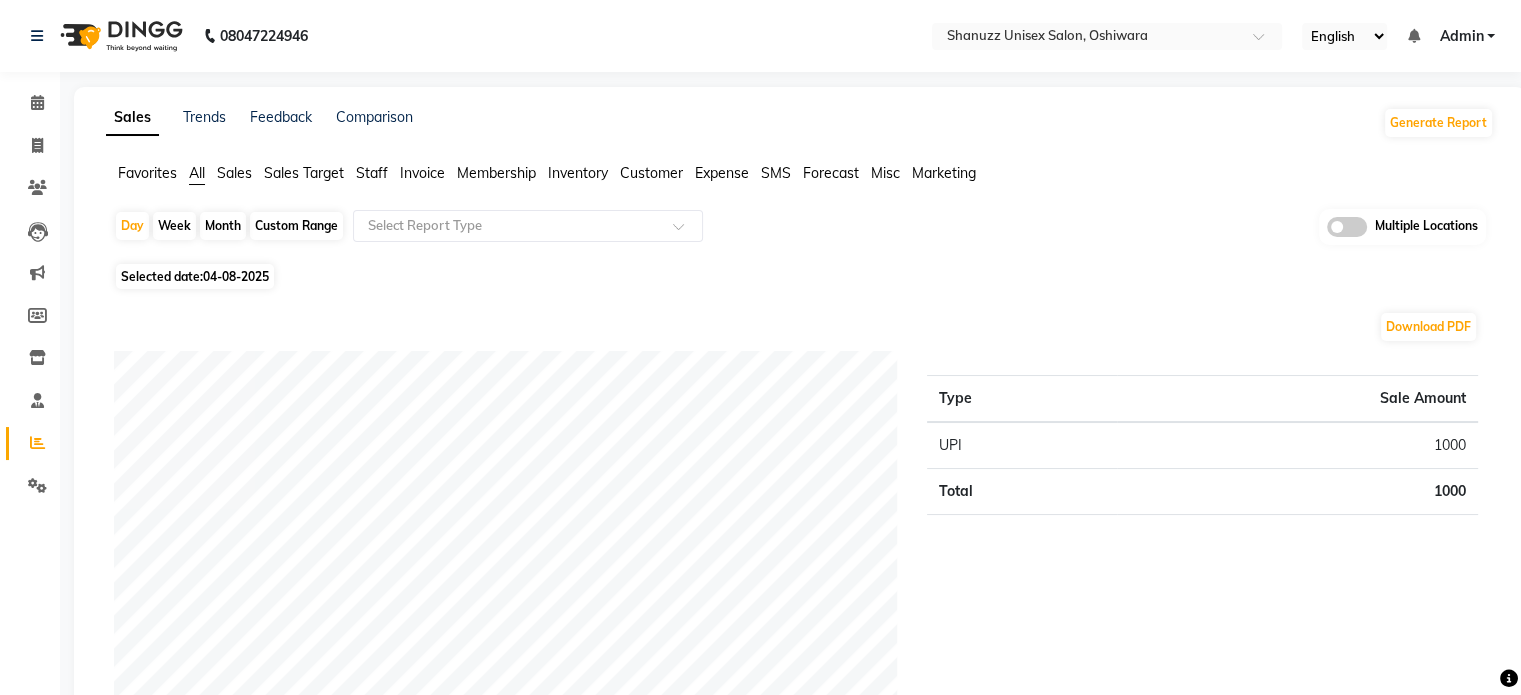 click on "Month" 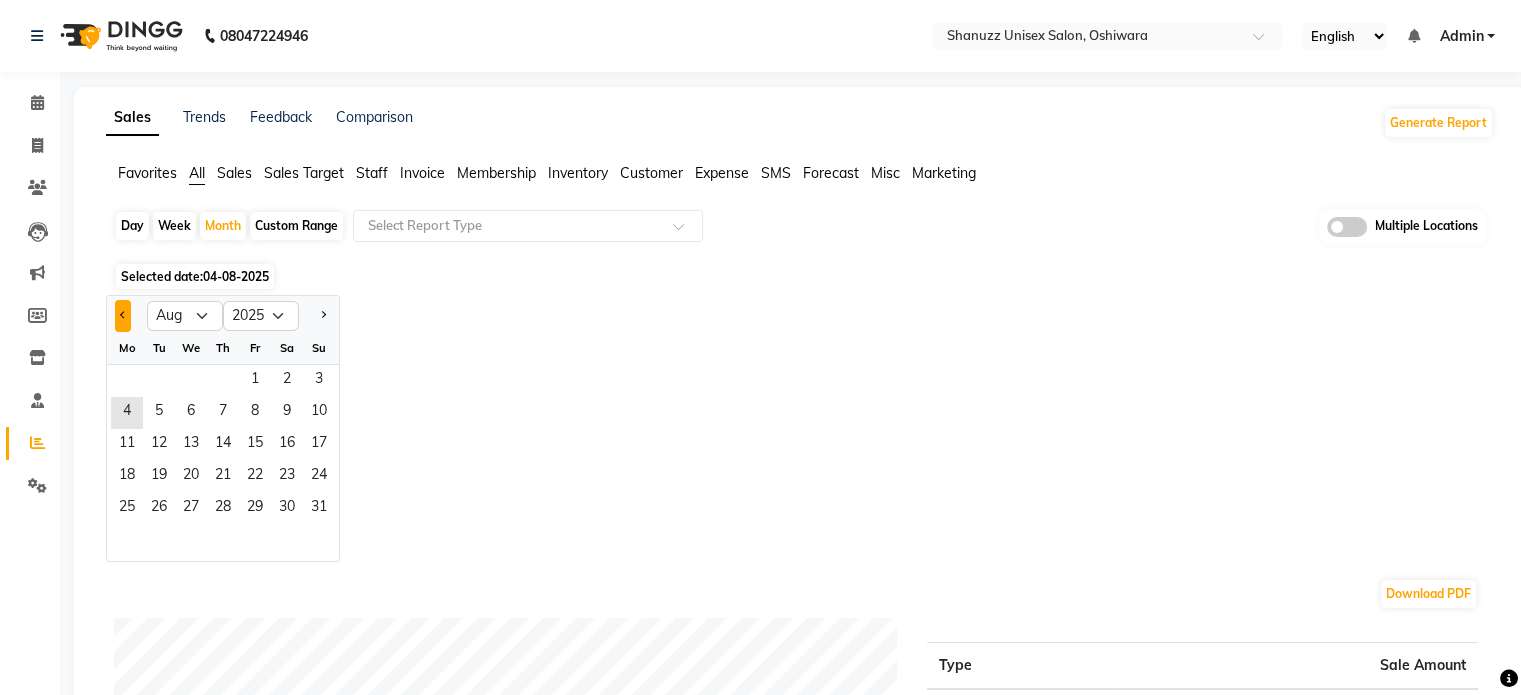 click 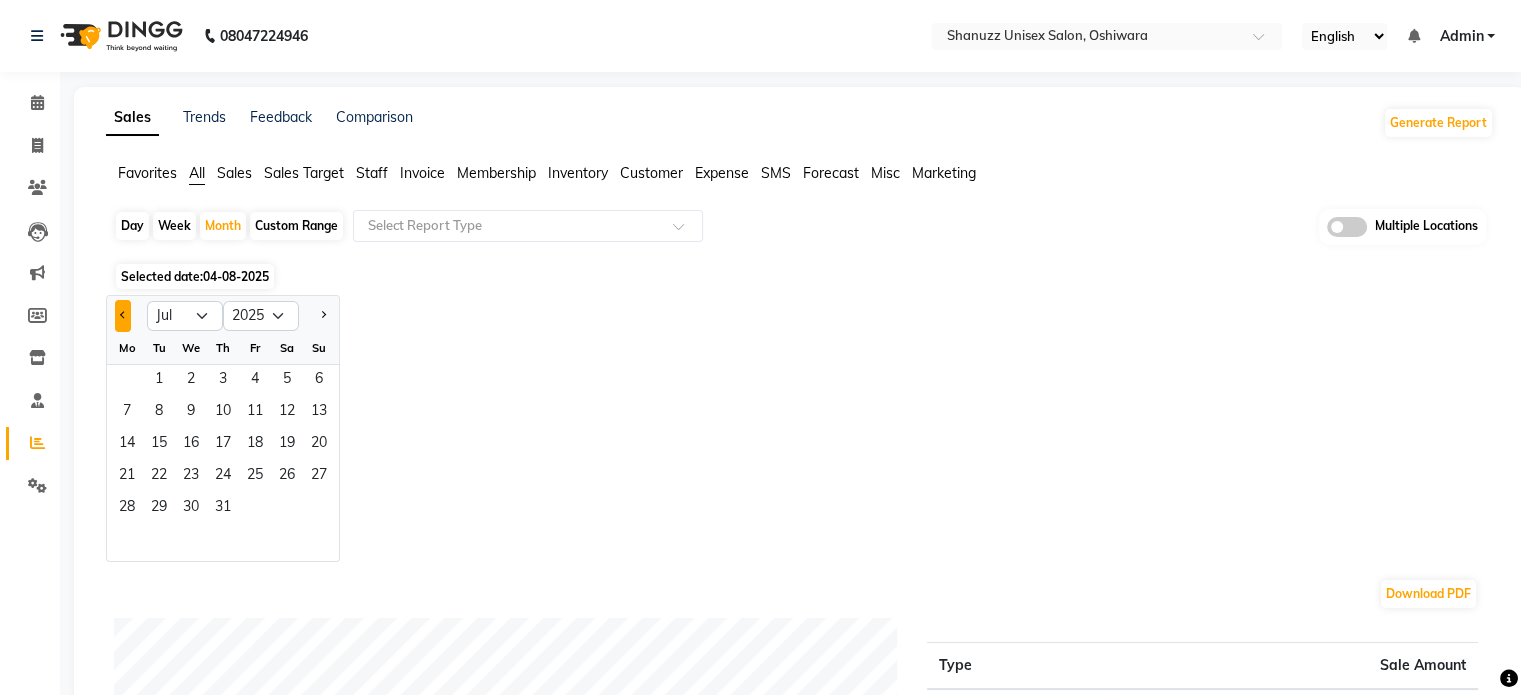 click 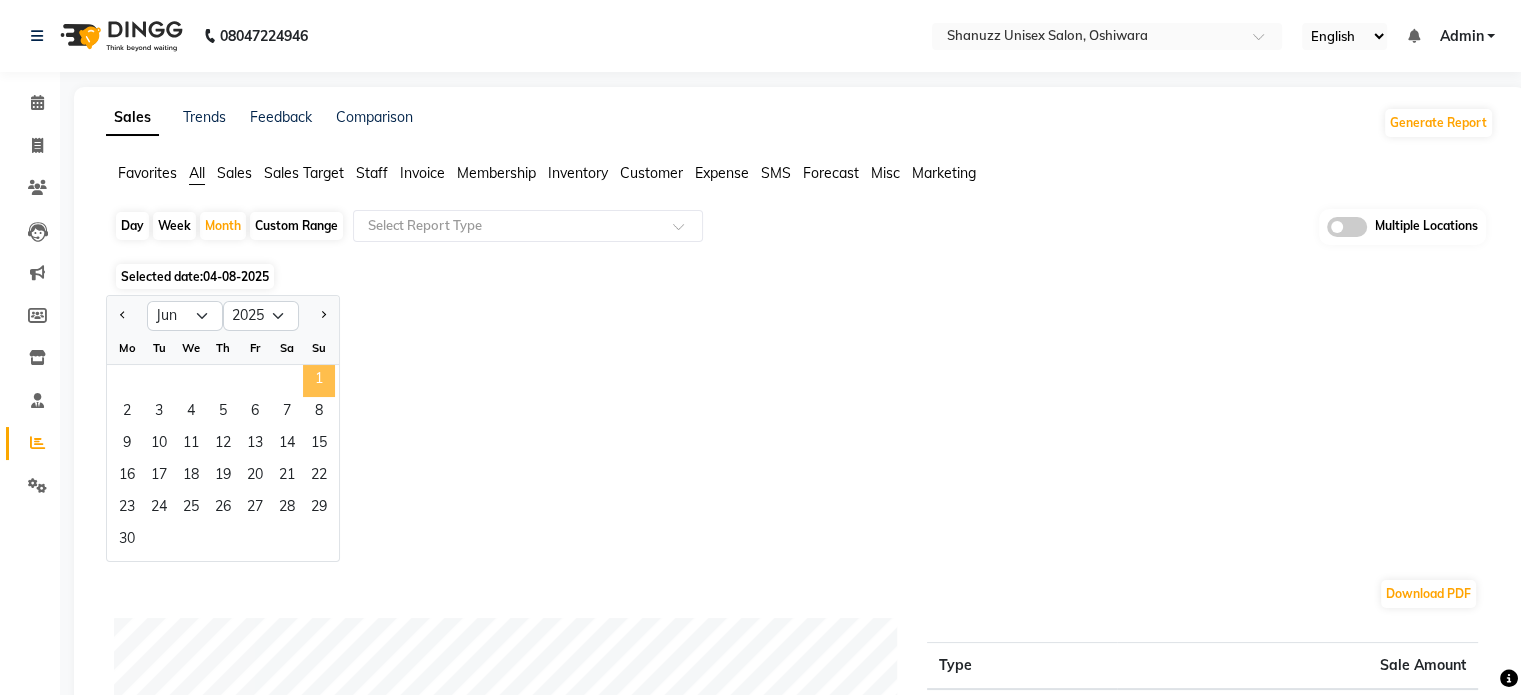 click on "1" 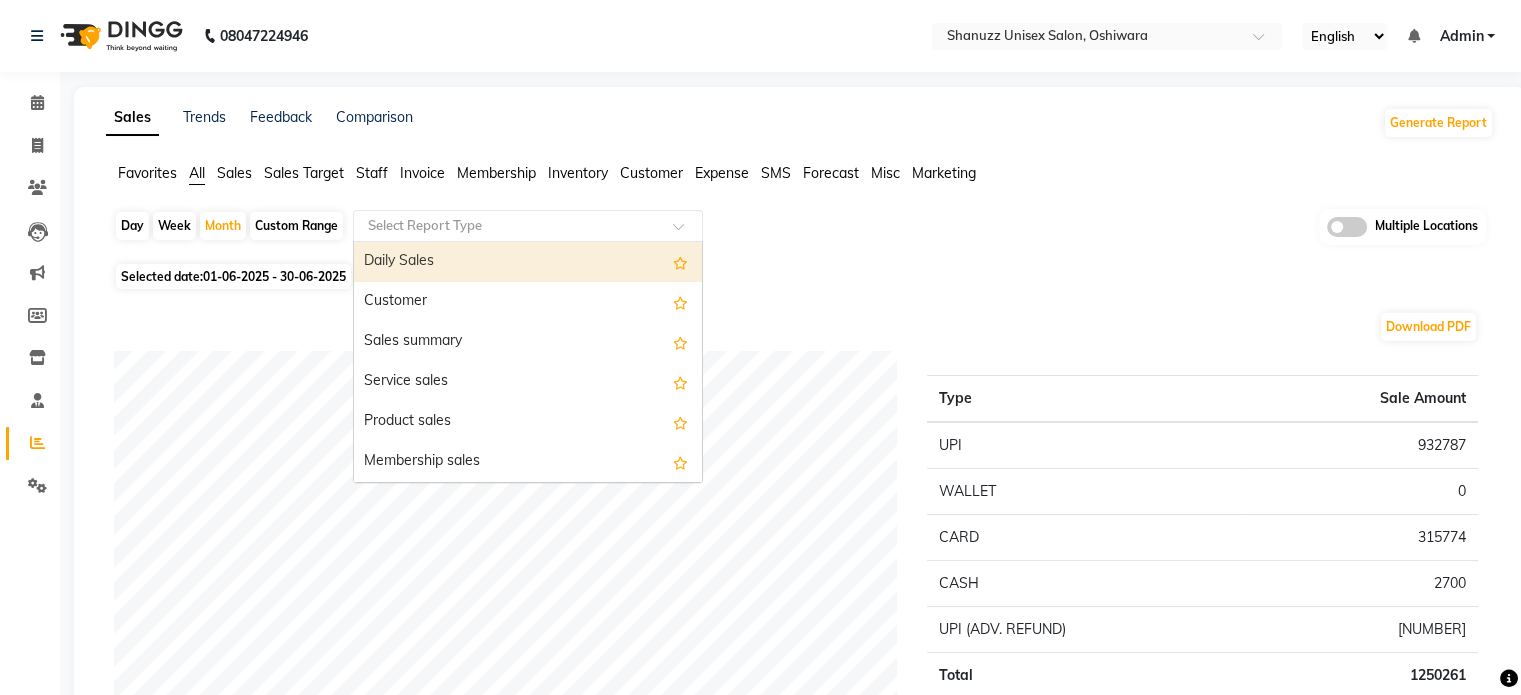 click 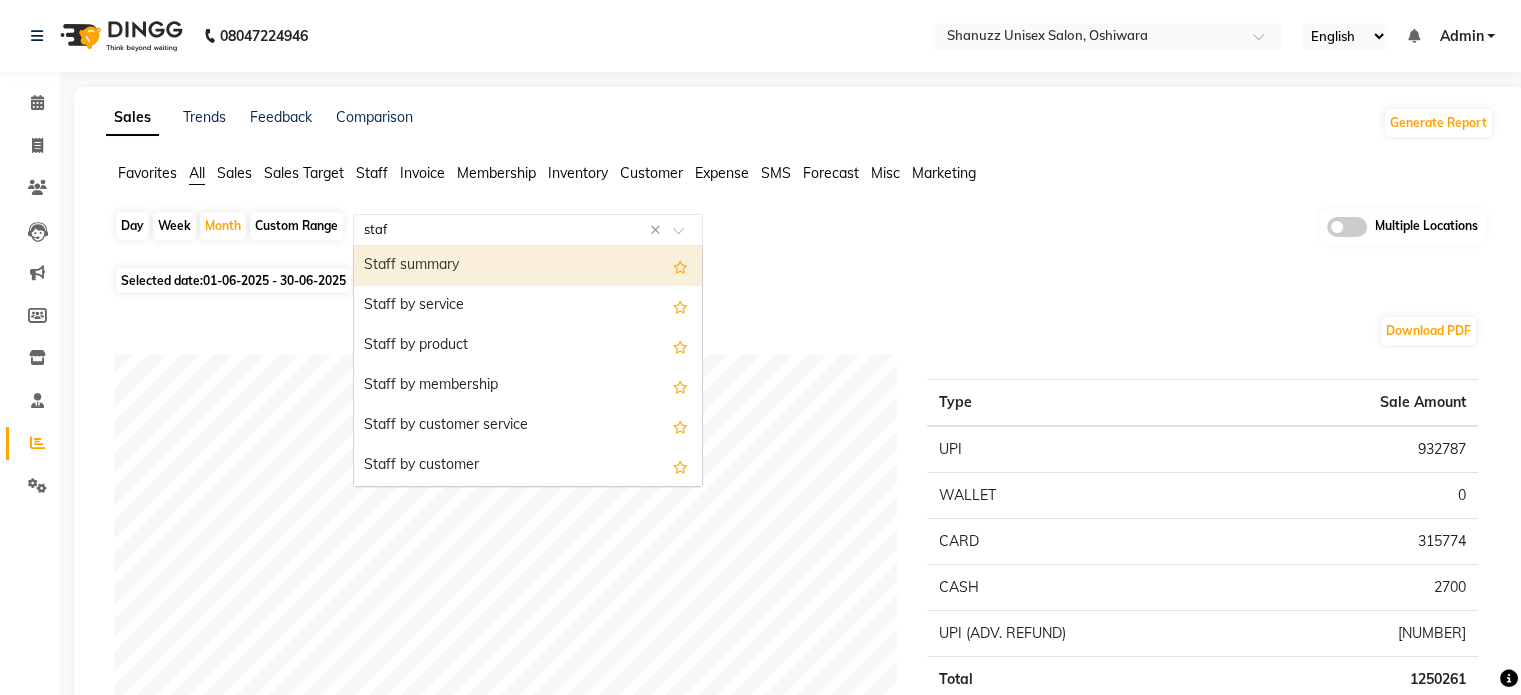 type on "staff" 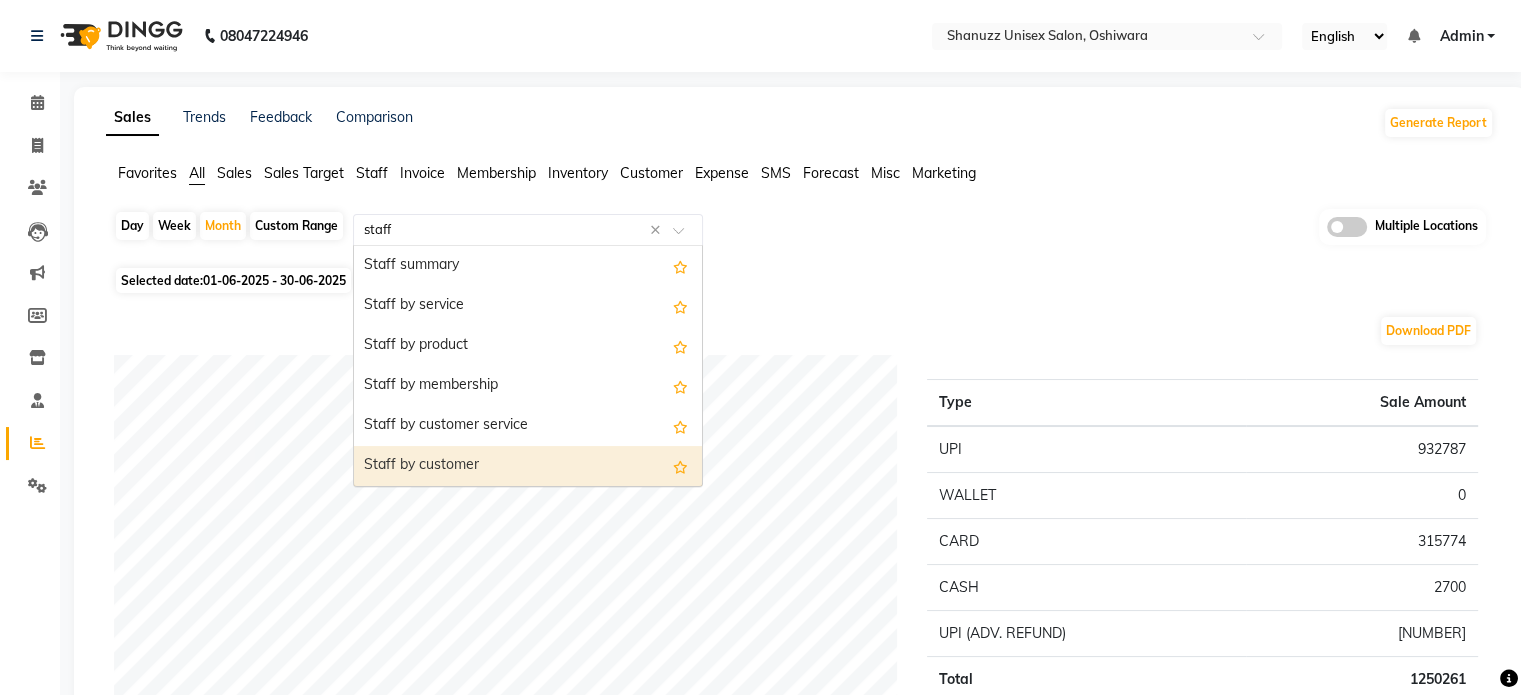 click on "Staff by customer" at bounding box center (528, 466) 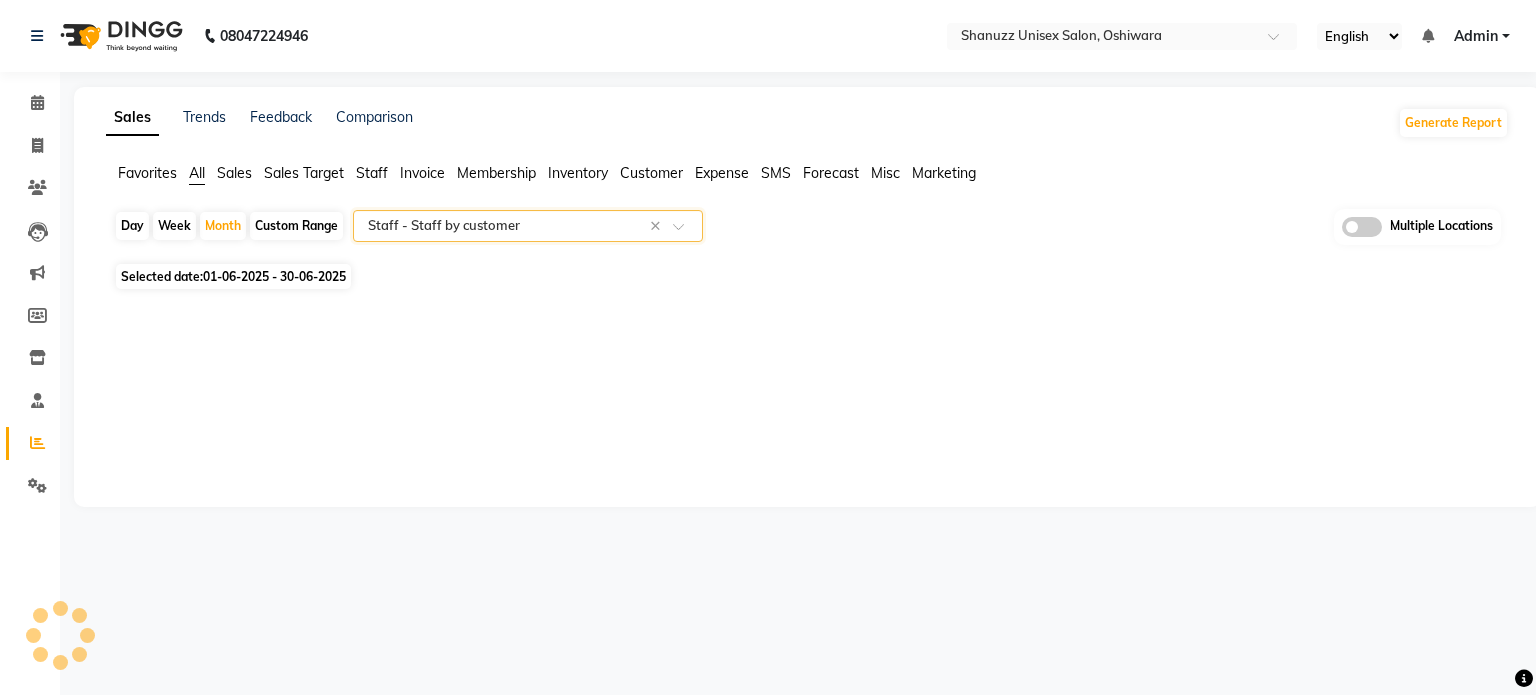 select on "filtered_report" 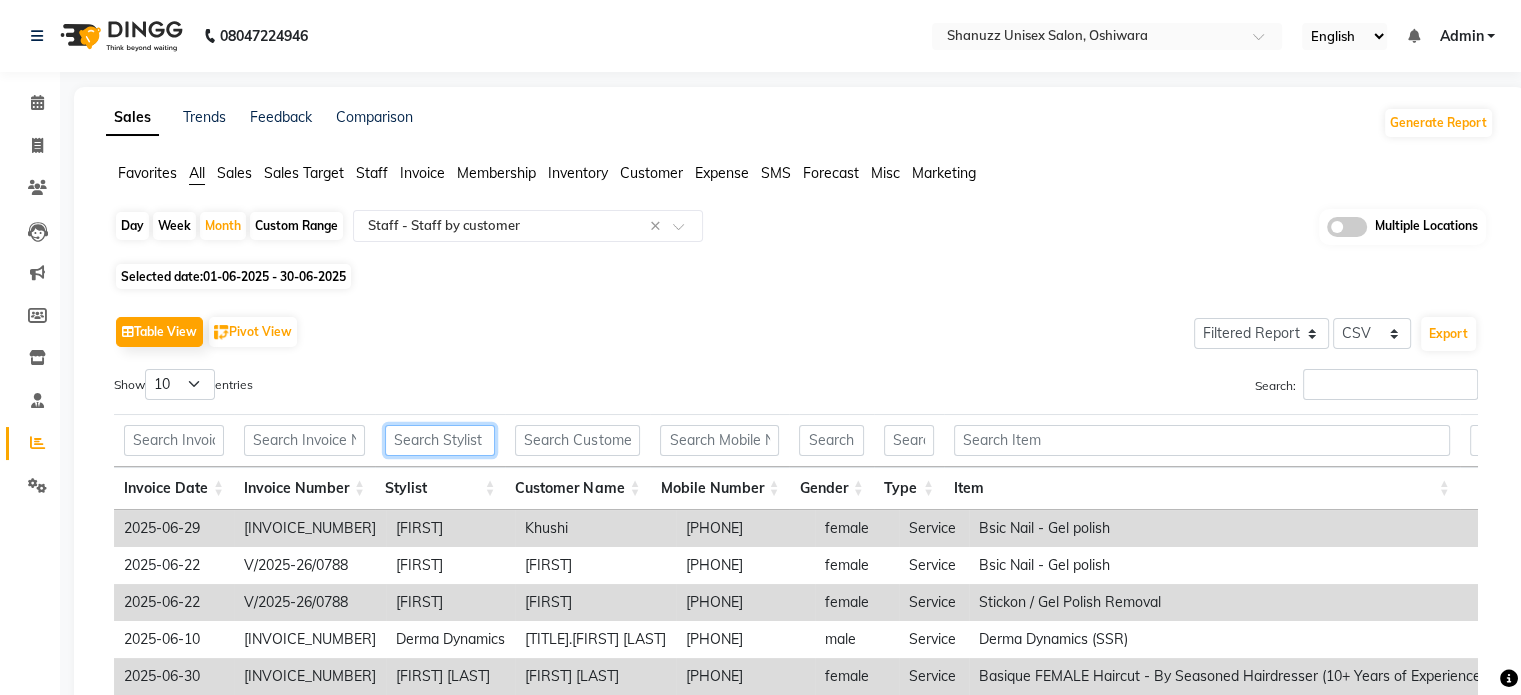 click at bounding box center [440, 440] 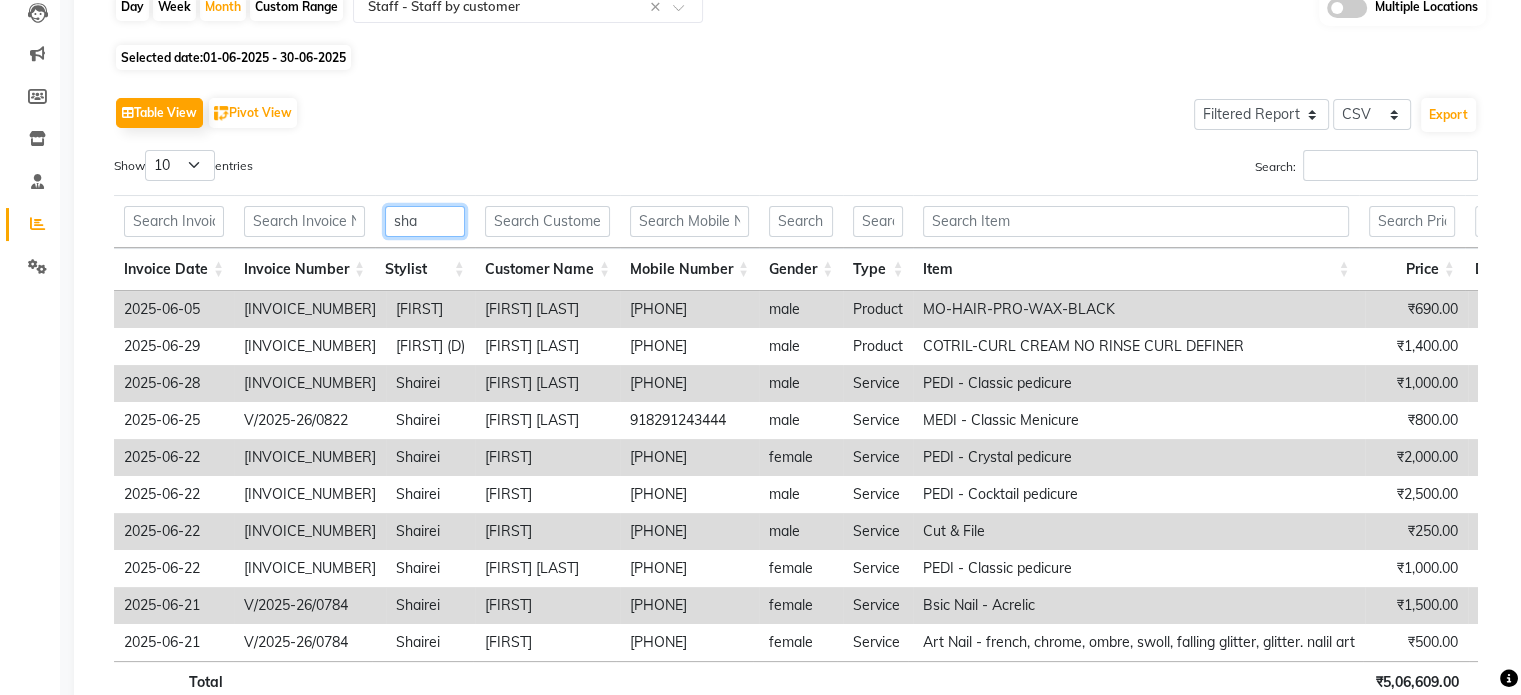 scroll, scrollTop: 218, scrollLeft: 0, axis: vertical 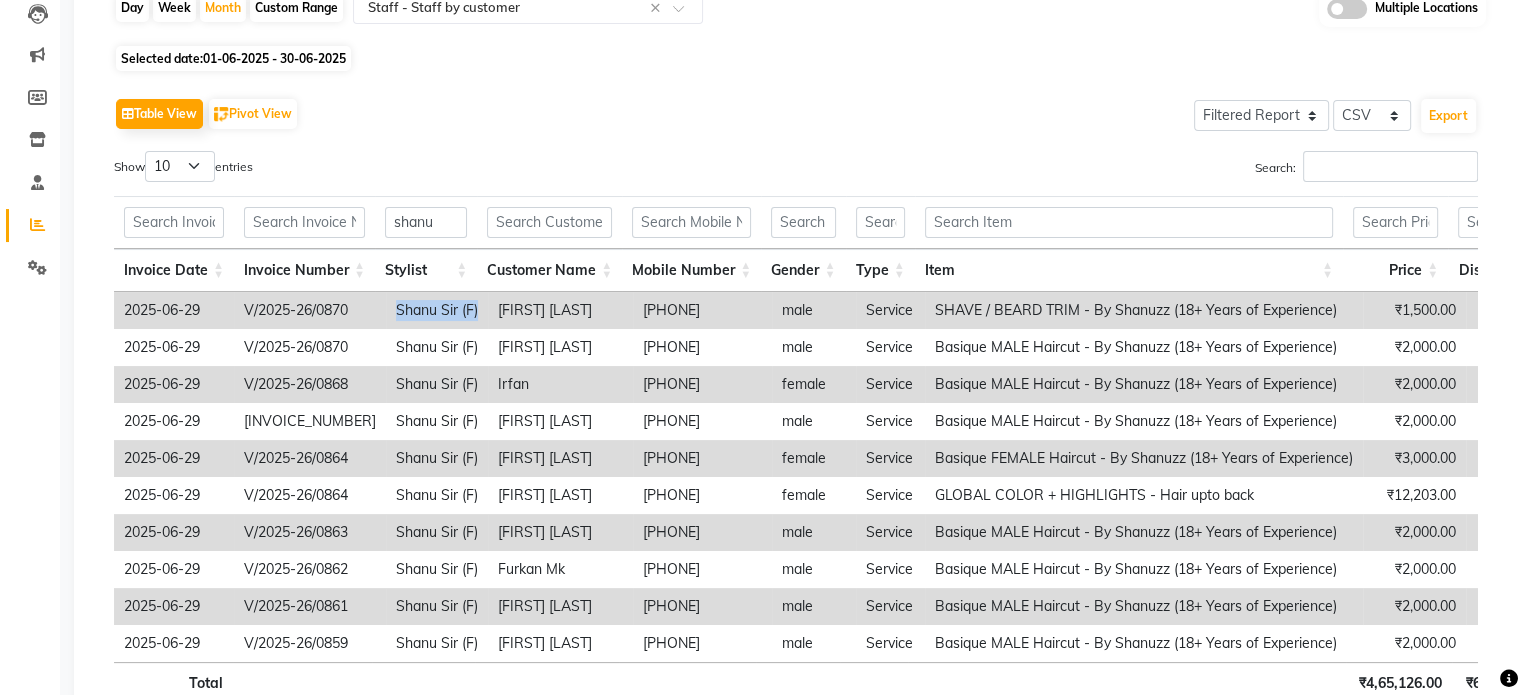 drag, startPoint x: 385, startPoint y: 312, endPoint x: 466, endPoint y: 315, distance: 81.055534 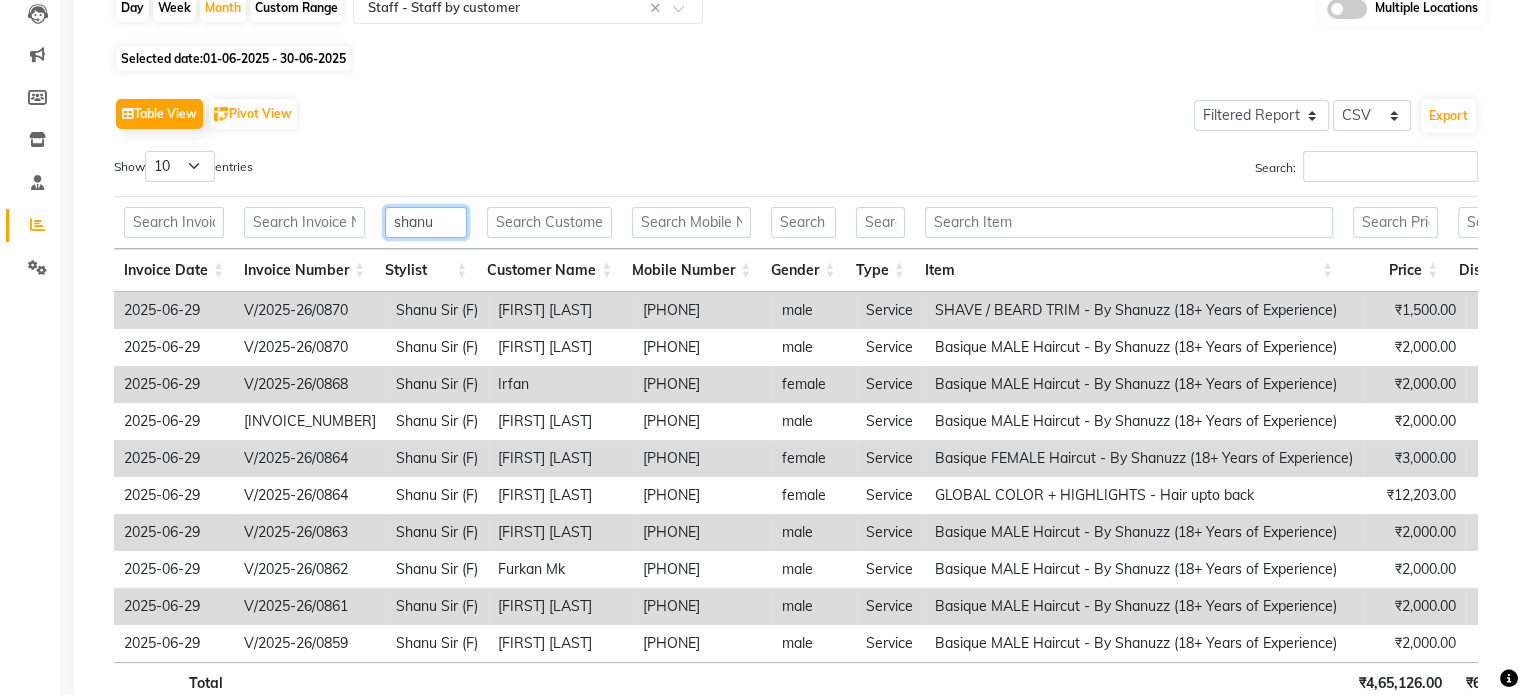 click on "shanu" at bounding box center [426, 222] 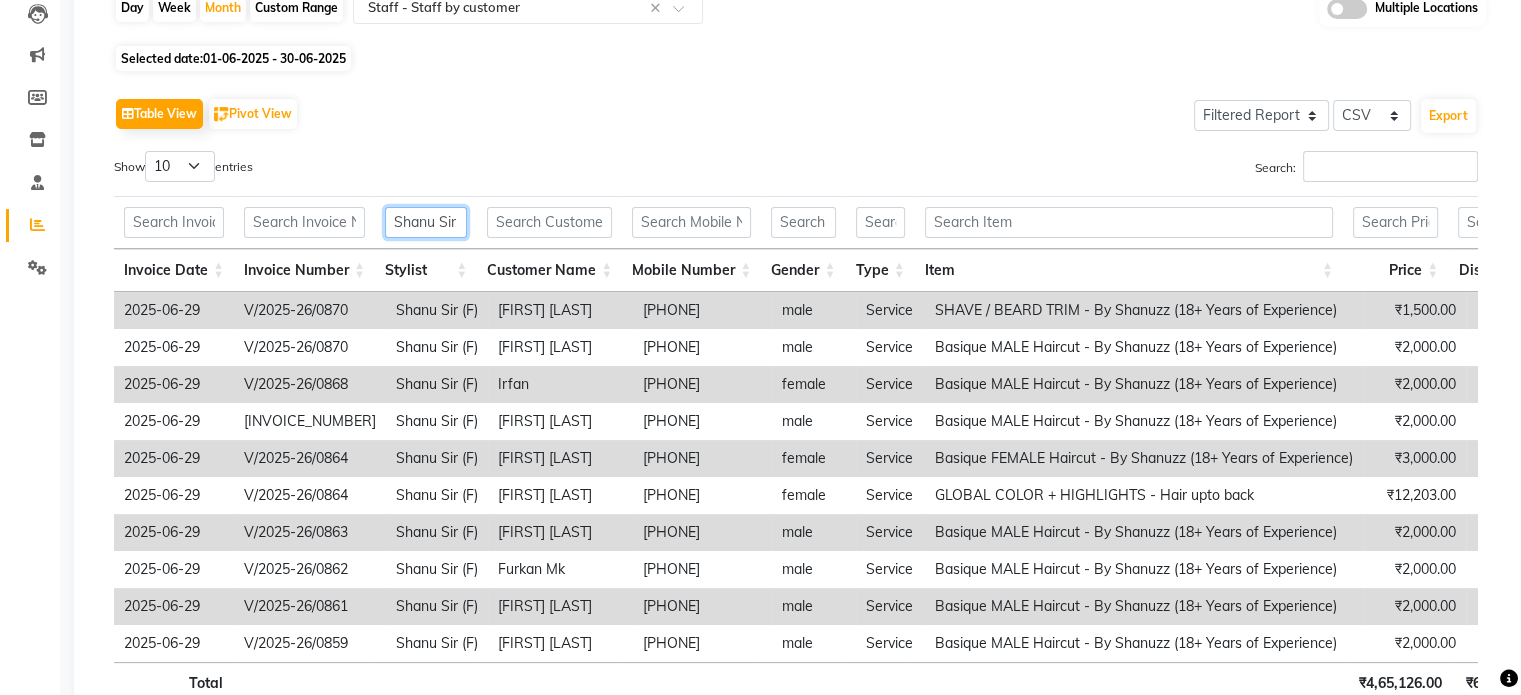 scroll, scrollTop: 0, scrollLeft: 17, axis: horizontal 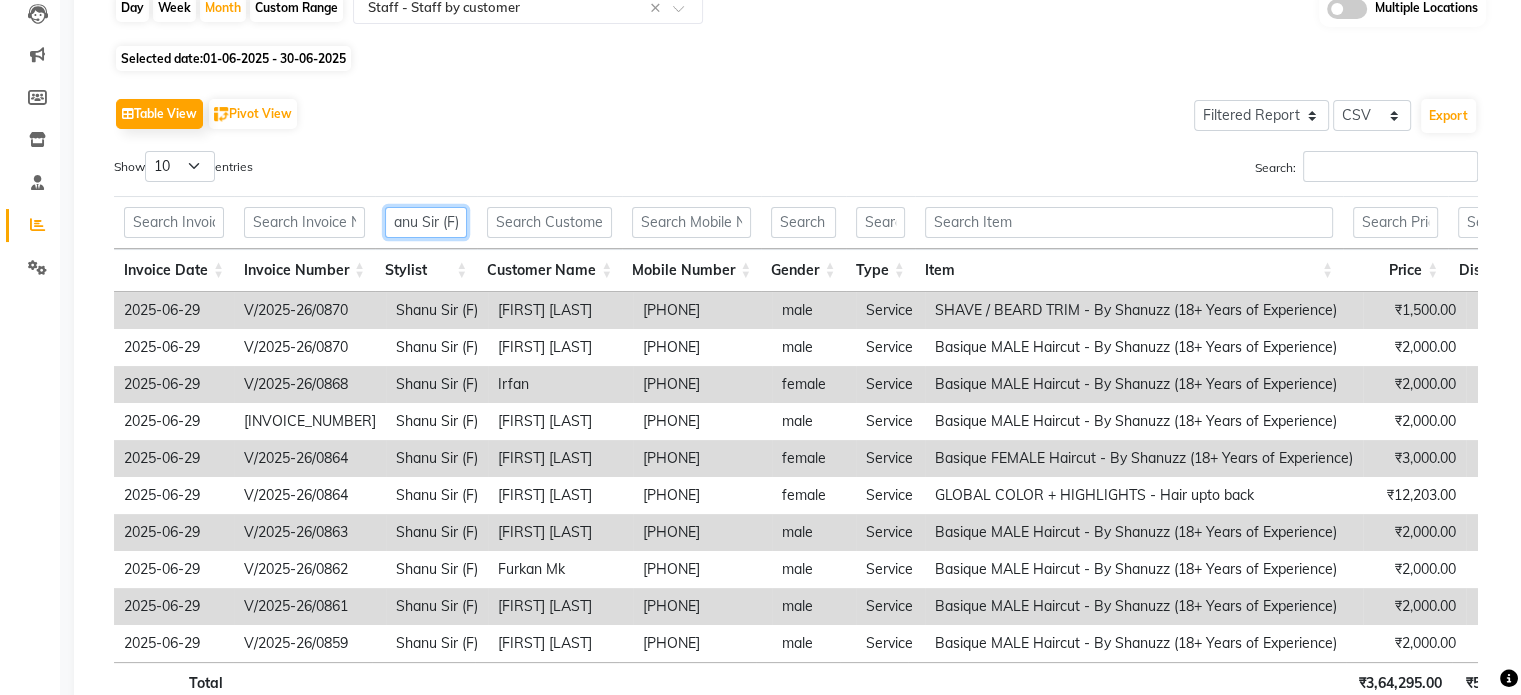 type on "Shanu Sir (F)" 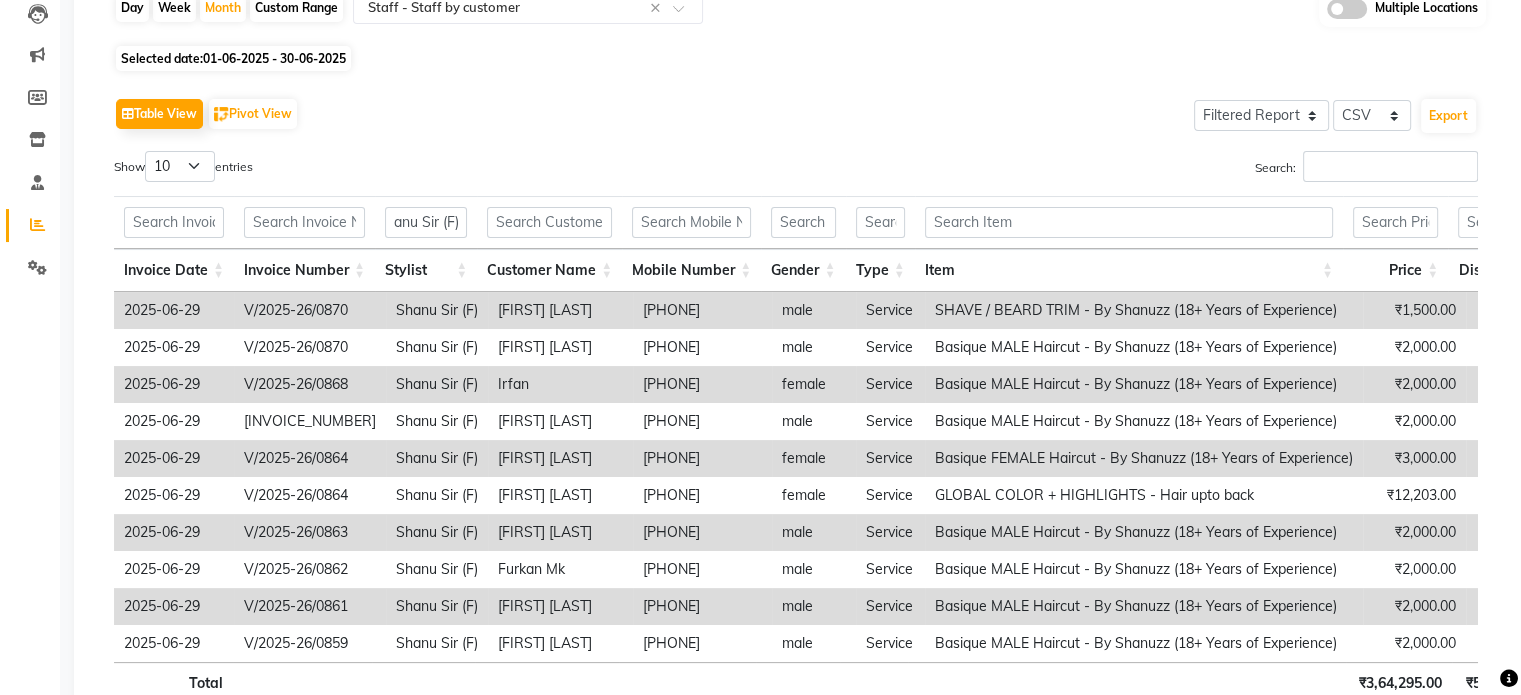 scroll, scrollTop: 0, scrollLeft: 0, axis: both 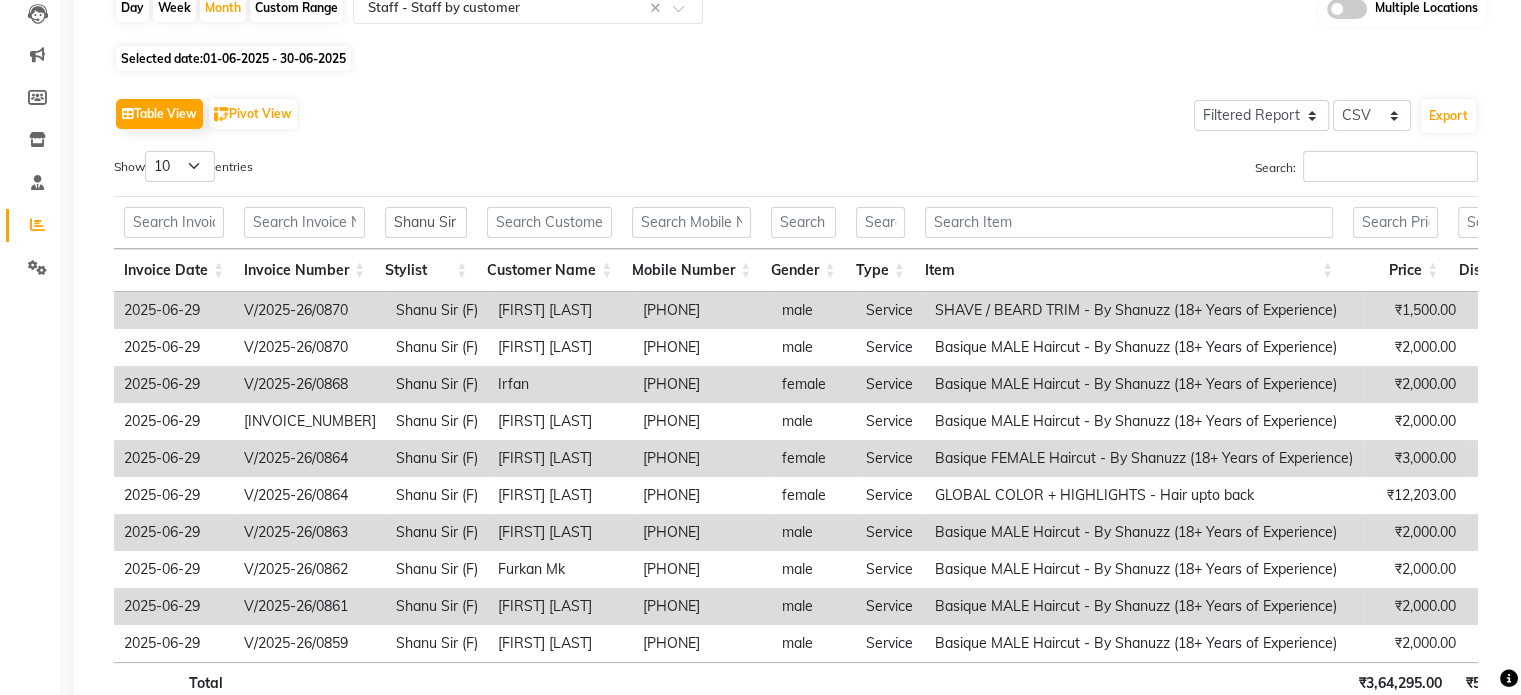 click on "Table View   Pivot View  Select Full Report Filtered Report Select CSV PDF  Export" 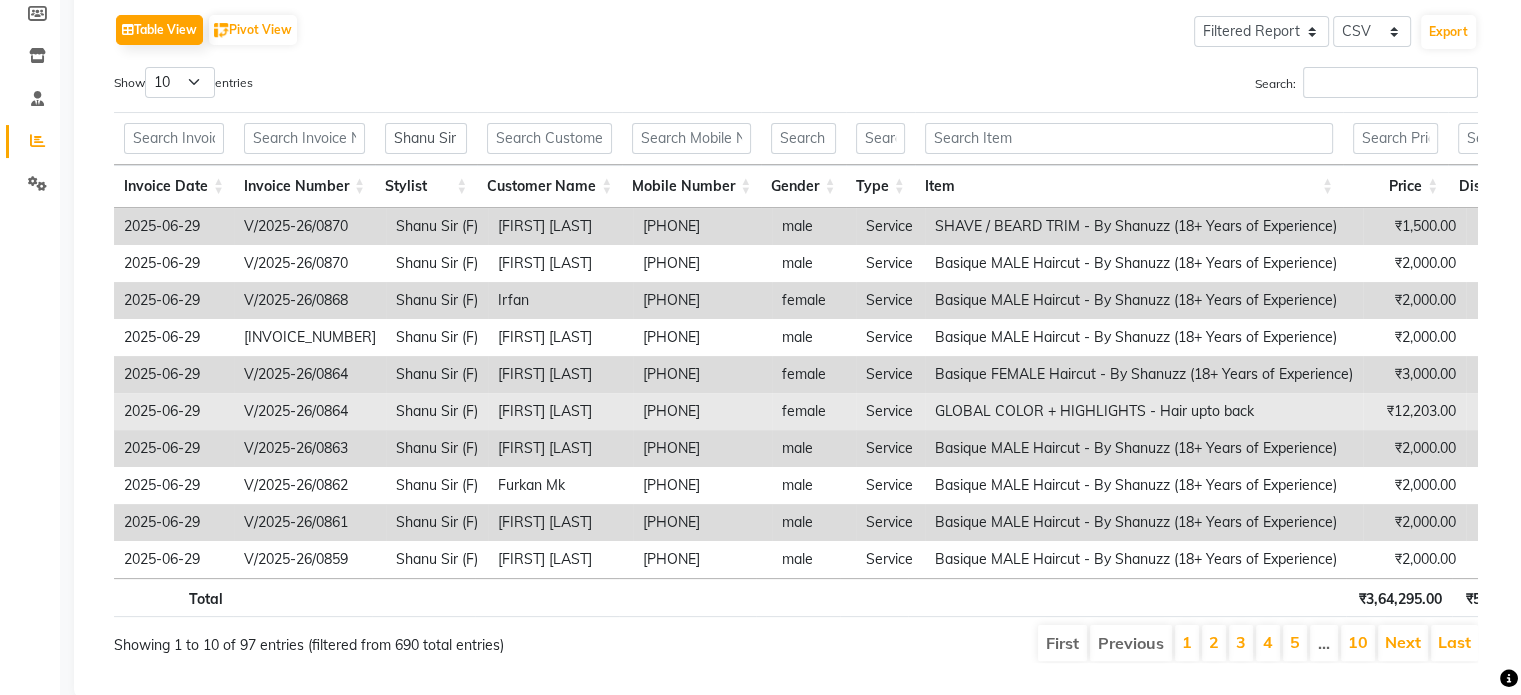 scroll, scrollTop: 363, scrollLeft: 0, axis: vertical 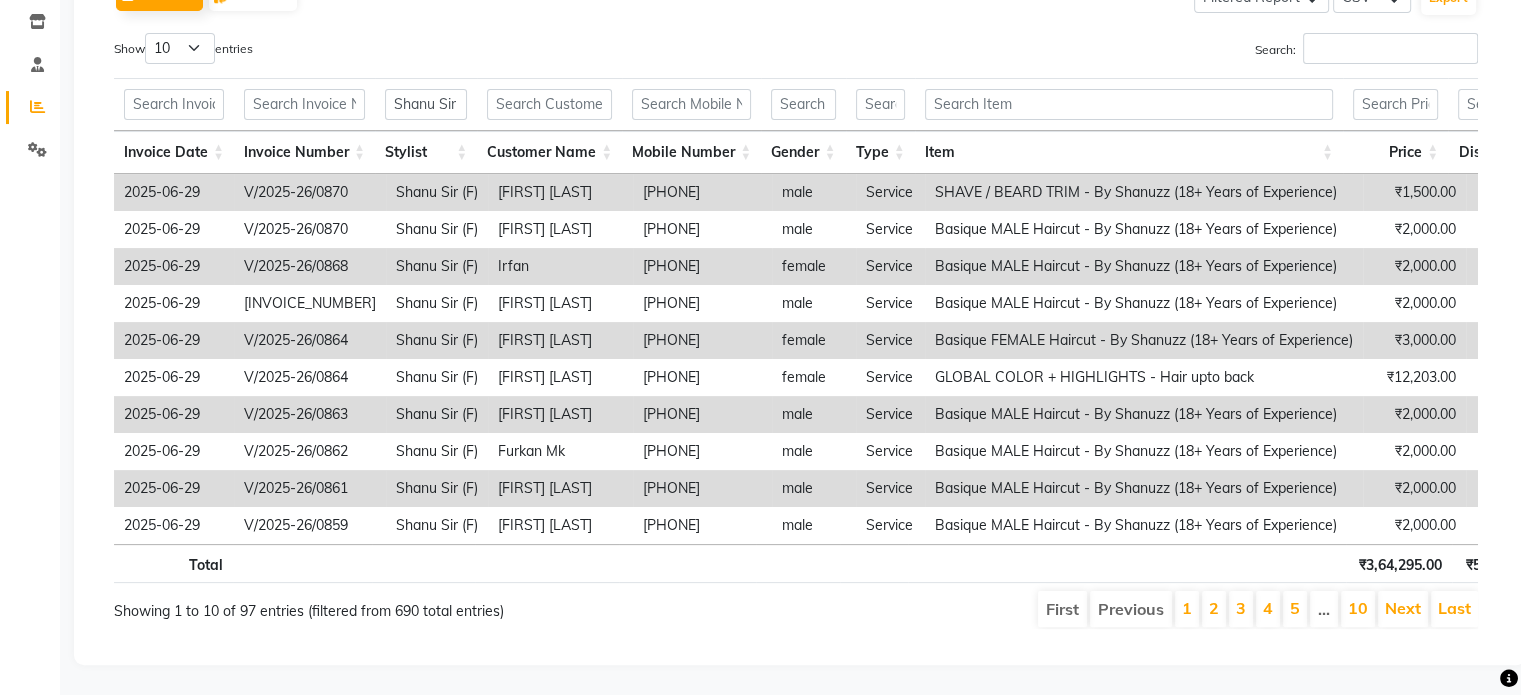 click on "Type" at bounding box center [880, 152] 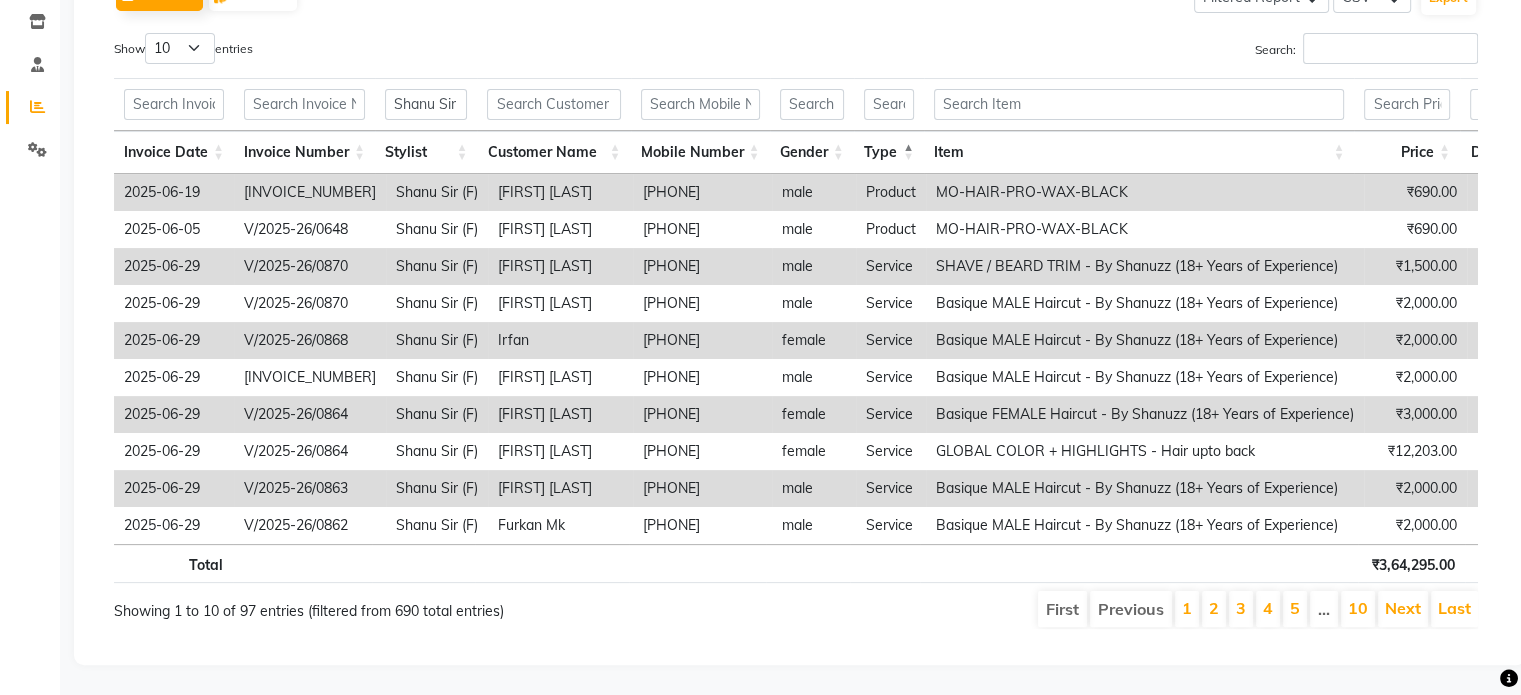 click on "Type" at bounding box center [889, 152] 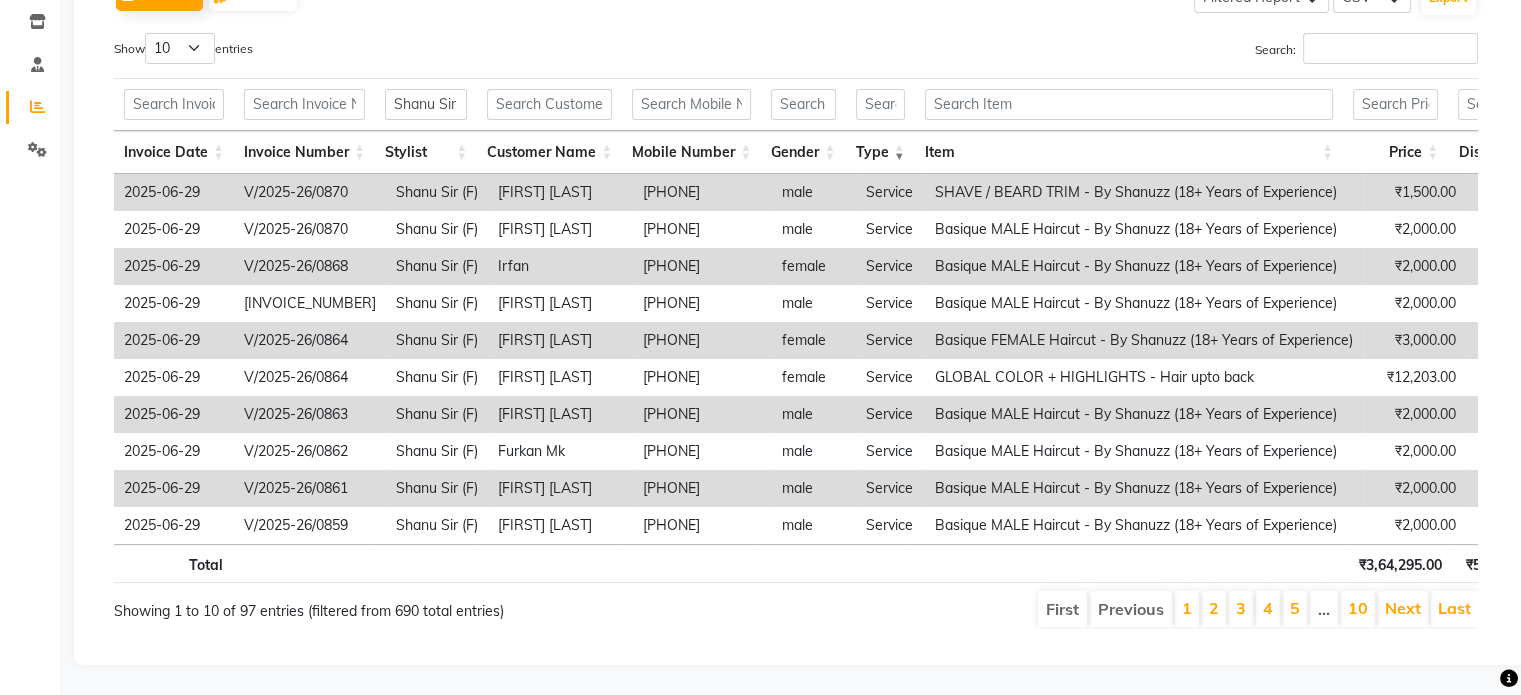click on "Type" at bounding box center (880, 152) 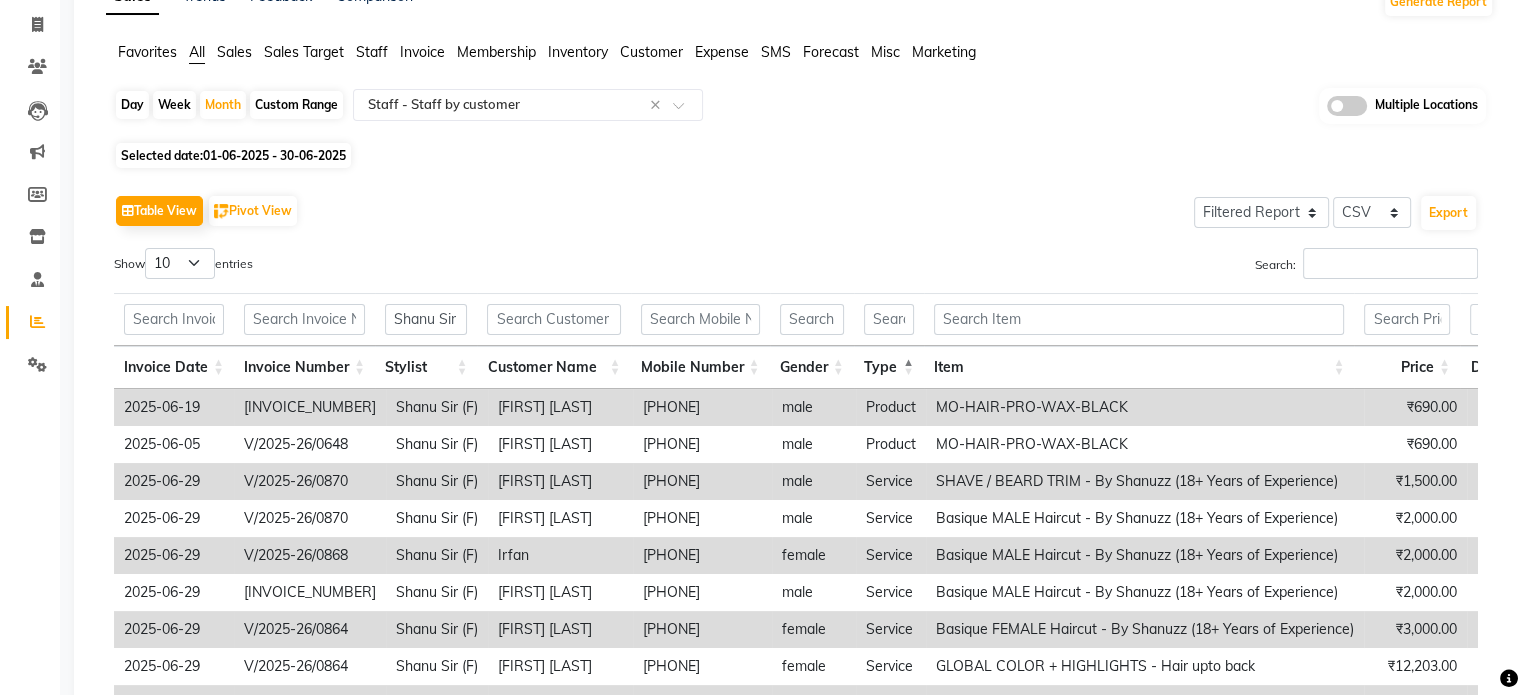 scroll, scrollTop: 119, scrollLeft: 0, axis: vertical 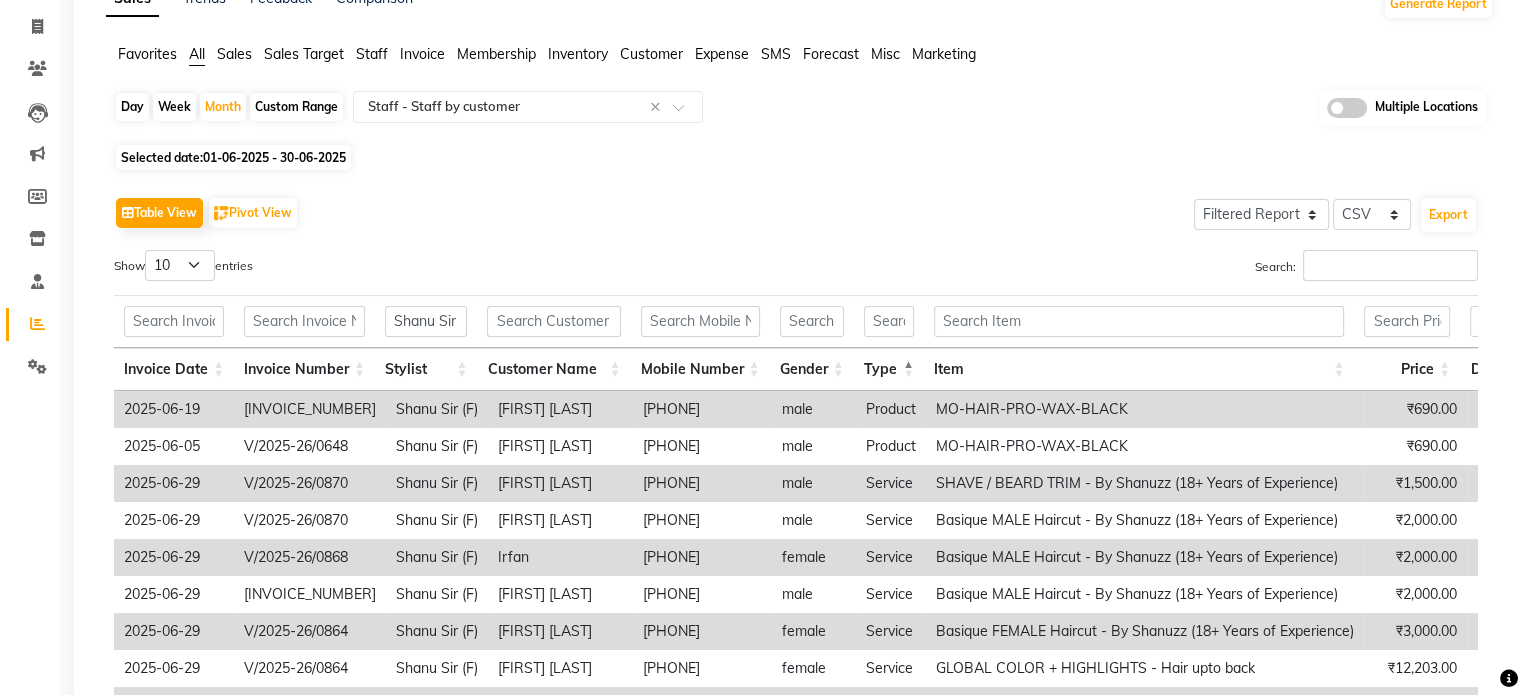 click on "Table View   Pivot View  Select Full Report Filtered Report Select CSV PDF  Export" 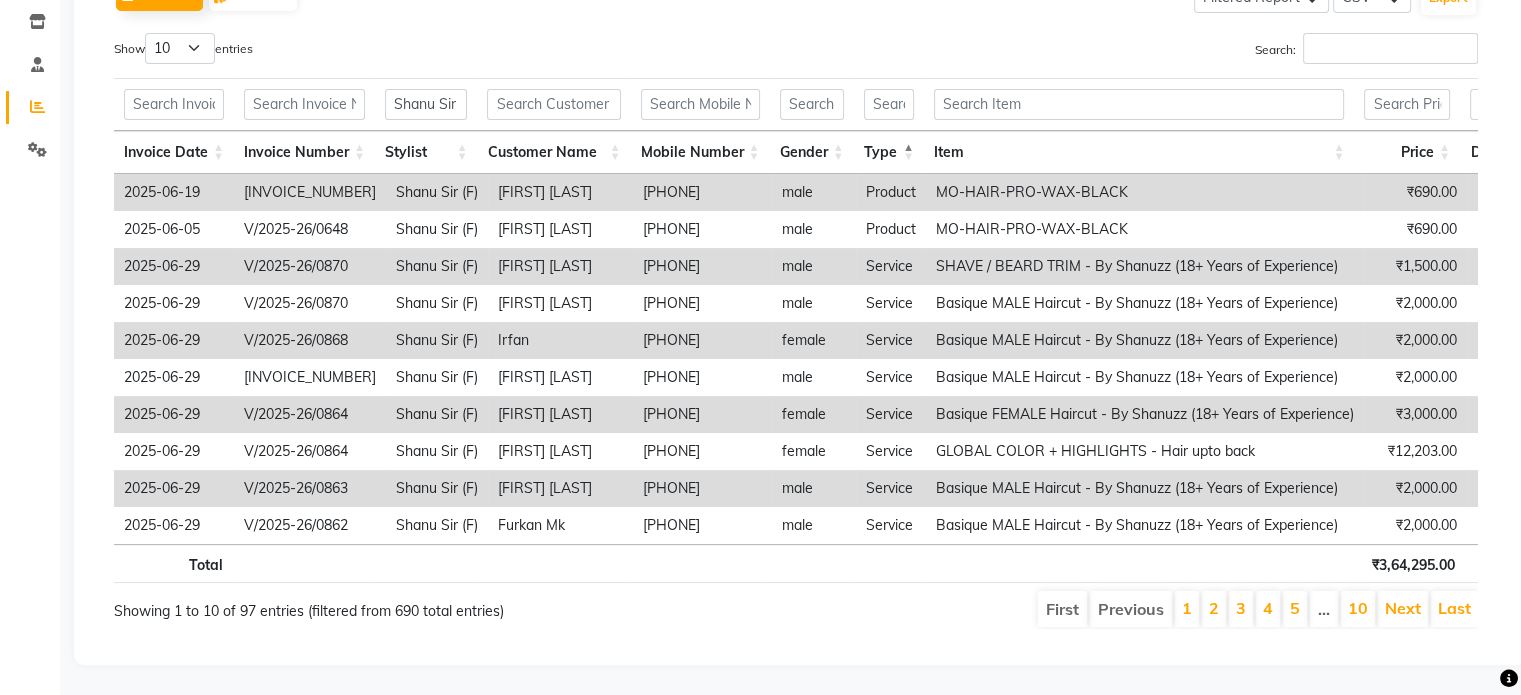 scroll, scrollTop: 363, scrollLeft: 0, axis: vertical 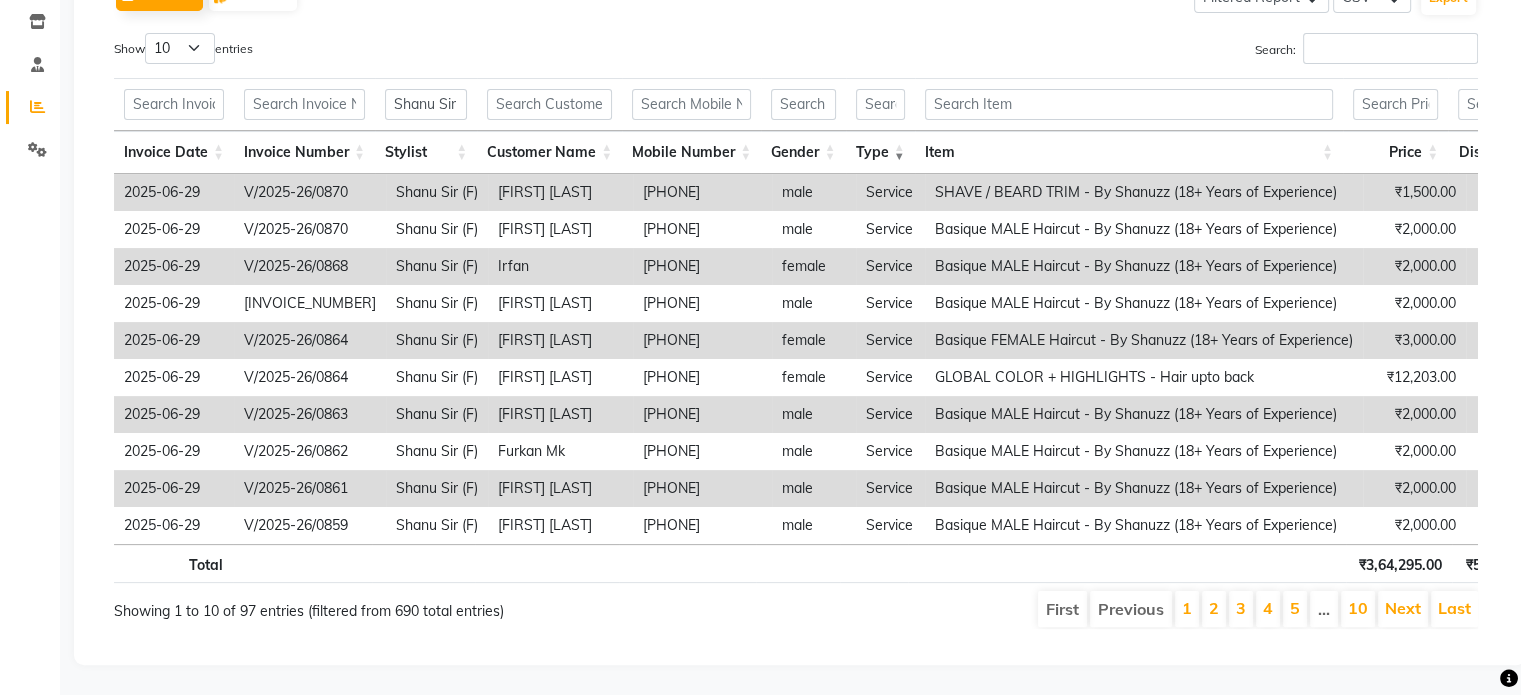 click on "Type" at bounding box center (880, 152) 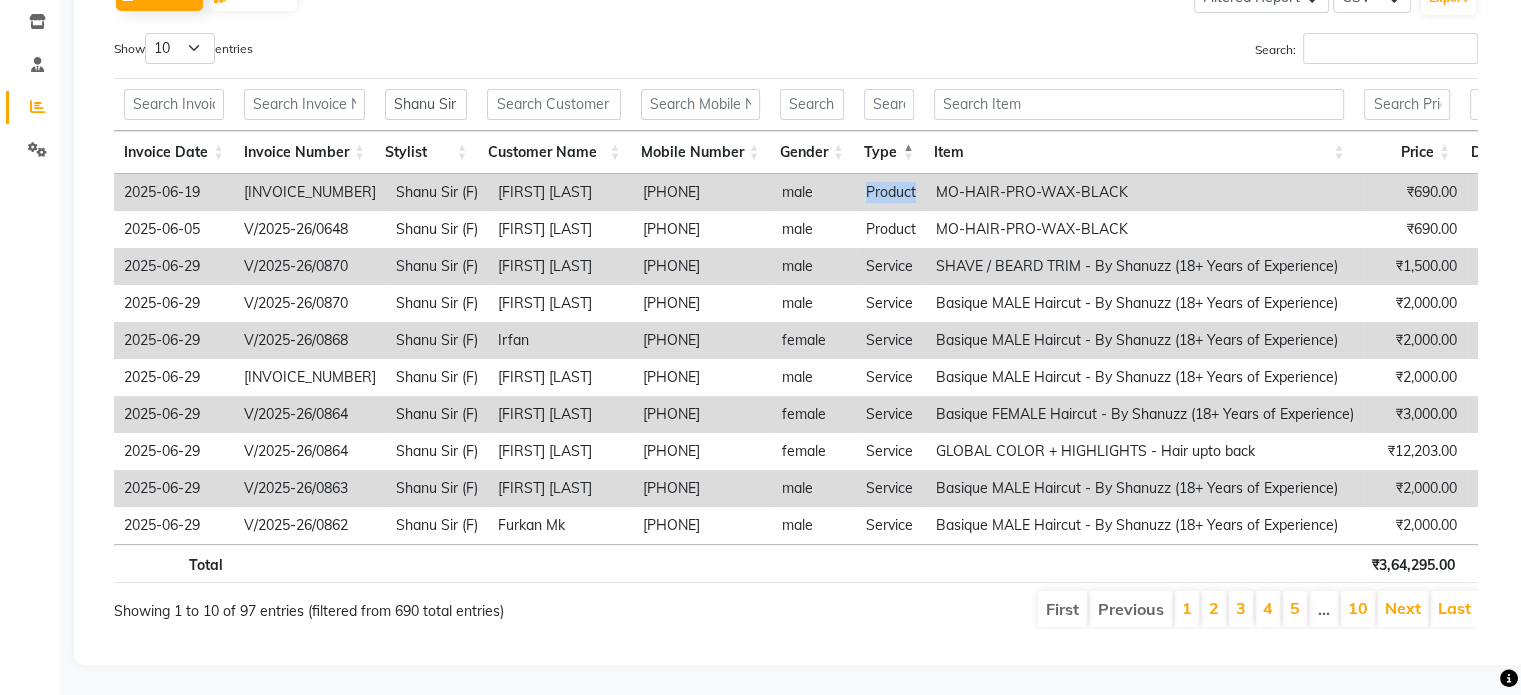 drag, startPoint x: 857, startPoint y: 166, endPoint x: 908, endPoint y: 168, distance: 51.0392 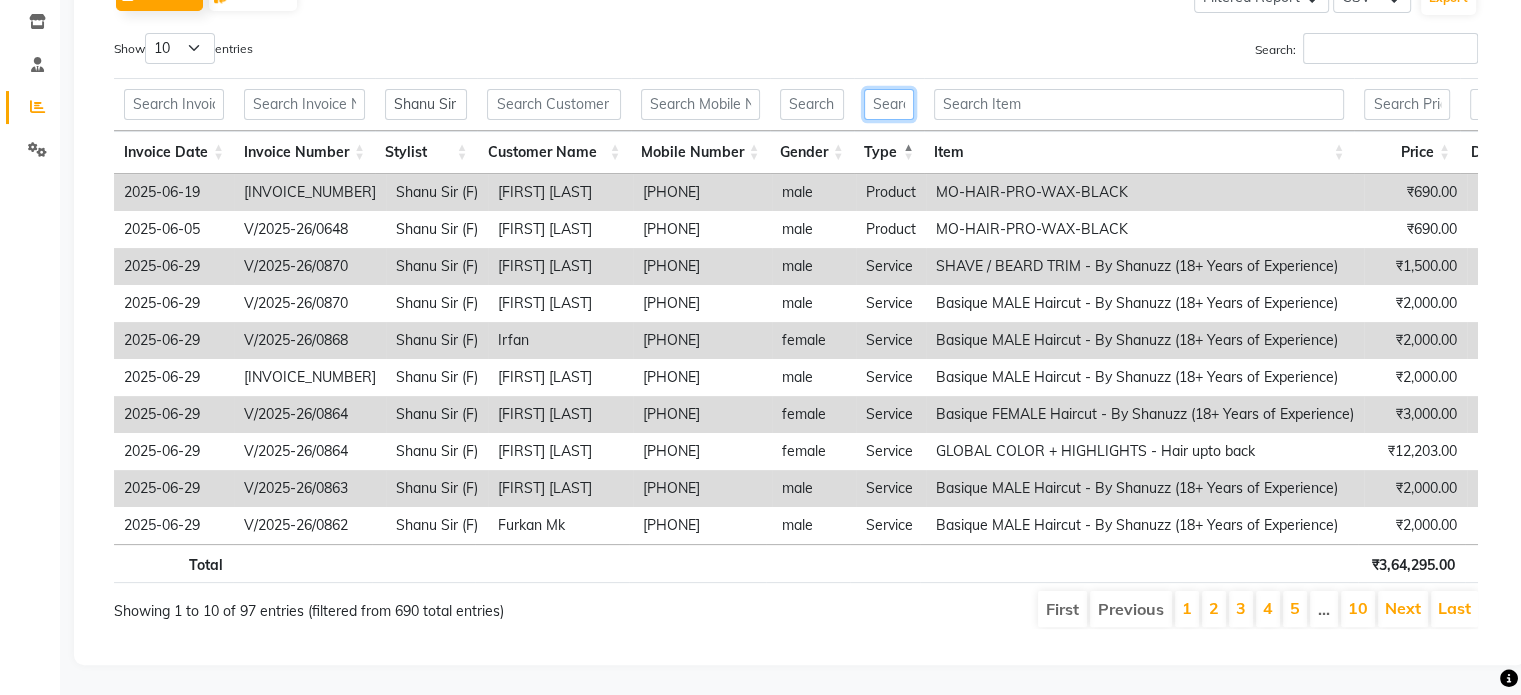 click at bounding box center (889, 104) 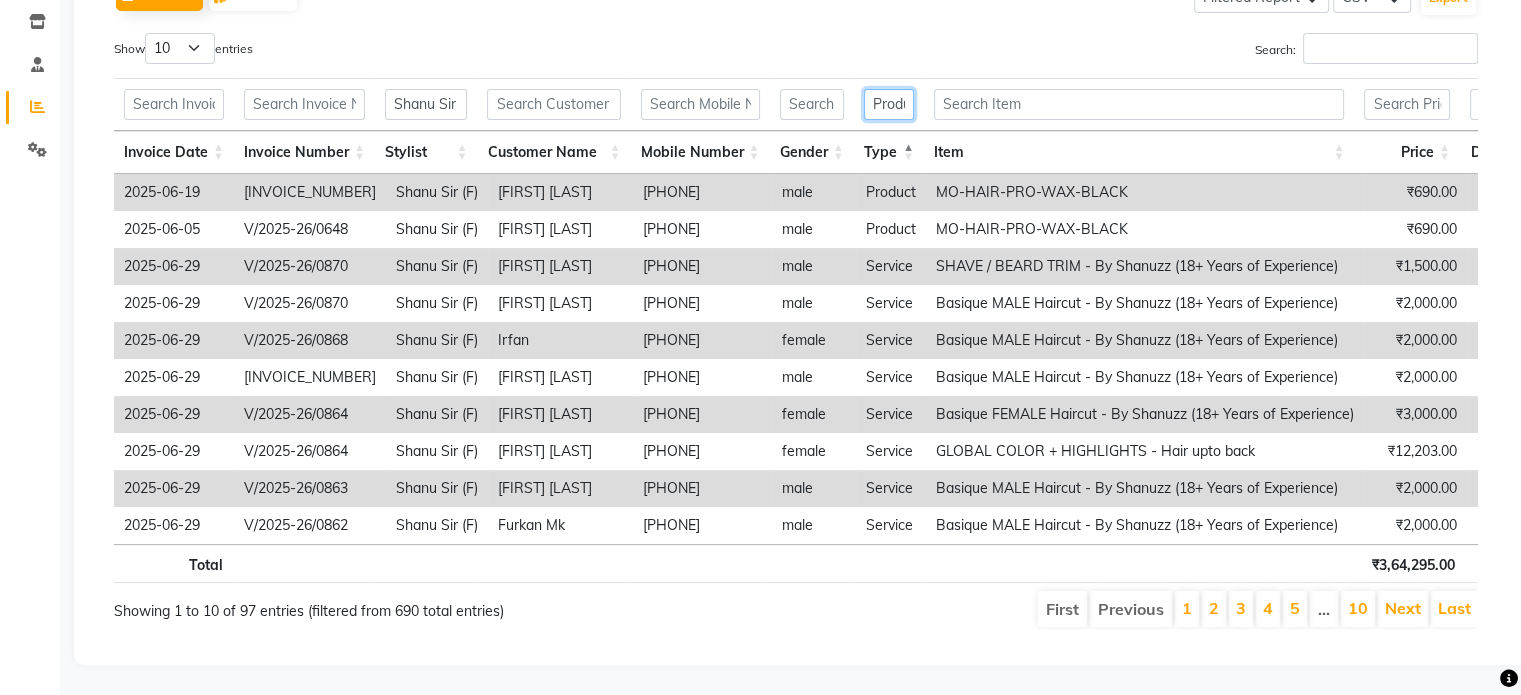 scroll, scrollTop: 0, scrollLeft: 17, axis: horizontal 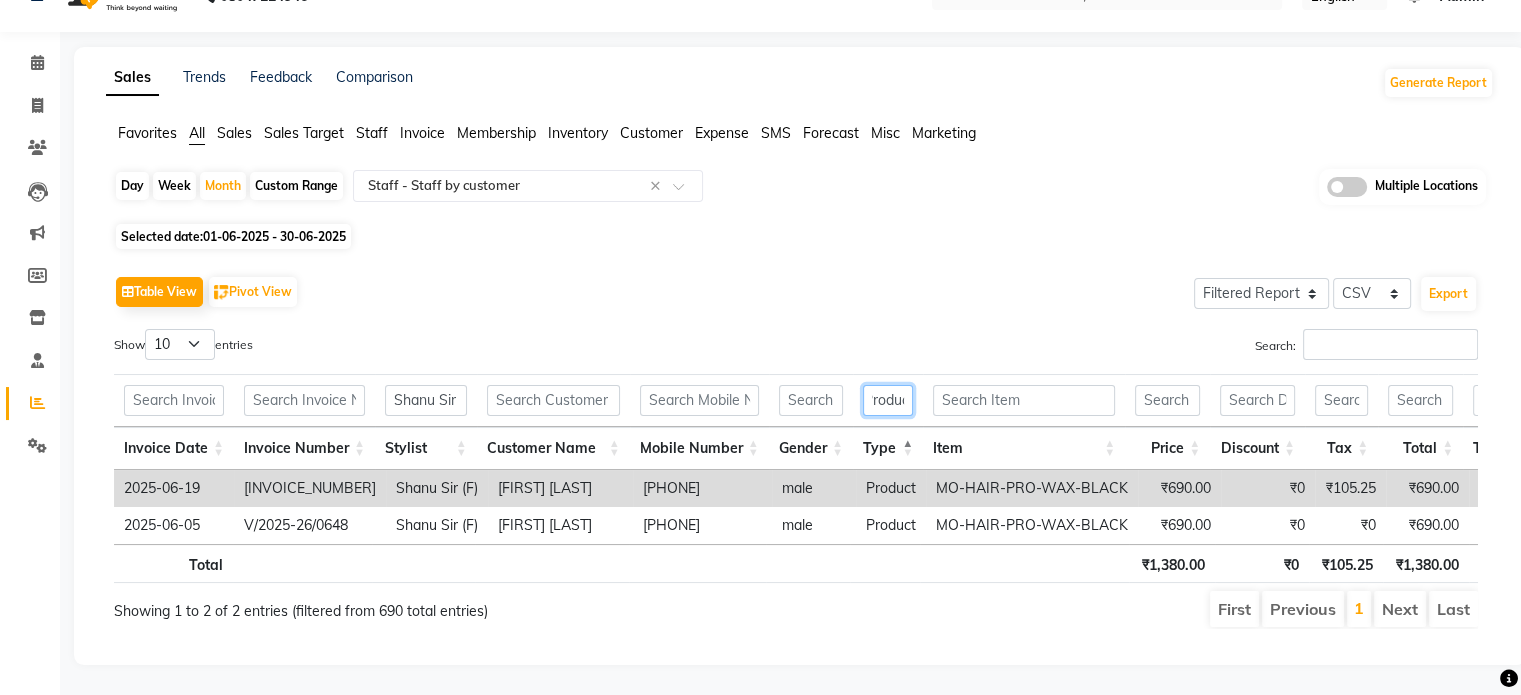 type on "Product" 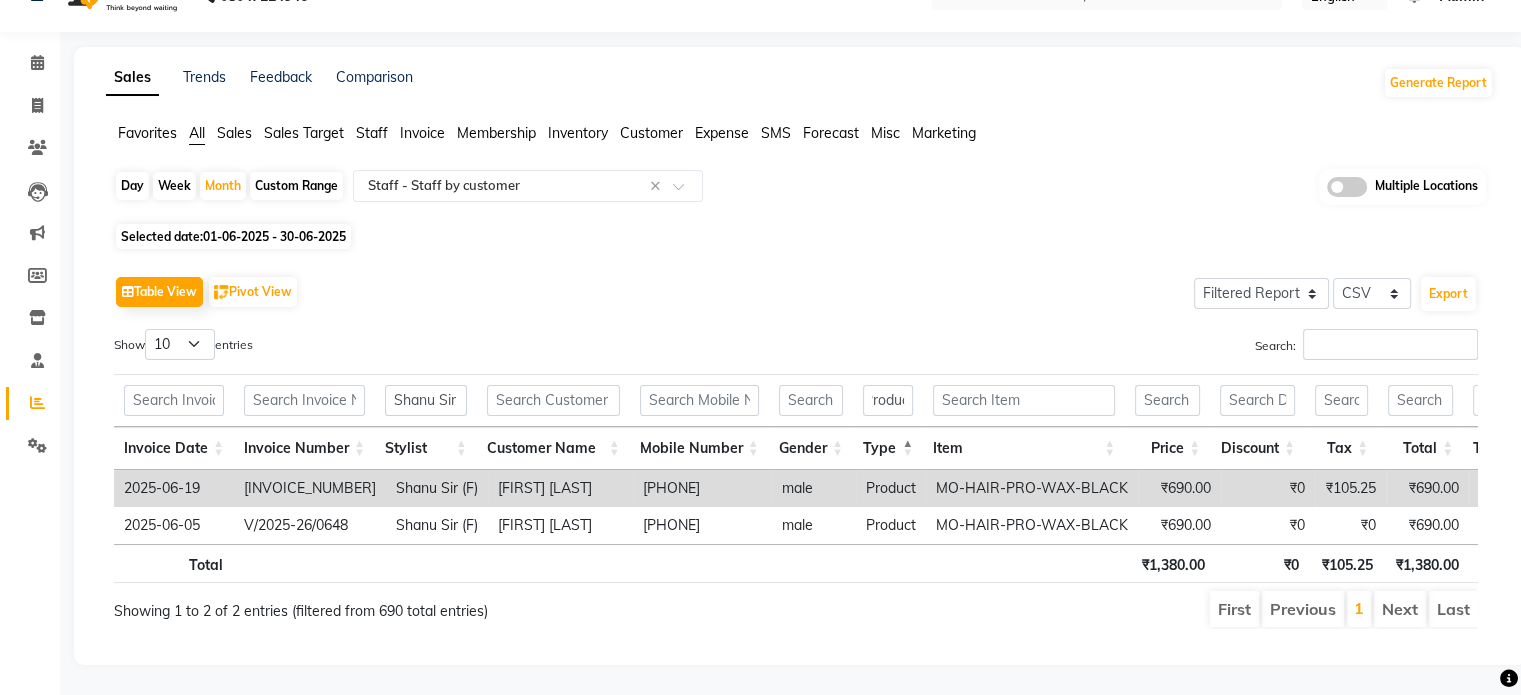 scroll, scrollTop: 0, scrollLeft: 0, axis: both 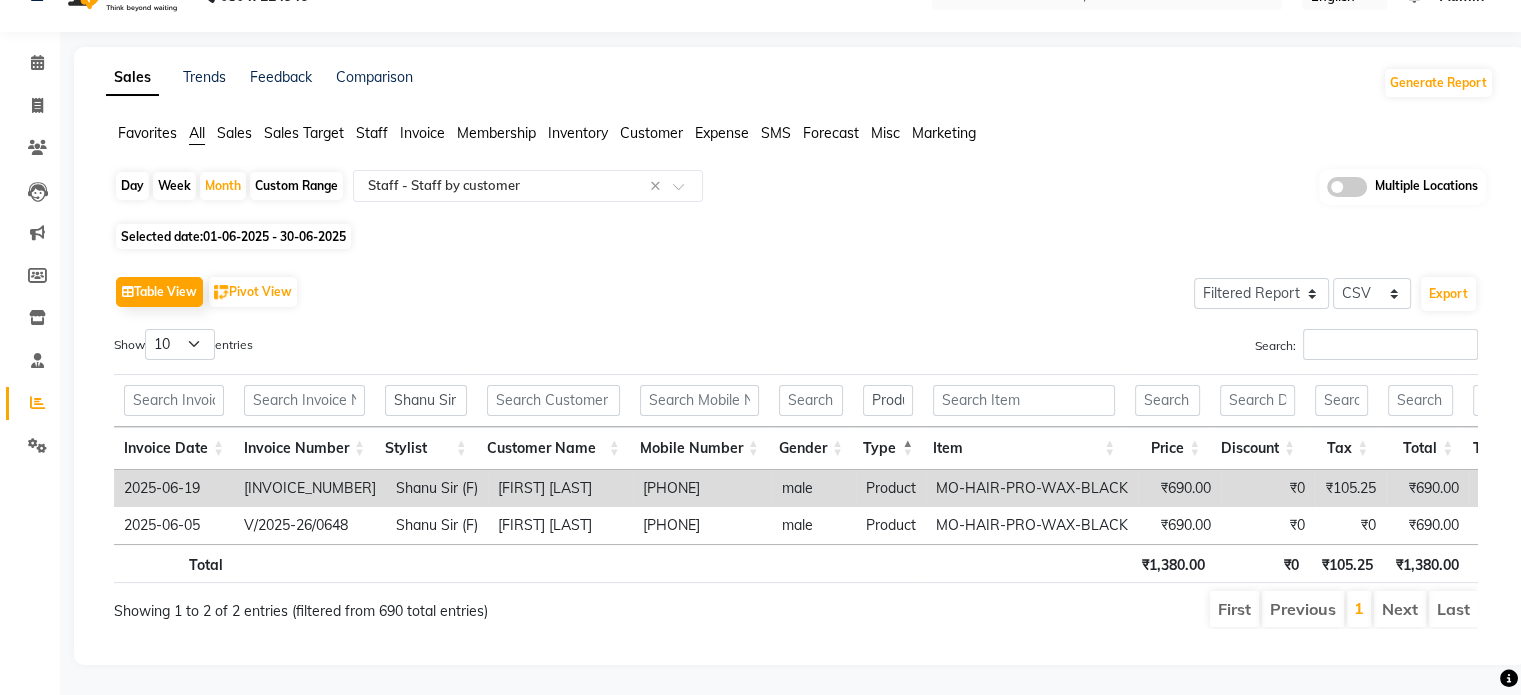 click on "Table View   Pivot View  Select Full Report Filtered Report Select CSV PDF  Export  Show  10 25 50 100  entries Search: Shanu Sir (F) Product Invoice Date Invoice Number Stylist Customer Name Mobile Number Gender Type Item Price Discount Tax Total Total W/o Tax Invoice Total Payment Redemption Redemption Share Package Redemption Voucher Redemption Payment Mode Invoice Date Invoice Number Stylist Customer Name Mobile Number Gender Type Item Price Discount Tax Total Total W/o Tax Invoice Total Payment Redemption Redemption Share Package Redemption Voucher Redemption Payment Mode Total ₹1,380.00 ₹0 ₹105.25 ₹1,380.00 ₹1,274.75 ₹5,680.00 ₹1,380.00 ₹0 ₹0 2025-06-19 V/2025-26/0753 Shanu Sir (F) Nishant Gupta Gk 919773677534 male Product MO-HAIR-PRO-WAX-BLACK ₹690.00 ₹0 ₹105.25 ₹690.00 ₹584.75 ₹2,690.00 ₹690.00 ₹0 ₹0 - - UPI( ₹2690 ), UPI( ₹310 ) 2025-06-05 V/2025-26/0648 Shanu Sir (F) Ajay Sanjay Bhosale 918149714181 male Product MO-HAIR-PRO-WAX-BLACK ₹690.00 ₹0 ₹0 -" 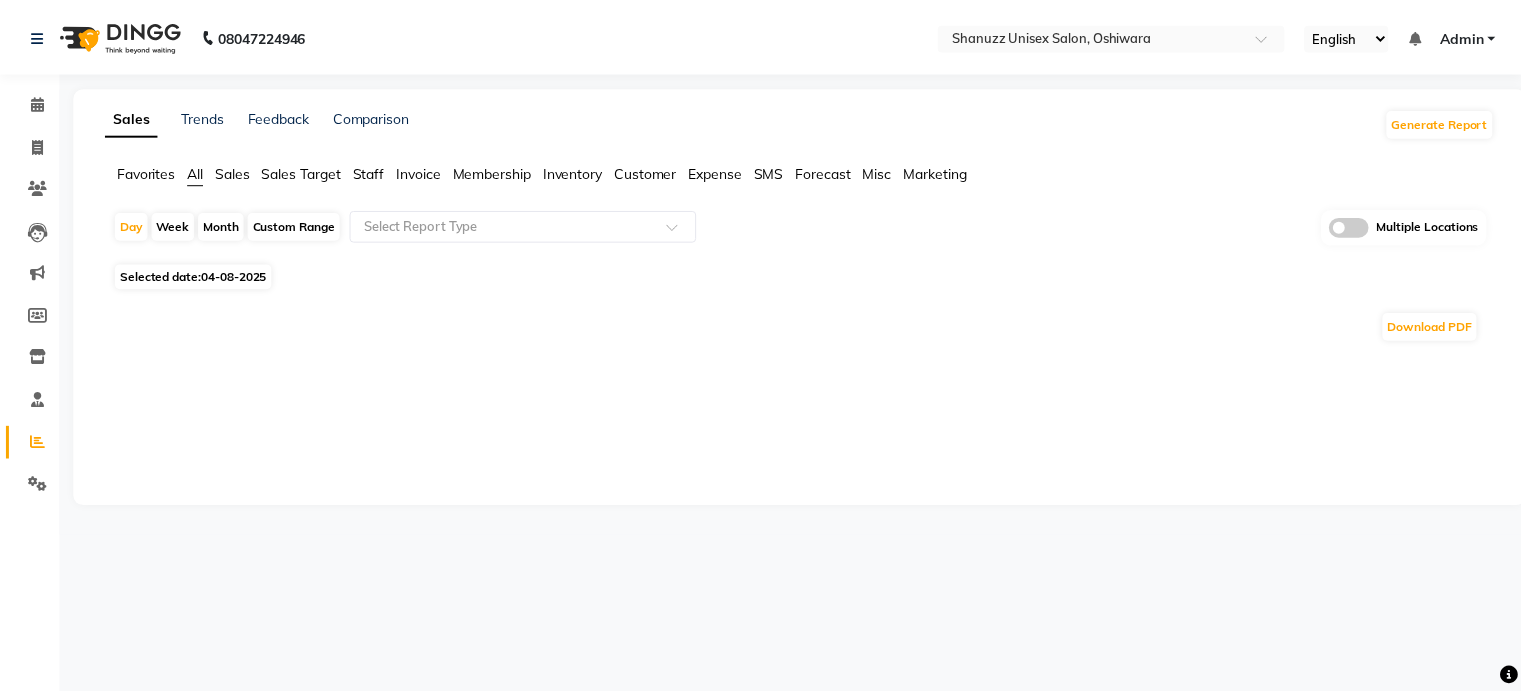 scroll, scrollTop: 0, scrollLeft: 0, axis: both 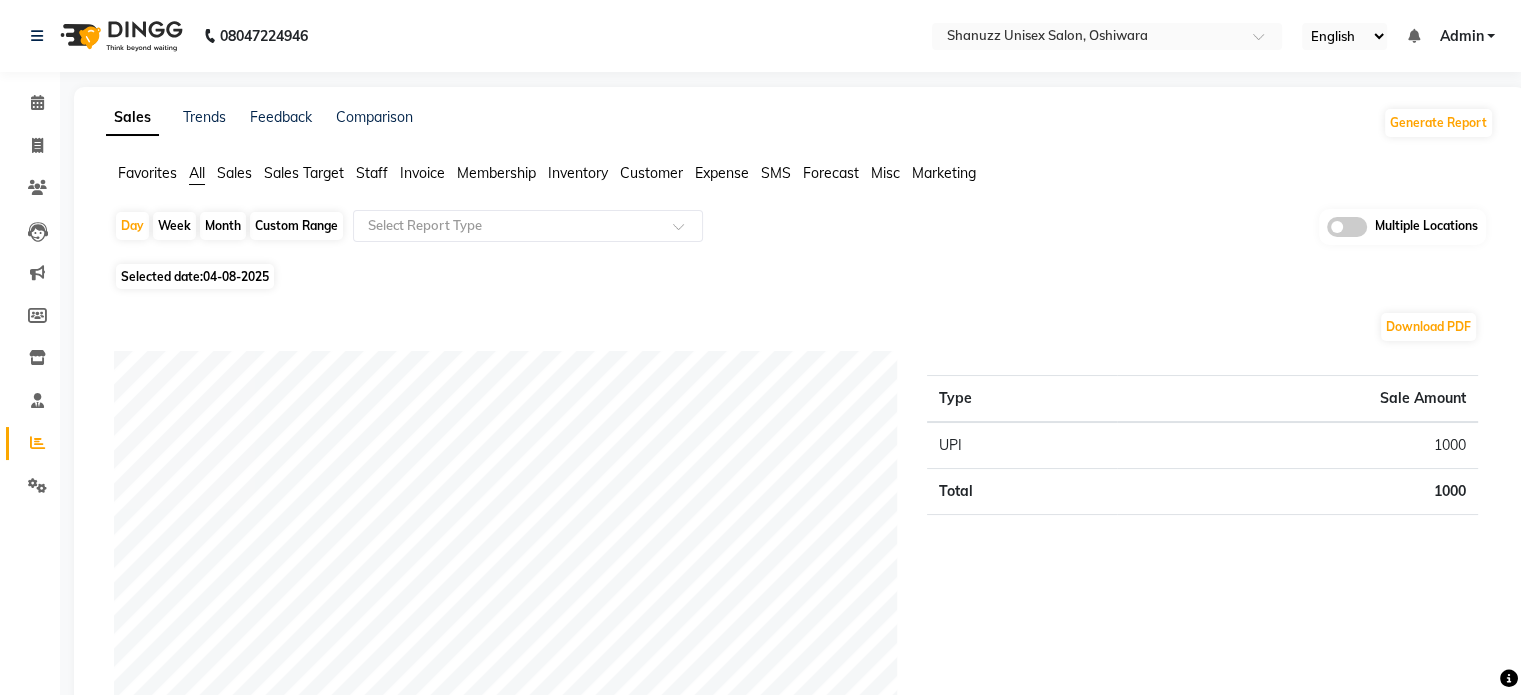 click on "Month" 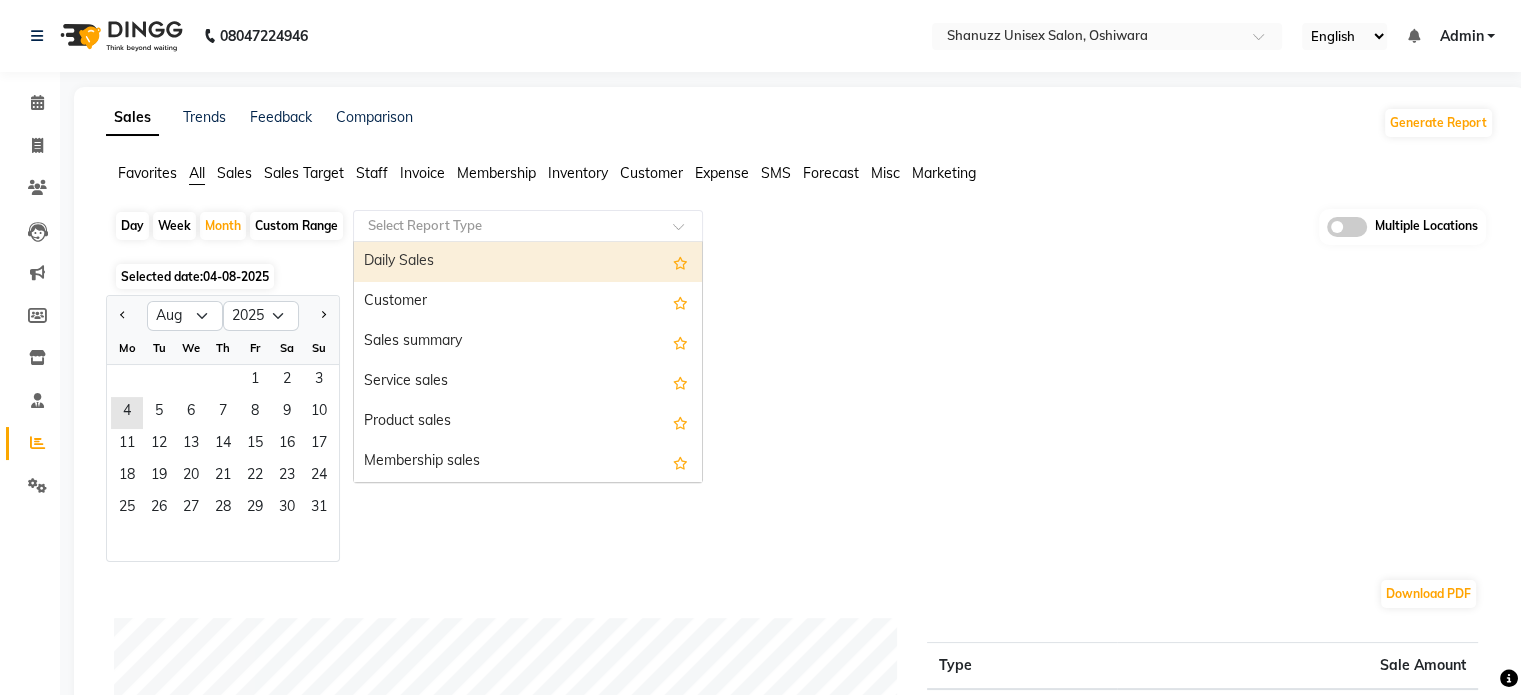 click 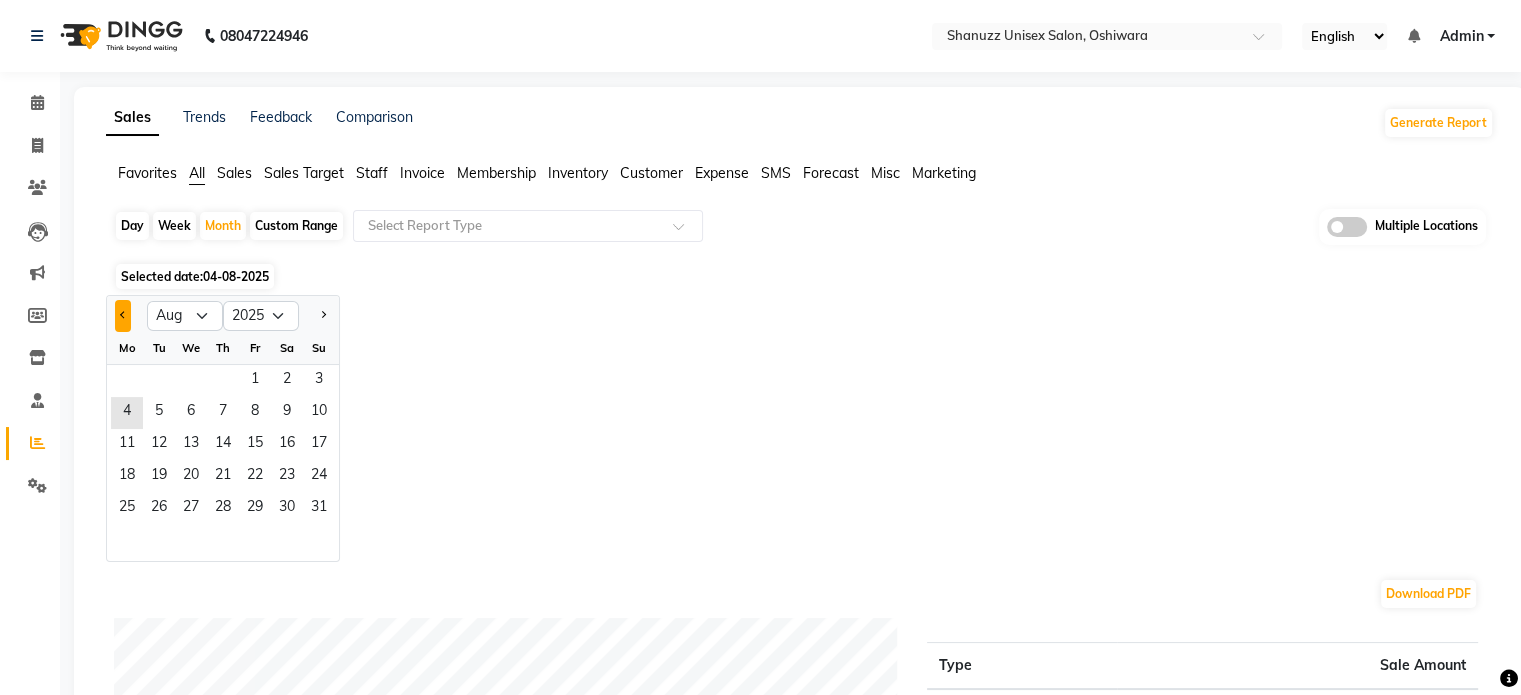 click 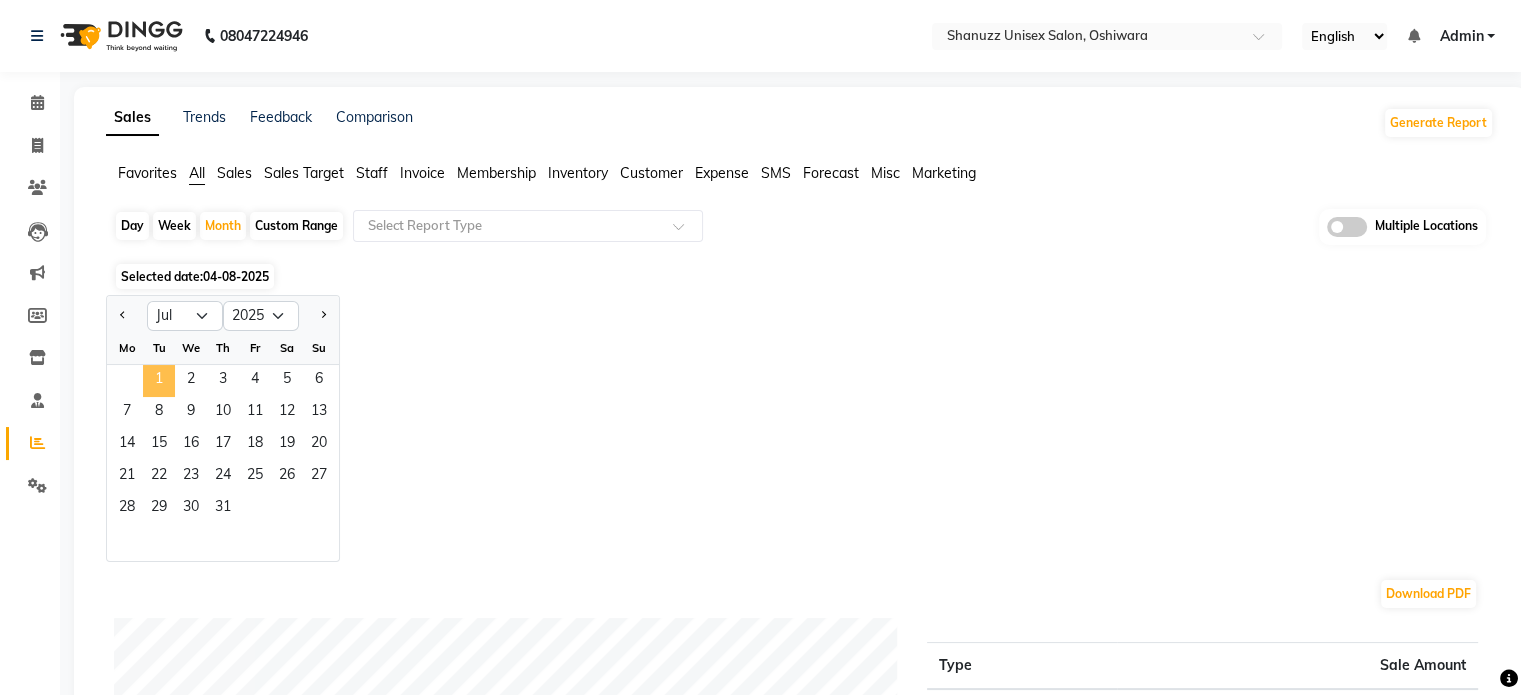 click on "1" 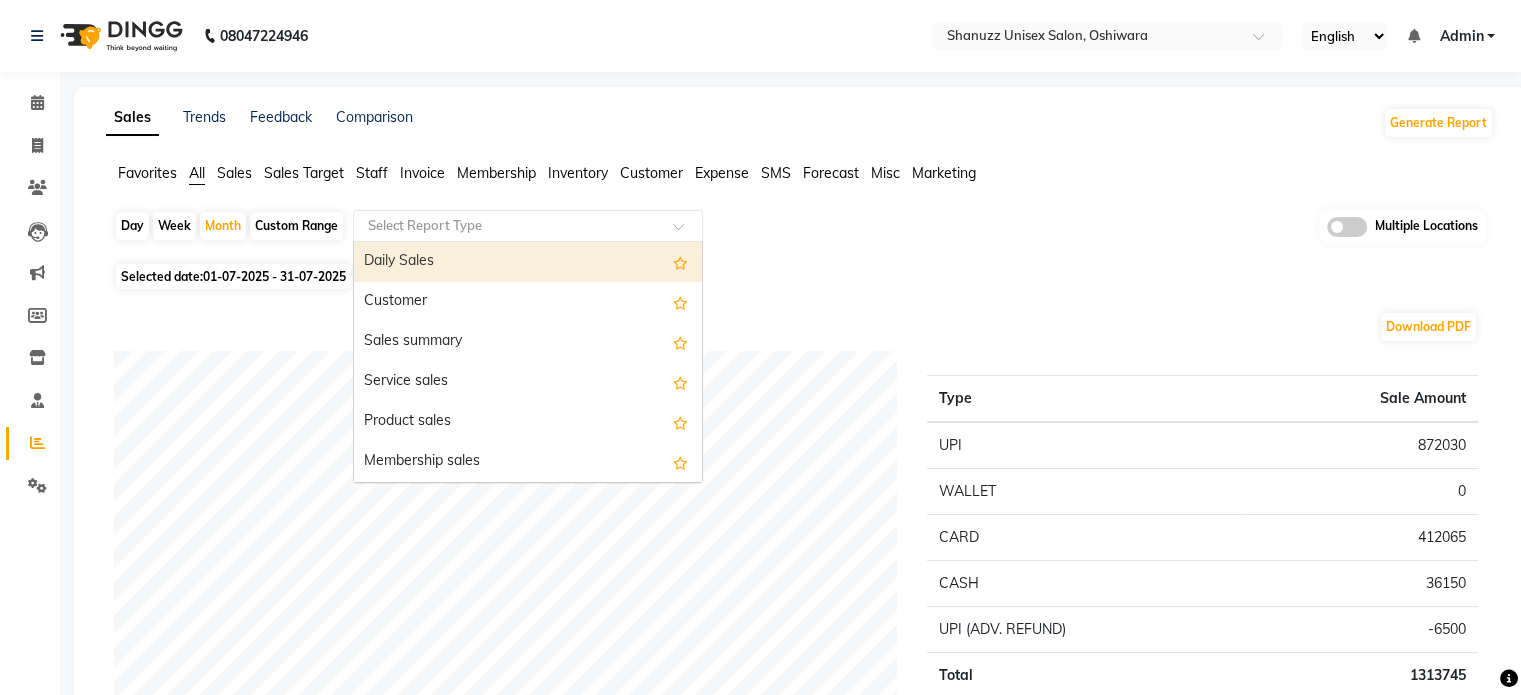click 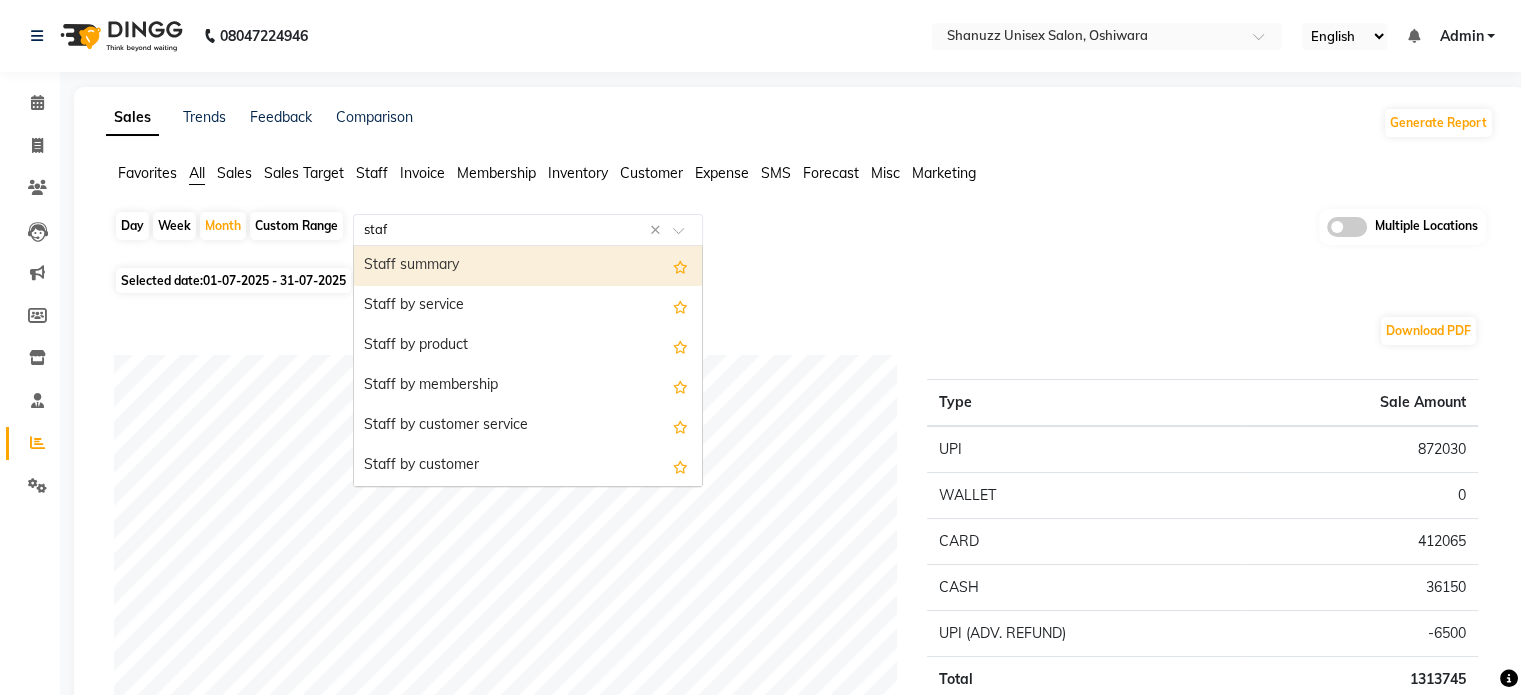 type on "staff" 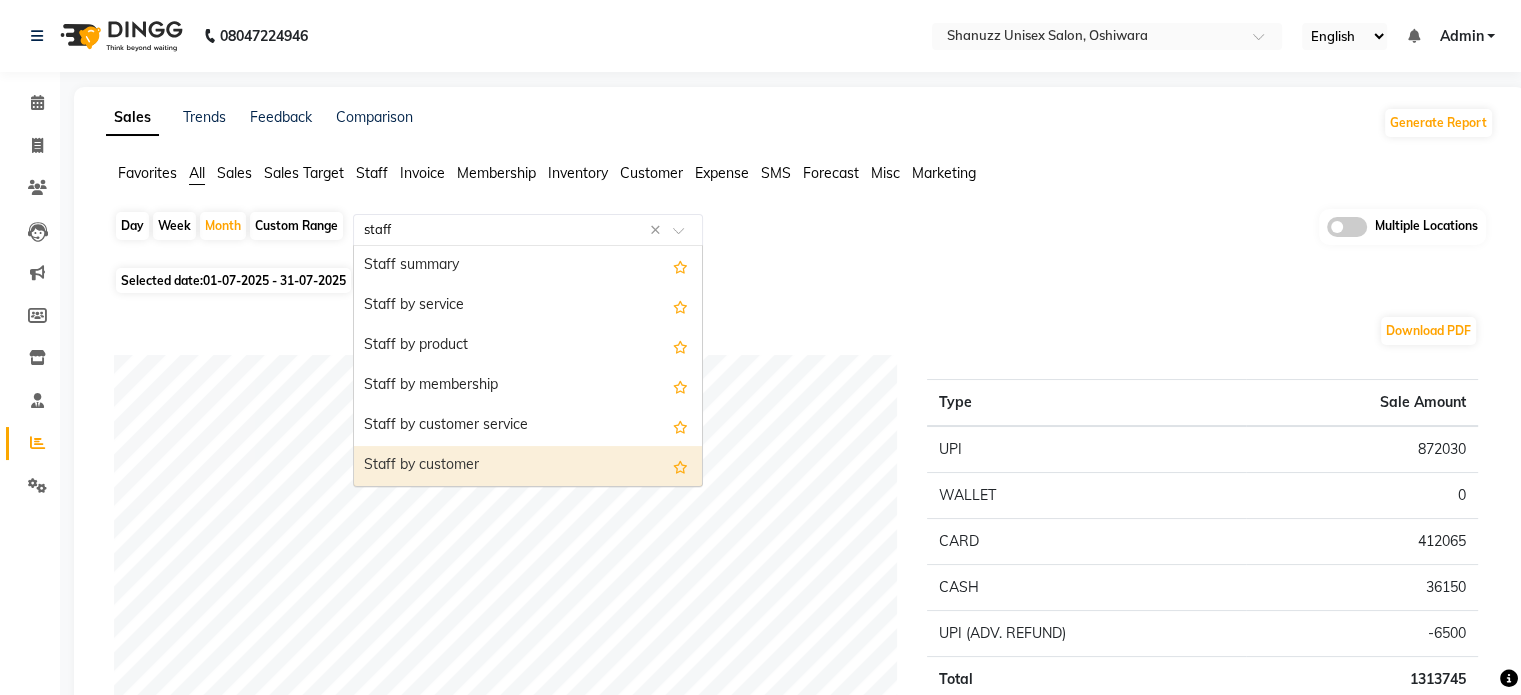 click on "Staff by customer" at bounding box center [528, 466] 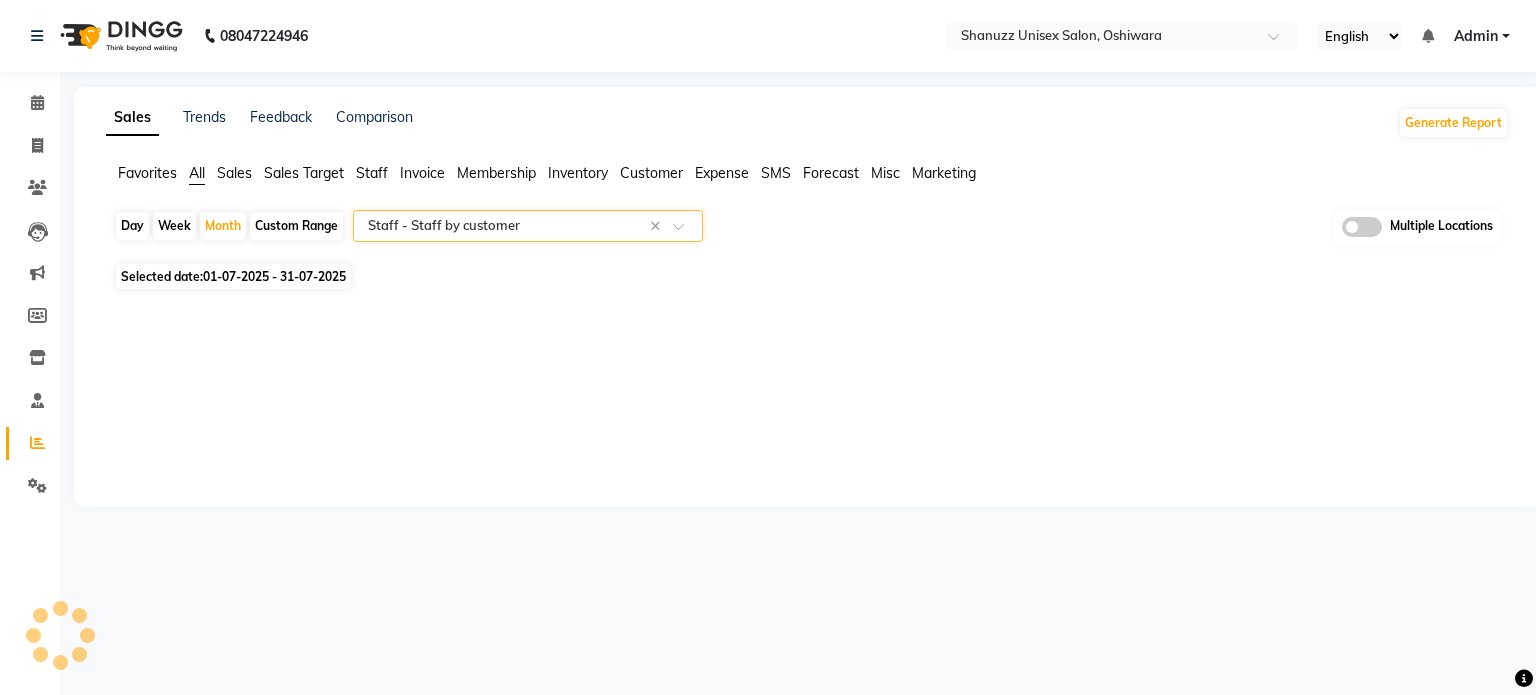 select on "filtered_report" 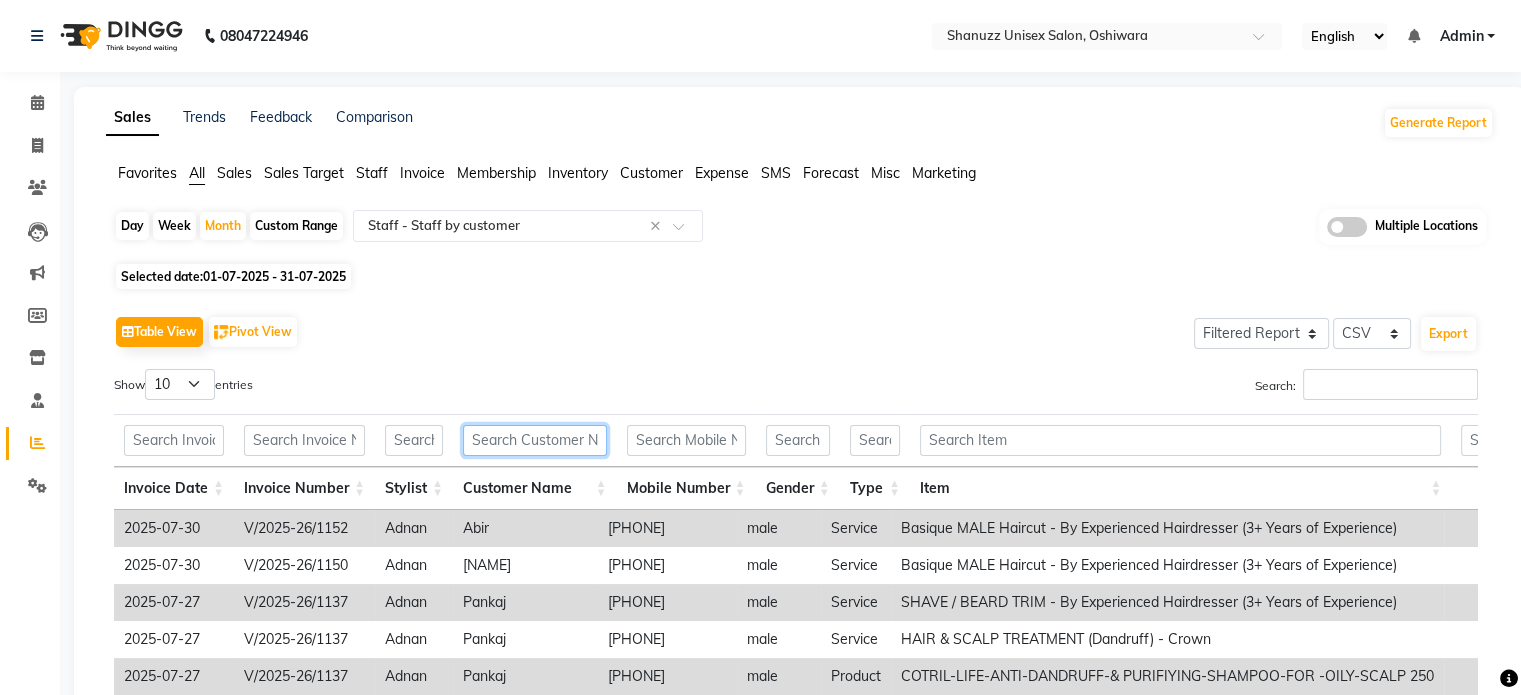 click at bounding box center [535, 440] 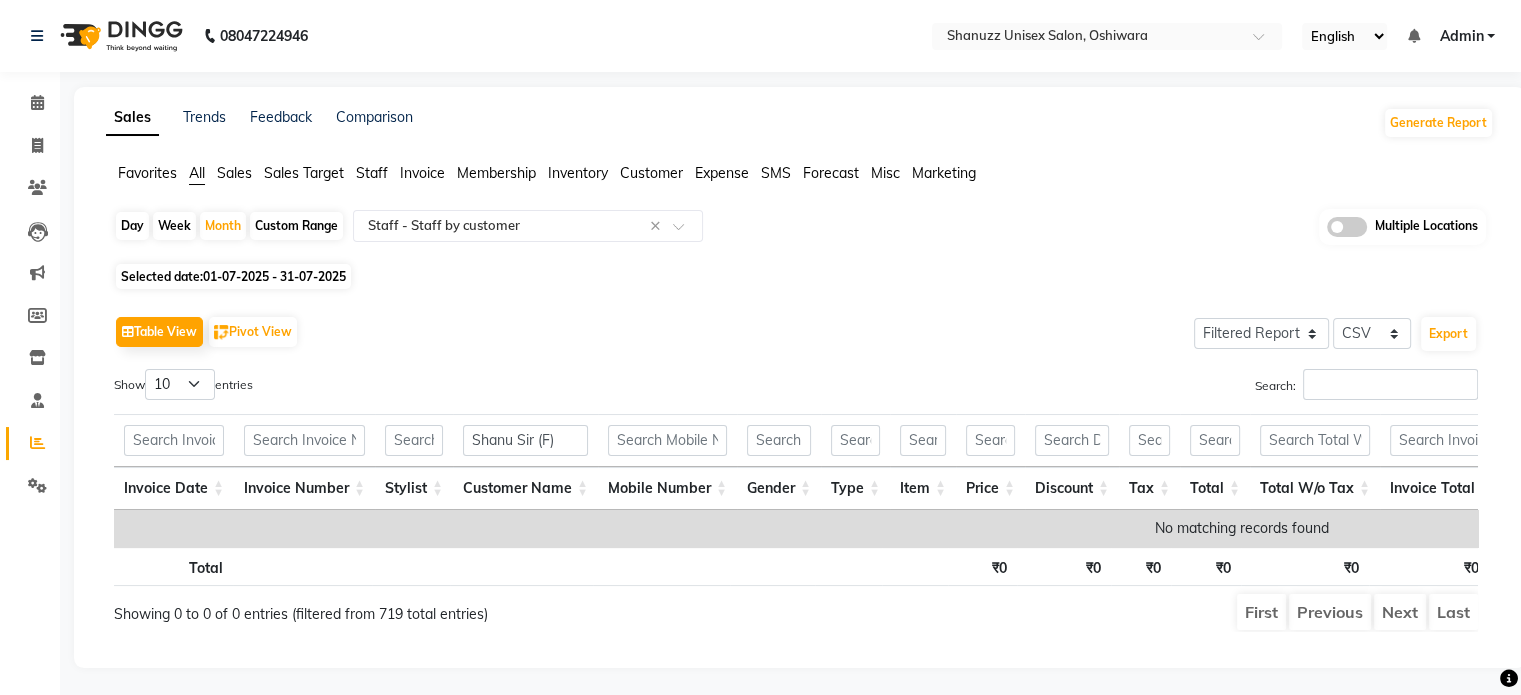 click on "Show  10 25 50 100  entries" at bounding box center (447, 388) 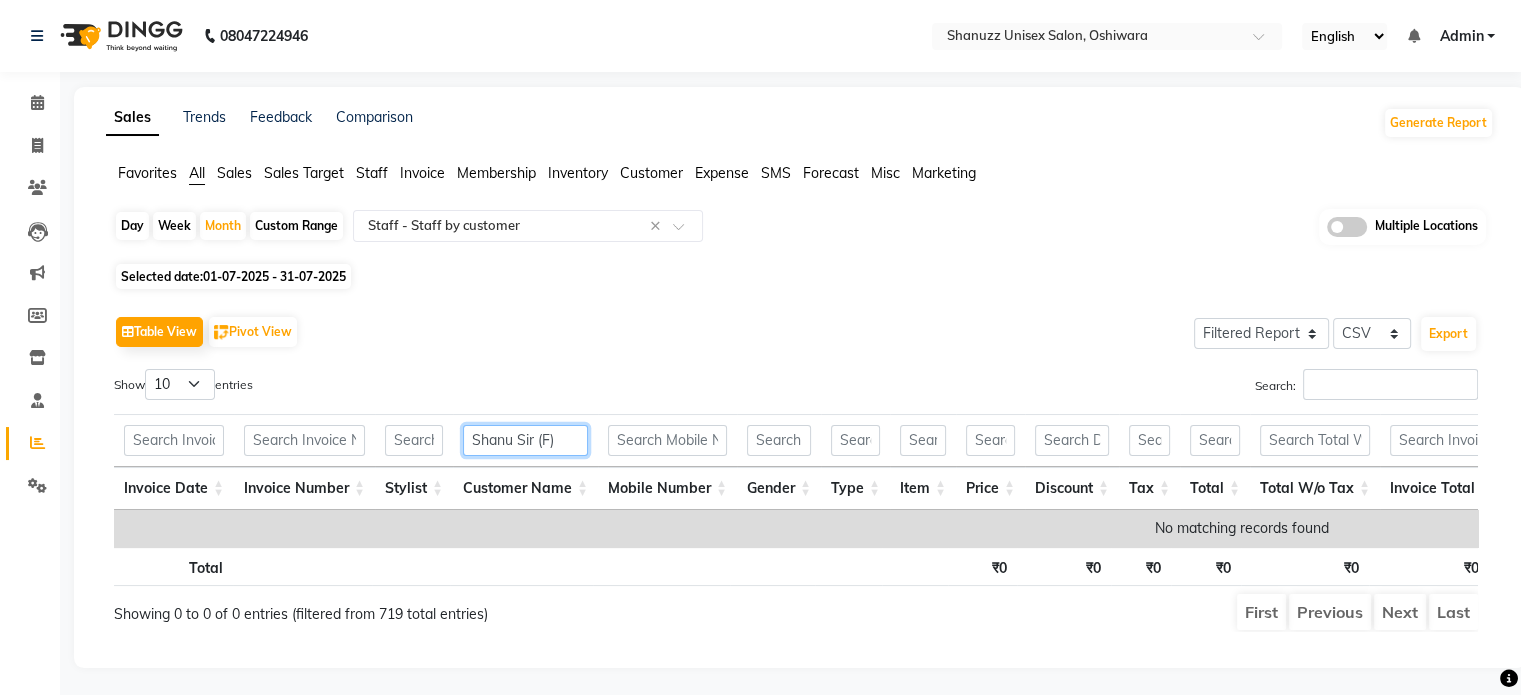 click on "Shanu Sir (F)" at bounding box center [525, 440] 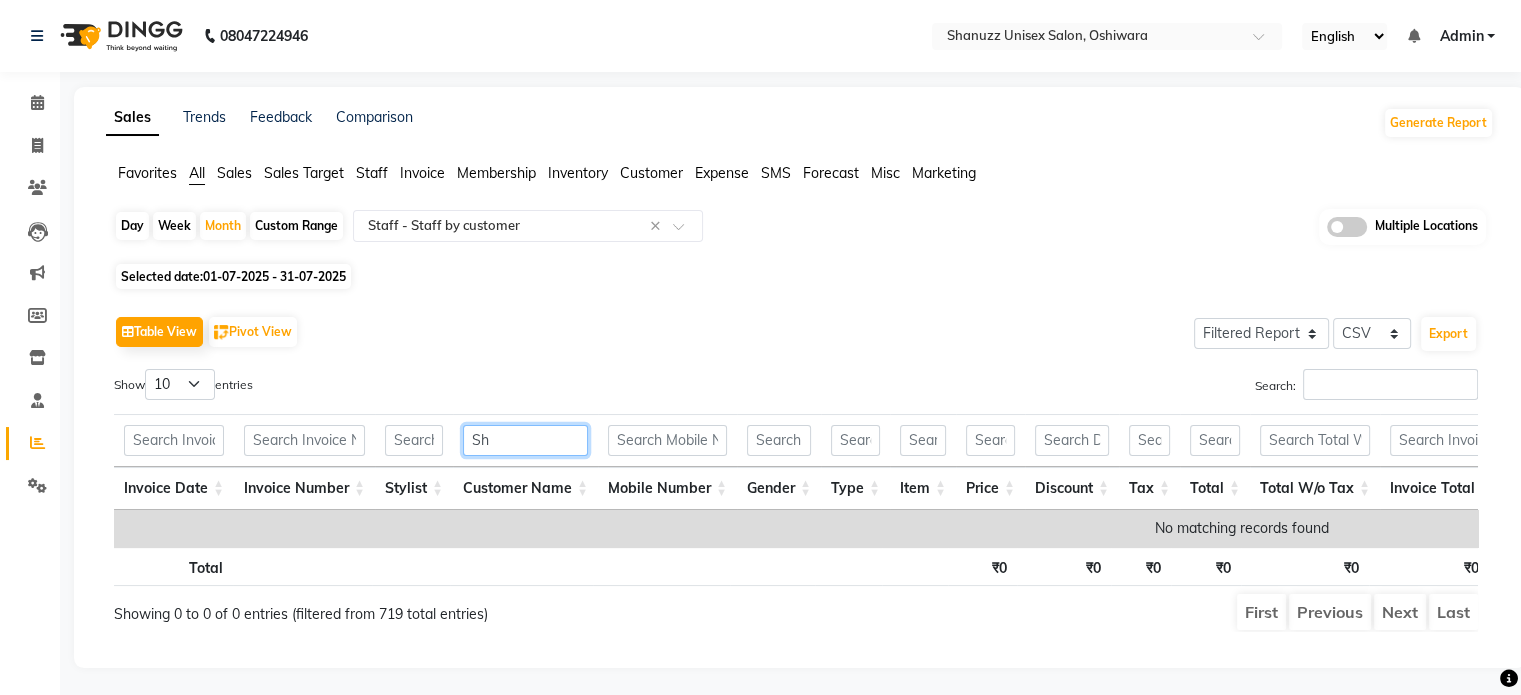 type on "S" 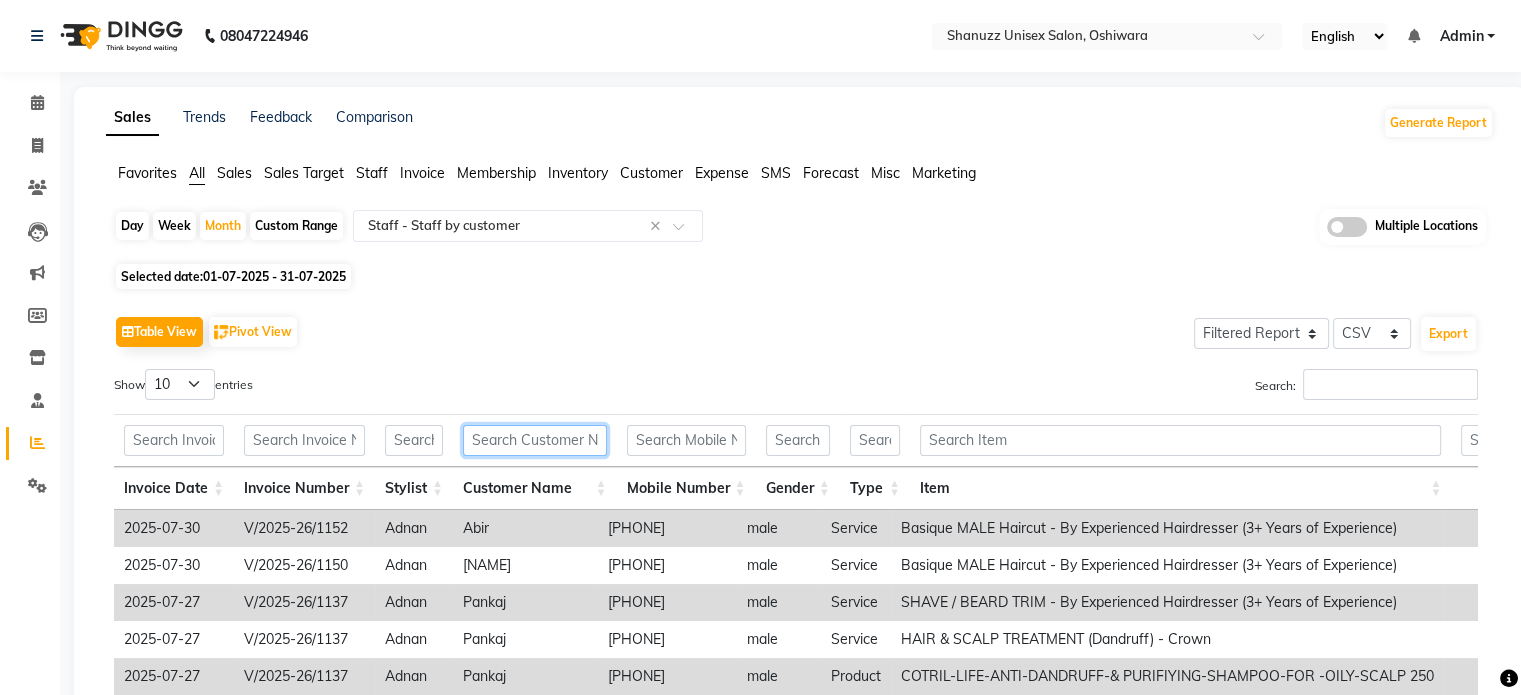 paste on "Shanu Sir (F)" 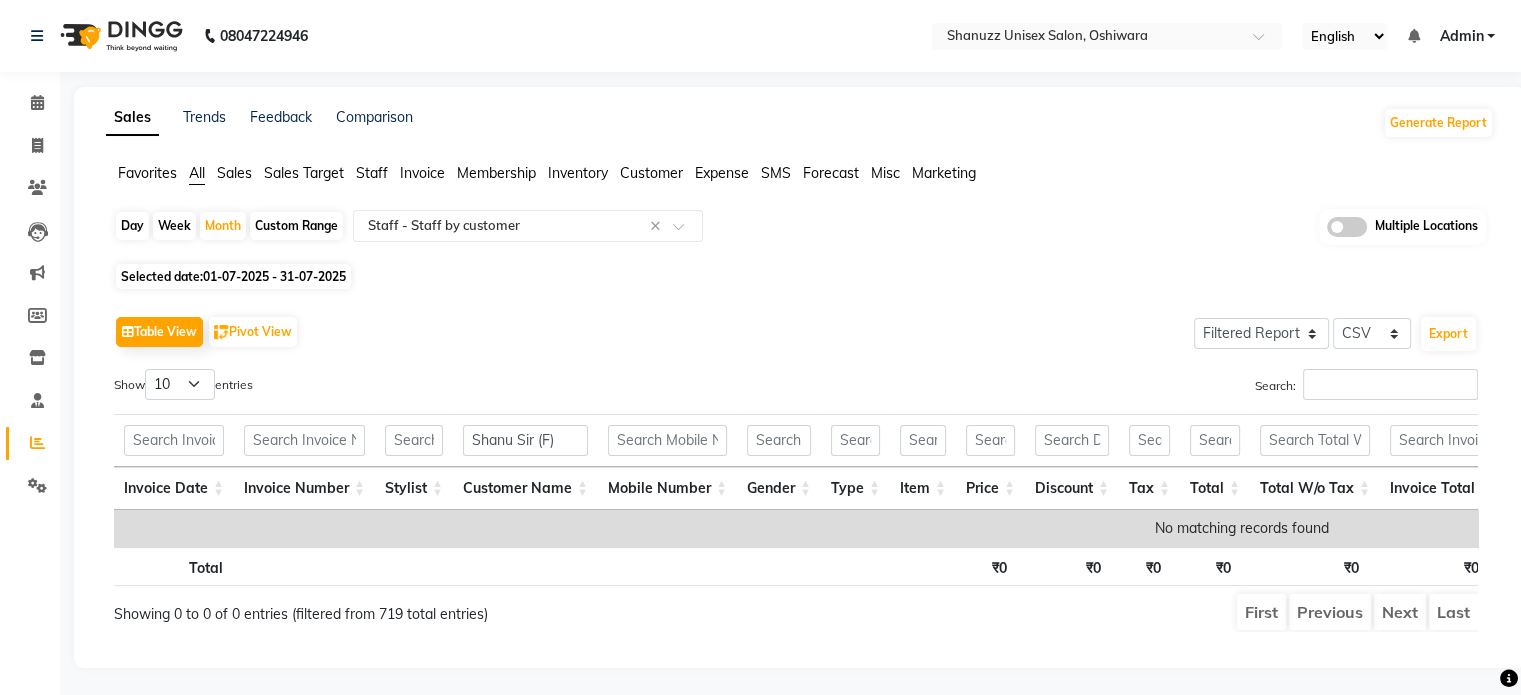 click on "Show  10 25 50 100  entries" at bounding box center (447, 388) 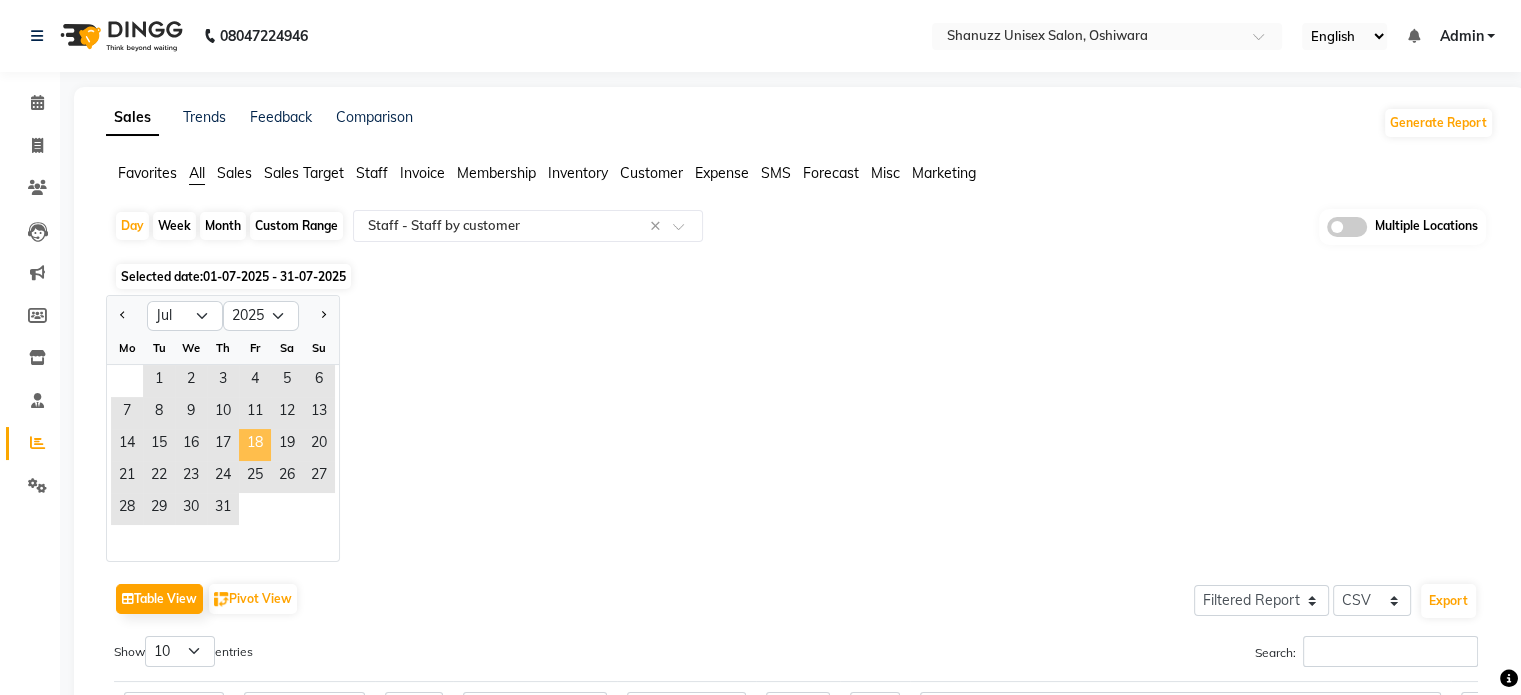 click on "18" 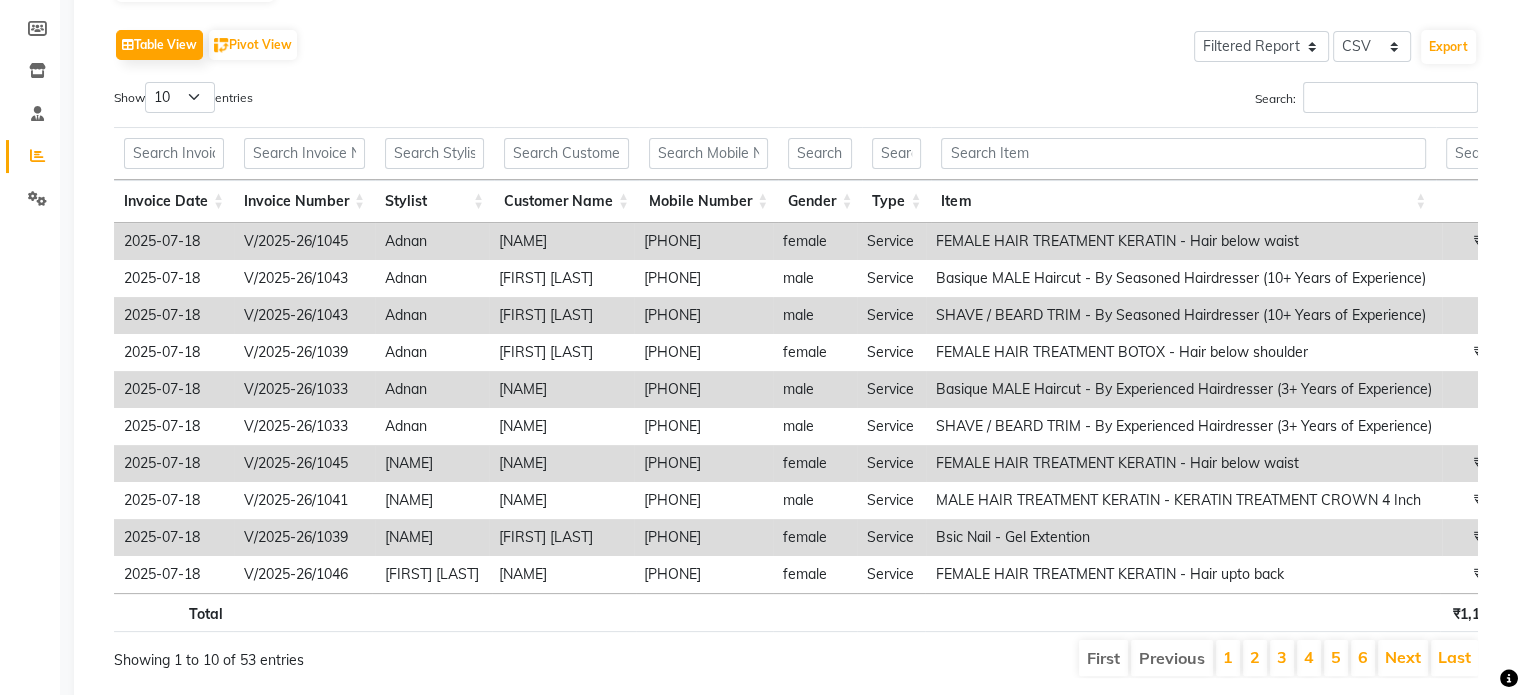 scroll, scrollTop: 303, scrollLeft: 0, axis: vertical 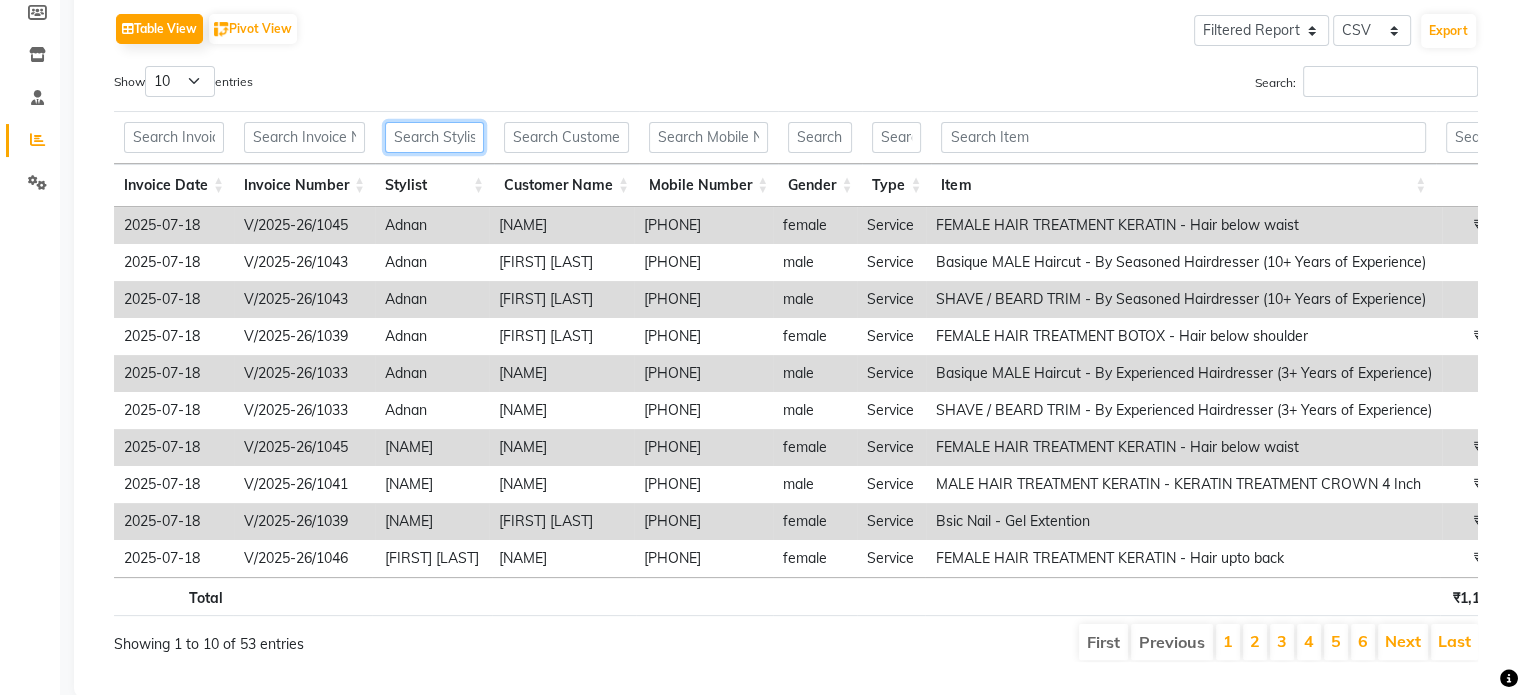 click at bounding box center (434, 137) 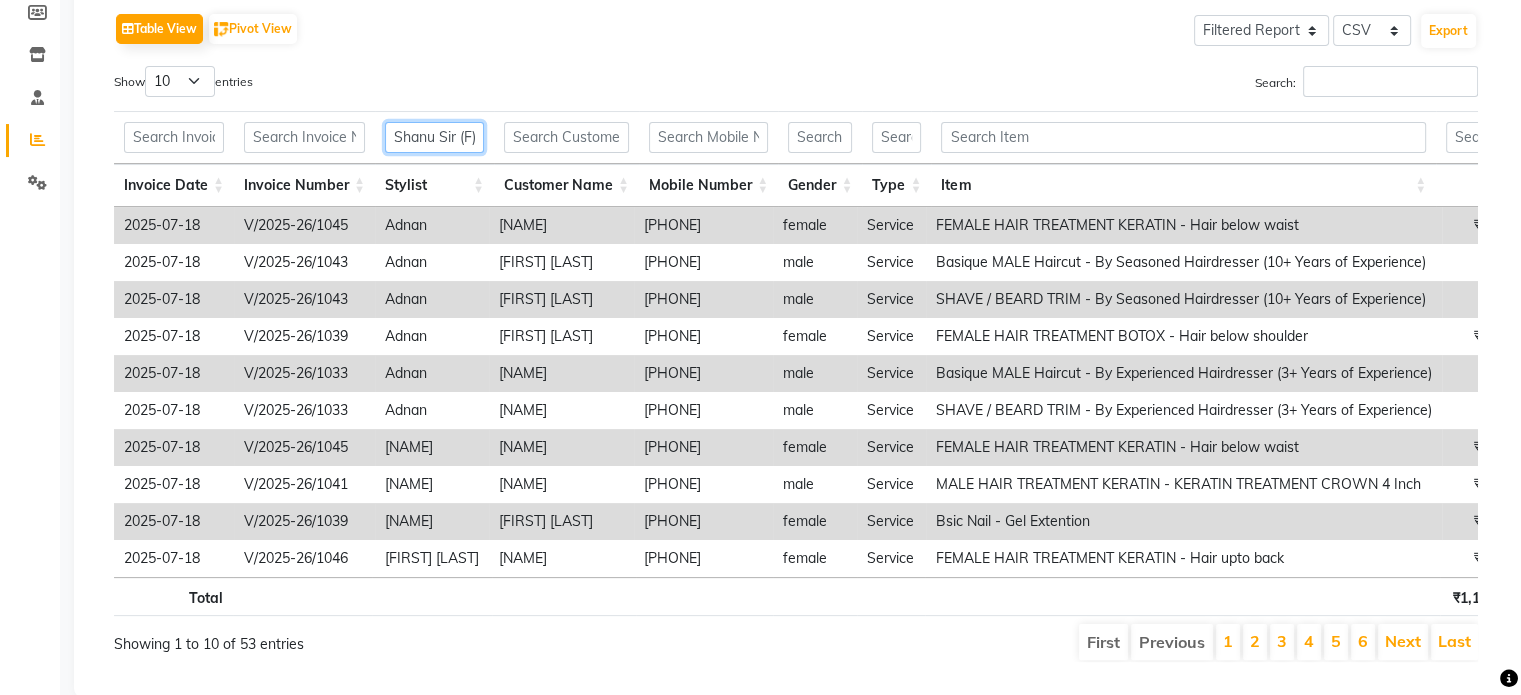 scroll, scrollTop: 0, scrollLeft: 0, axis: both 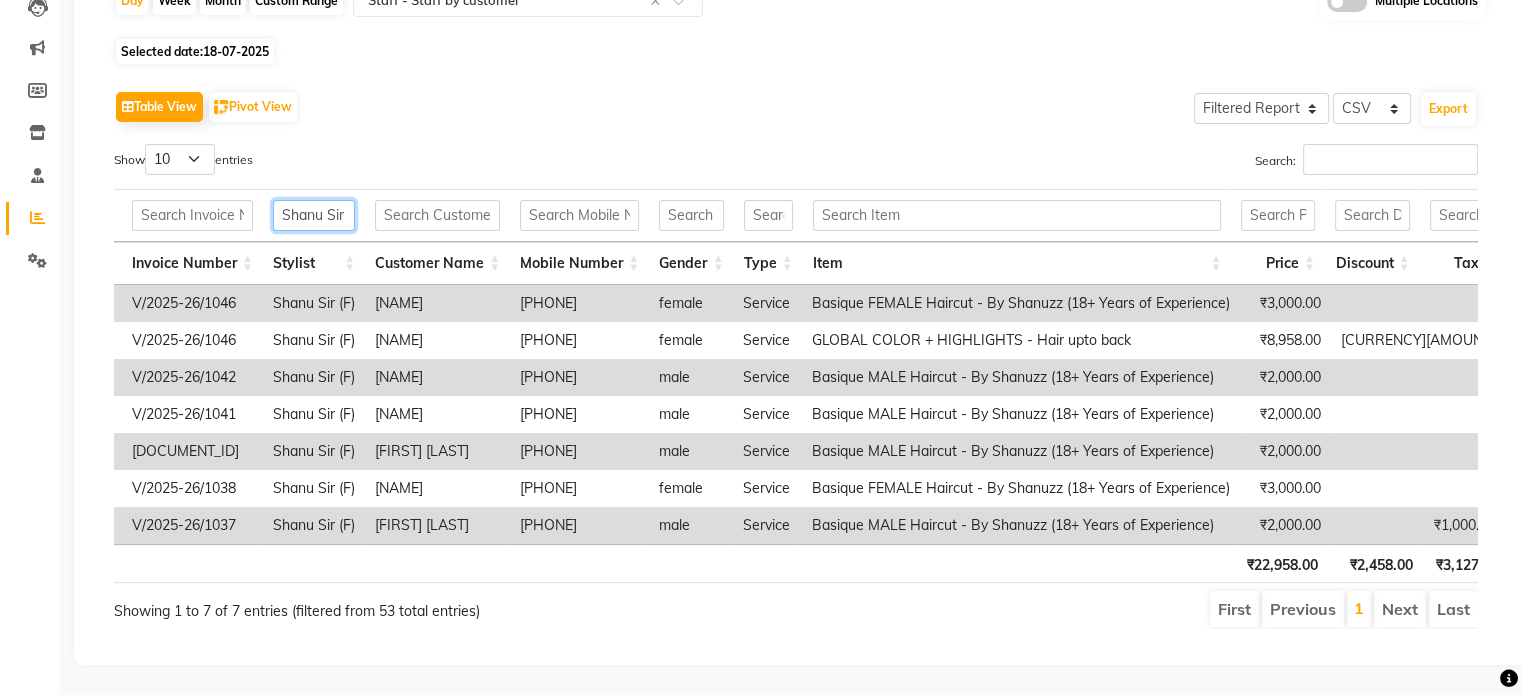 click on "Shanu Sir (F)" at bounding box center (314, 215) 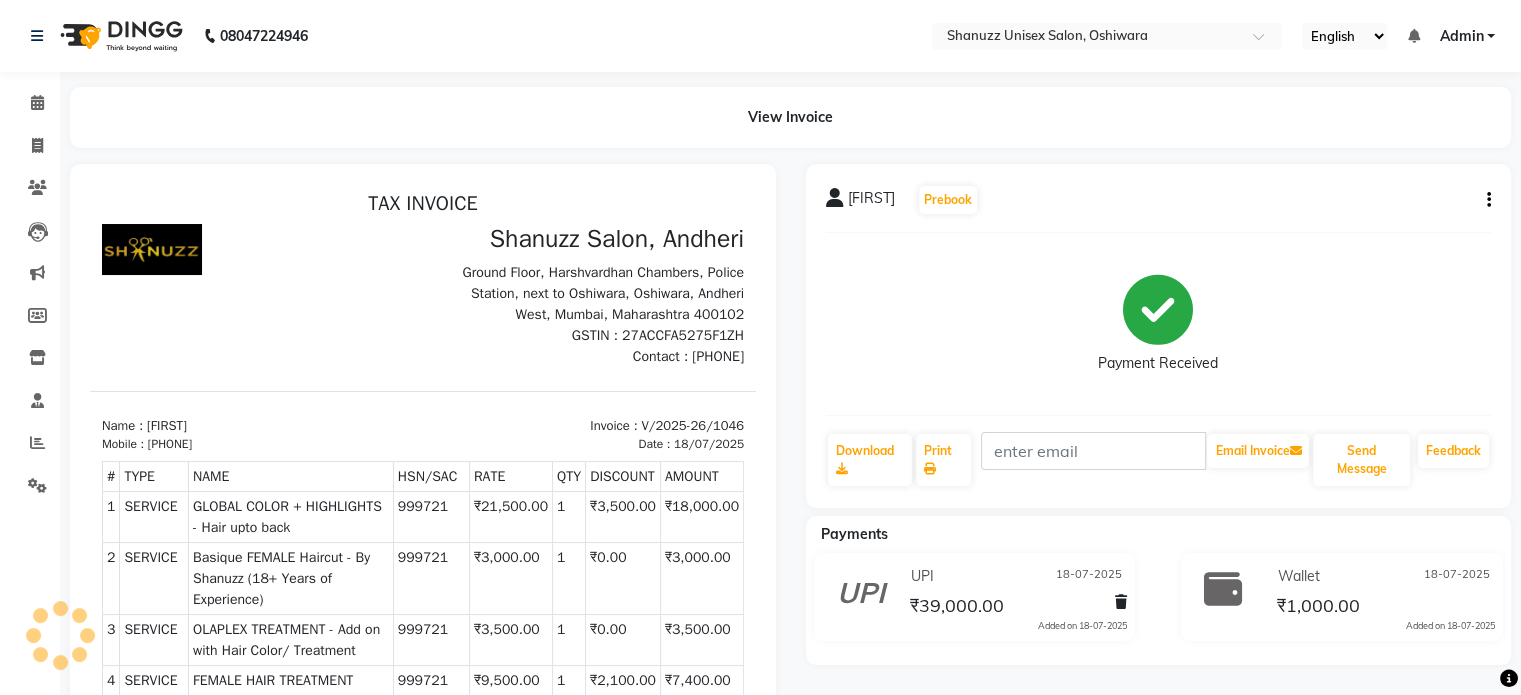 scroll, scrollTop: 0, scrollLeft: 0, axis: both 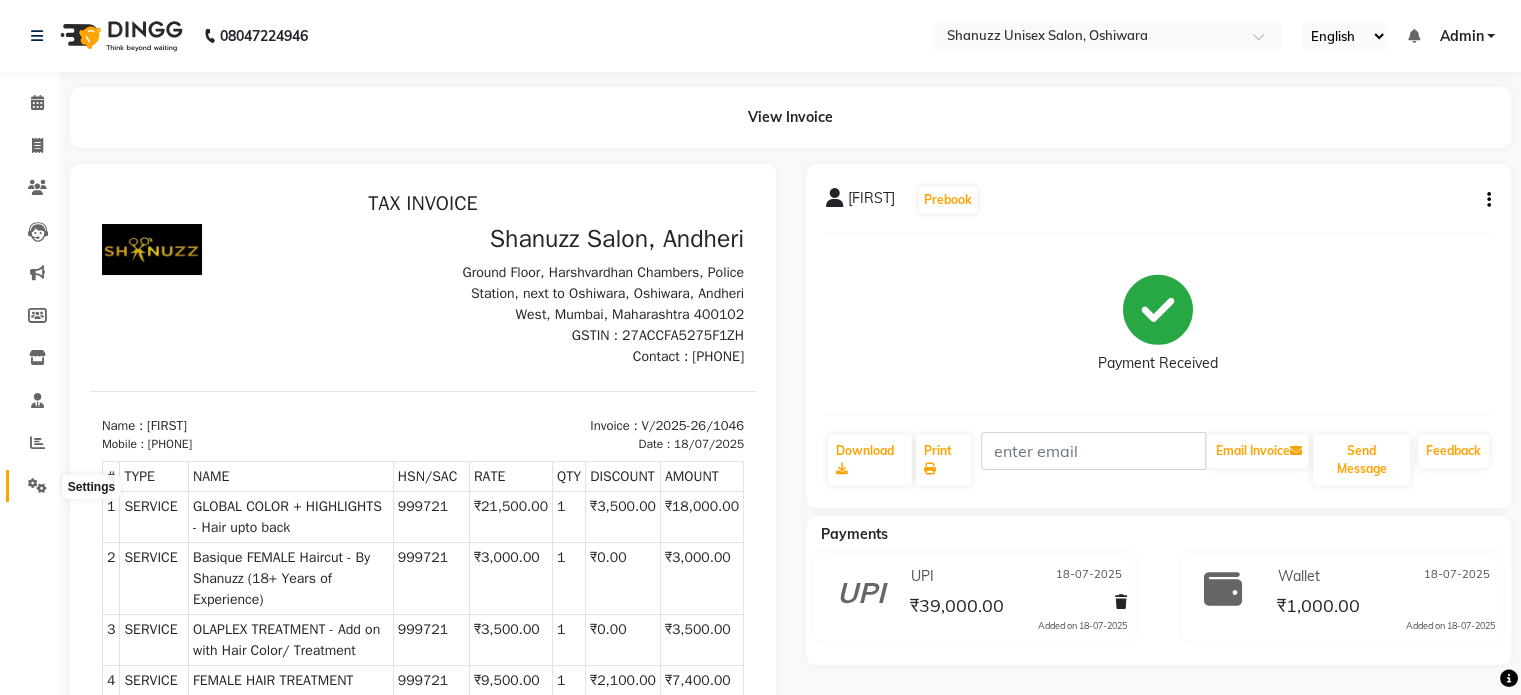 click 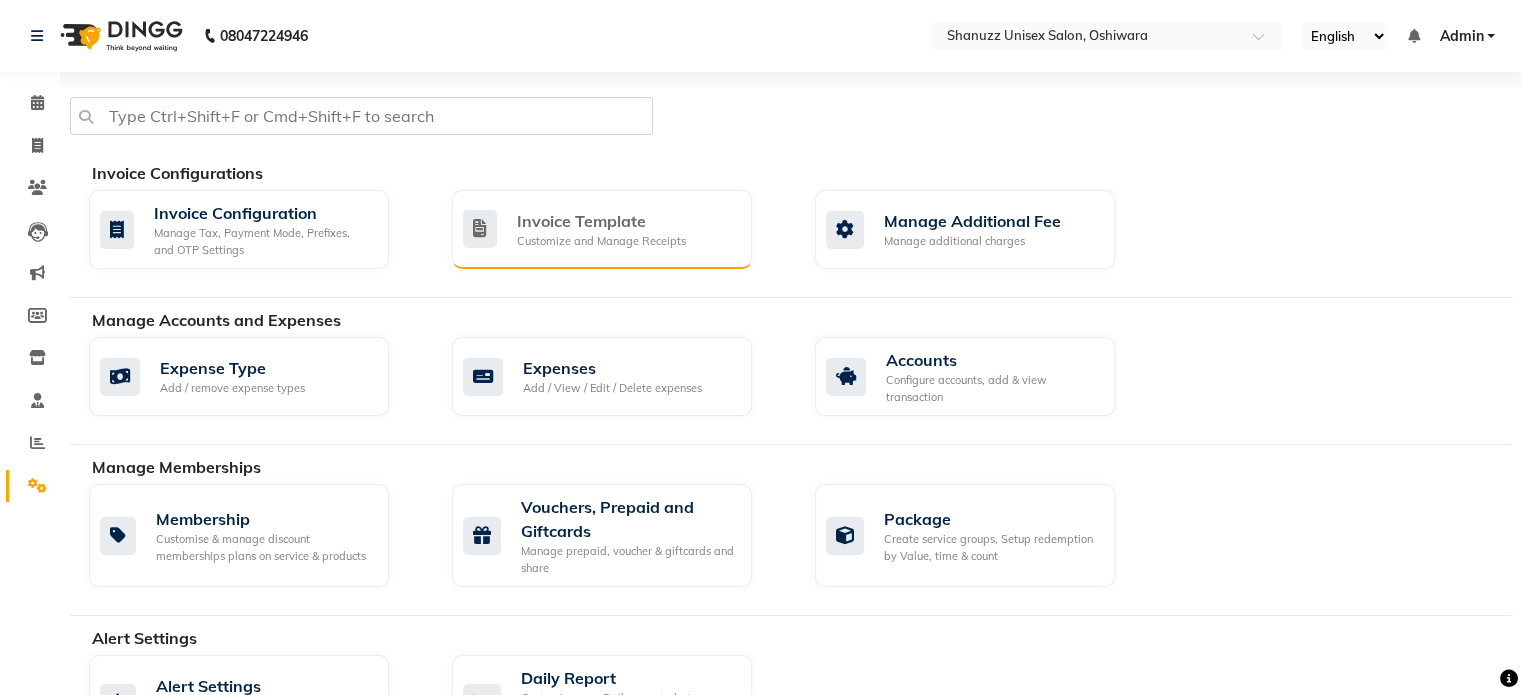 click on "Invoice Template Customize and Manage Receipts" 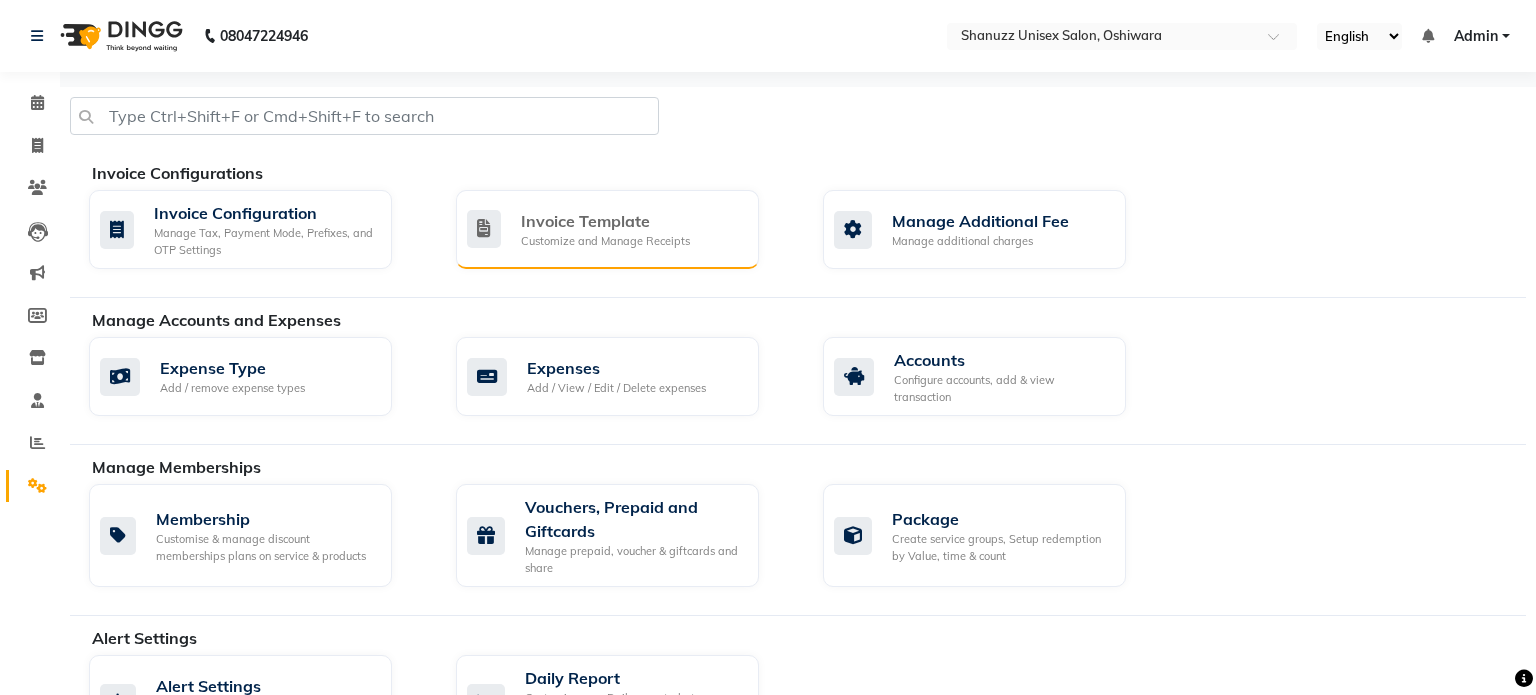 select on "A4" 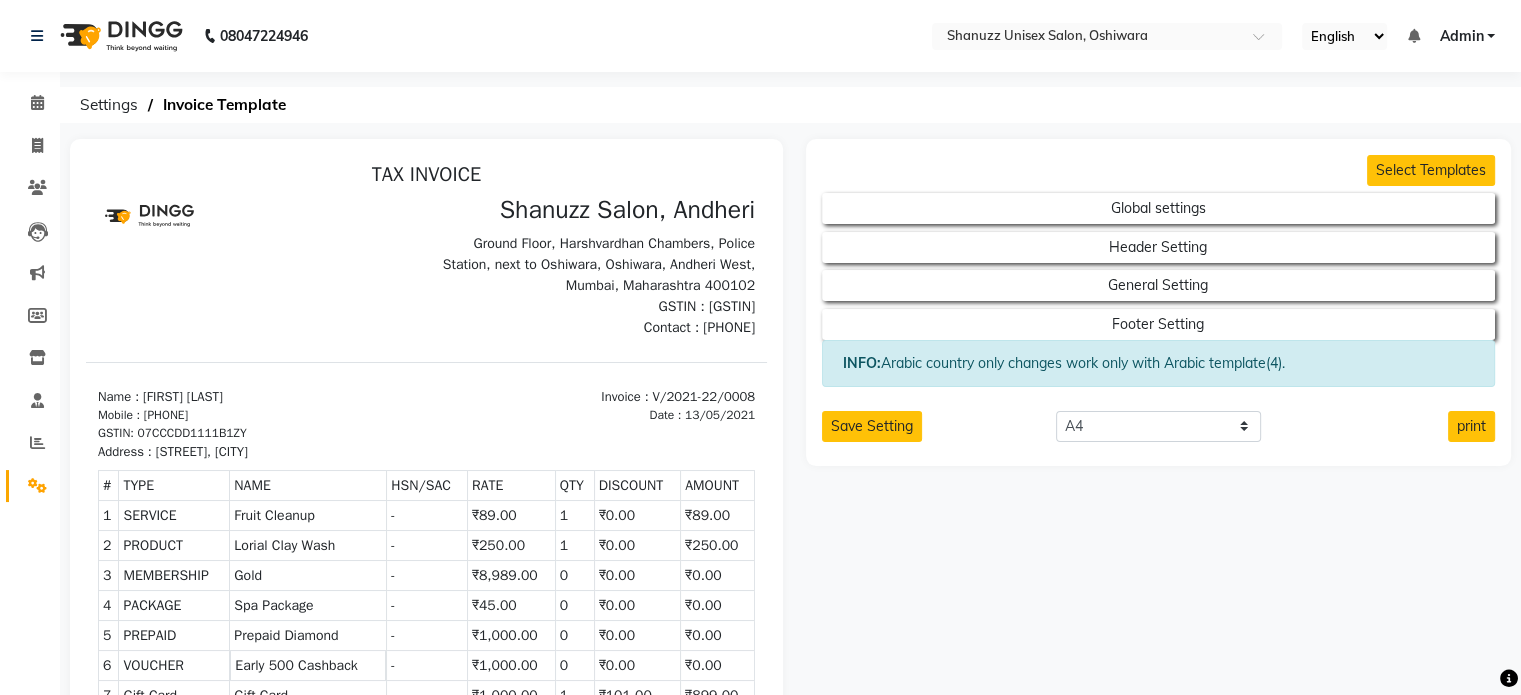 scroll, scrollTop: 16, scrollLeft: 0, axis: vertical 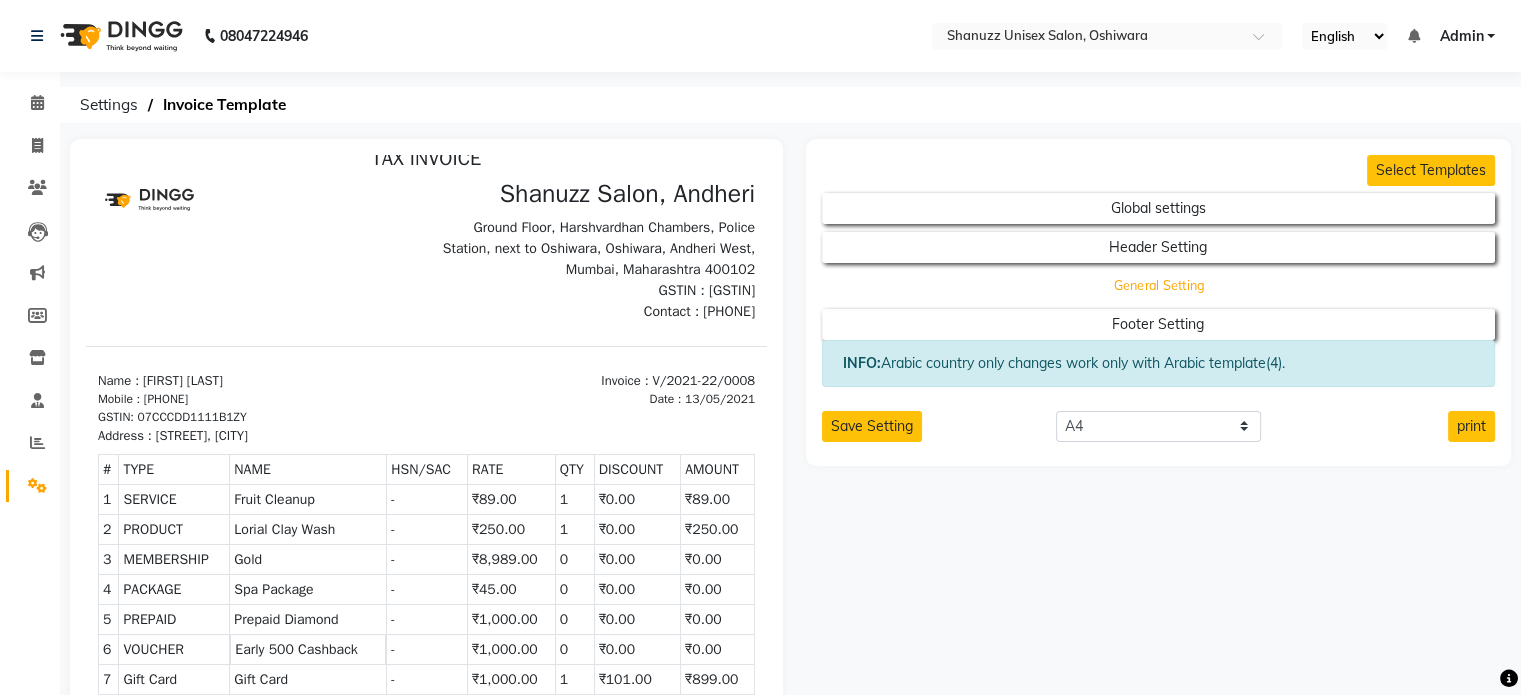 click on "General Setting" at bounding box center [1159, 208] 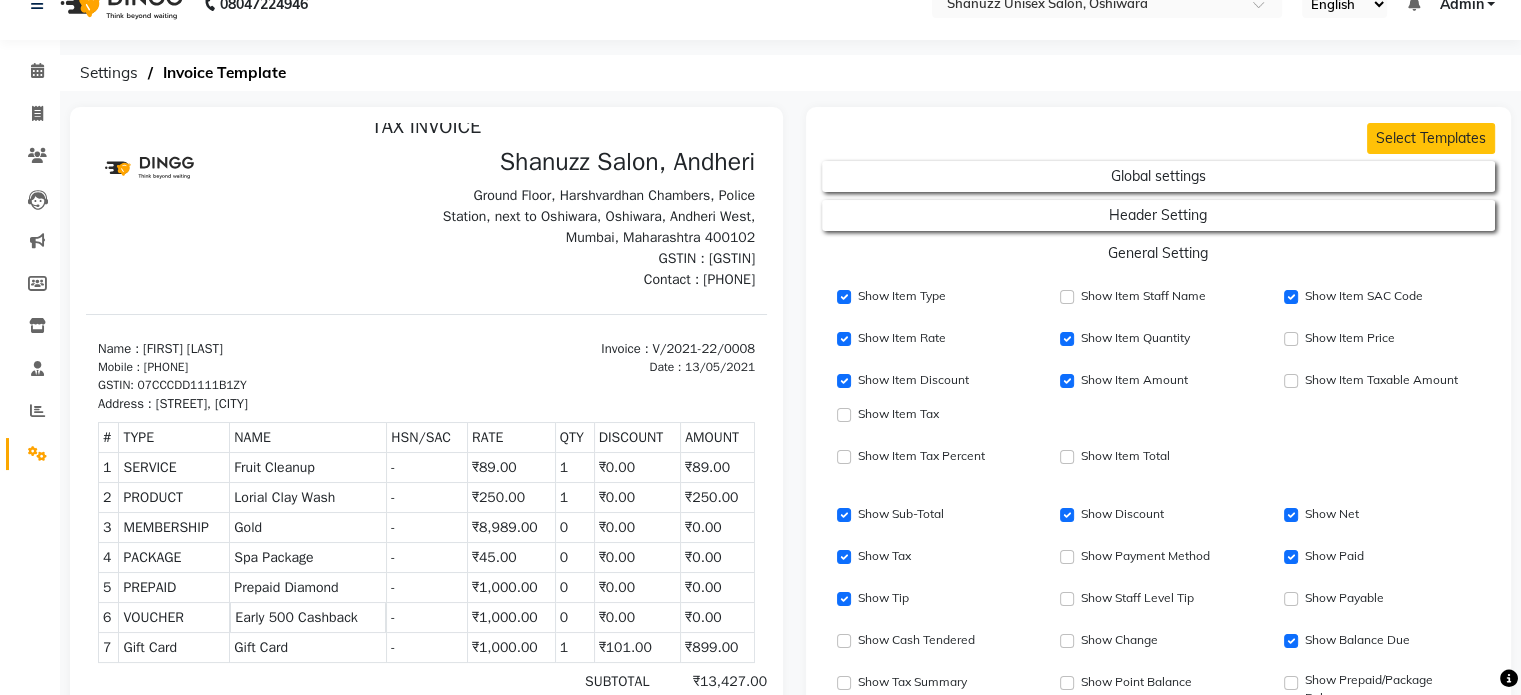 scroll, scrollTop: 36, scrollLeft: 0, axis: vertical 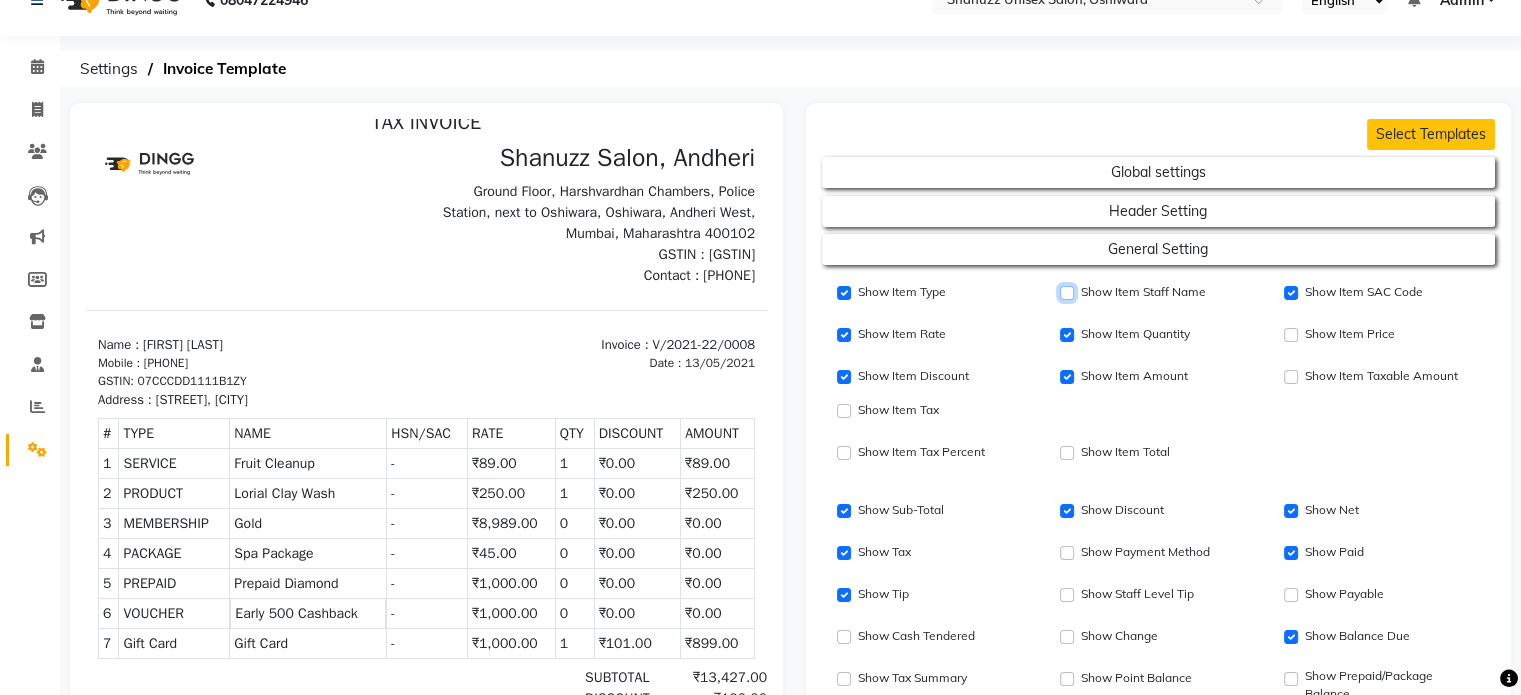click on "Show Item Staff Name" at bounding box center (1067, 293) 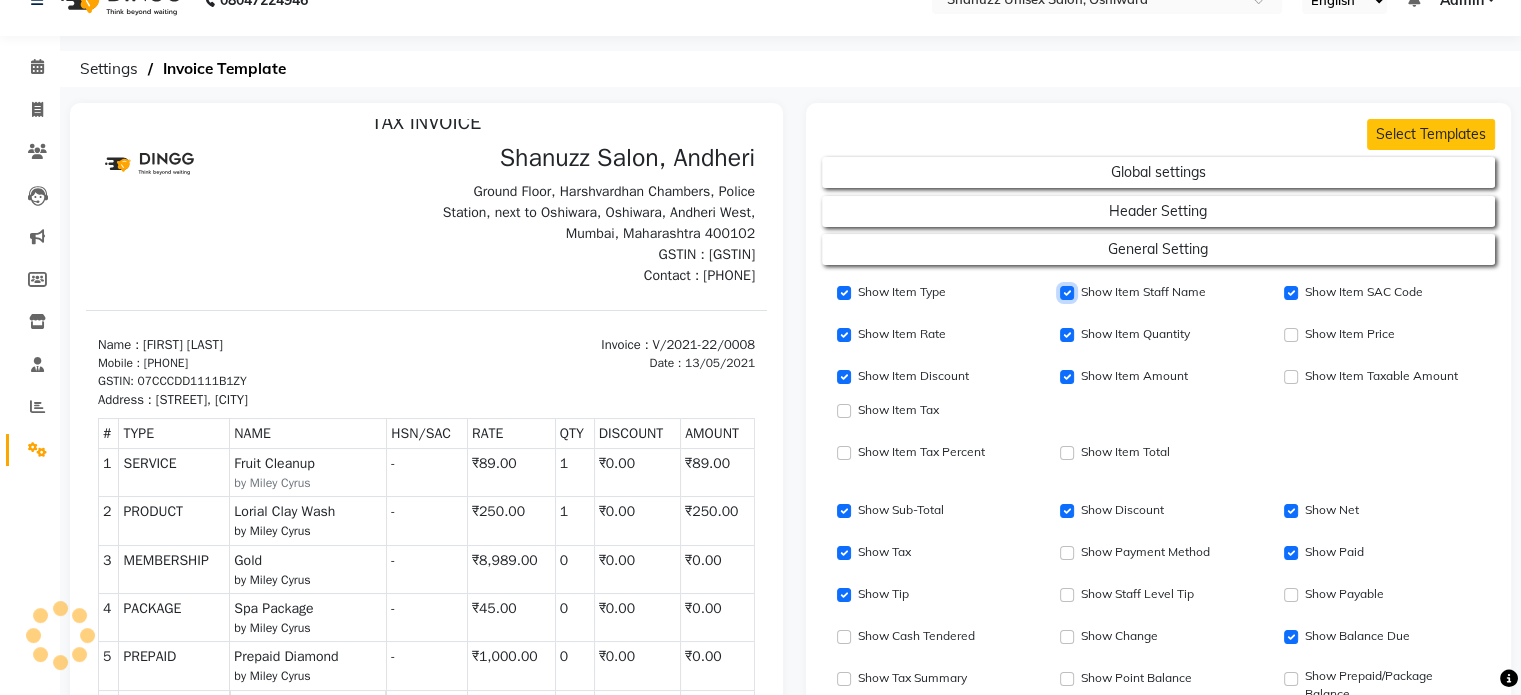 scroll, scrollTop: 16, scrollLeft: 0, axis: vertical 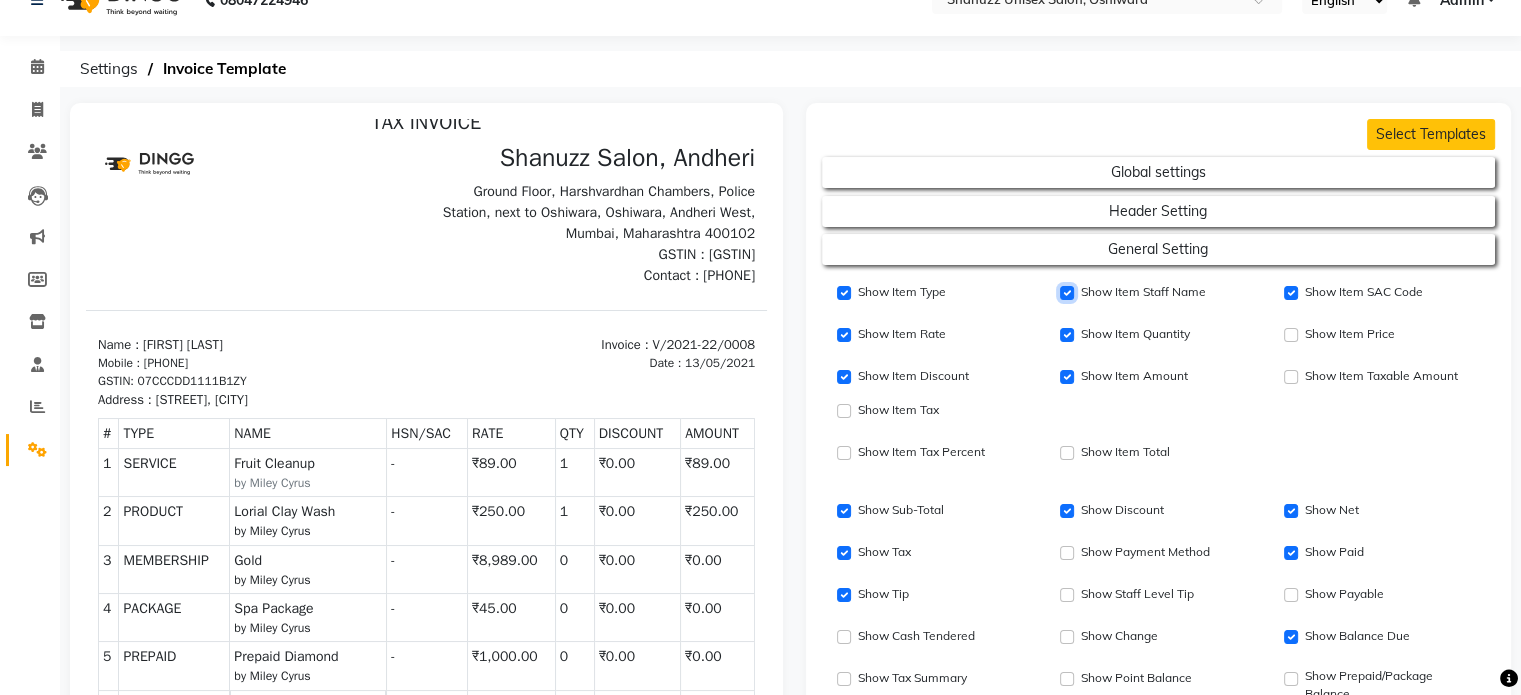 click on "Show Item Staff Name" at bounding box center [1067, 293] 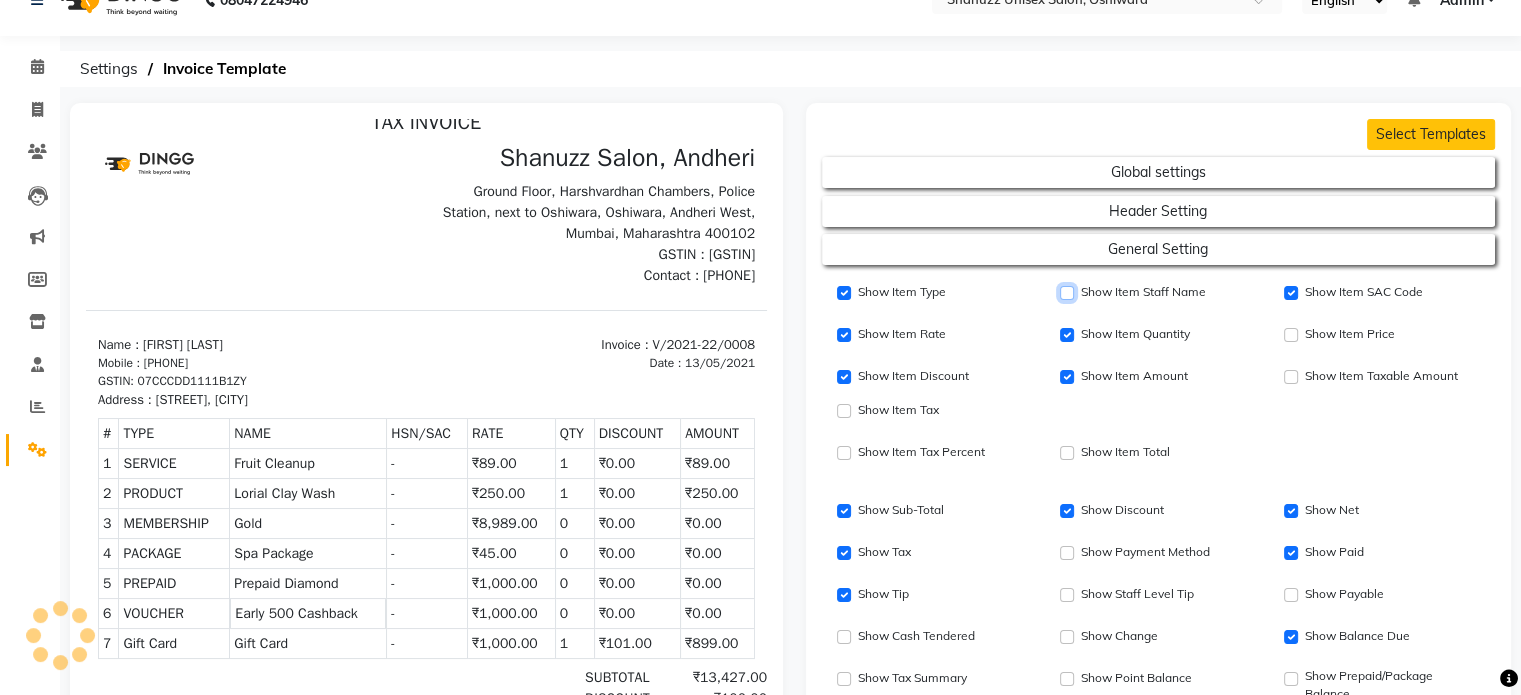 scroll, scrollTop: 0, scrollLeft: 0, axis: both 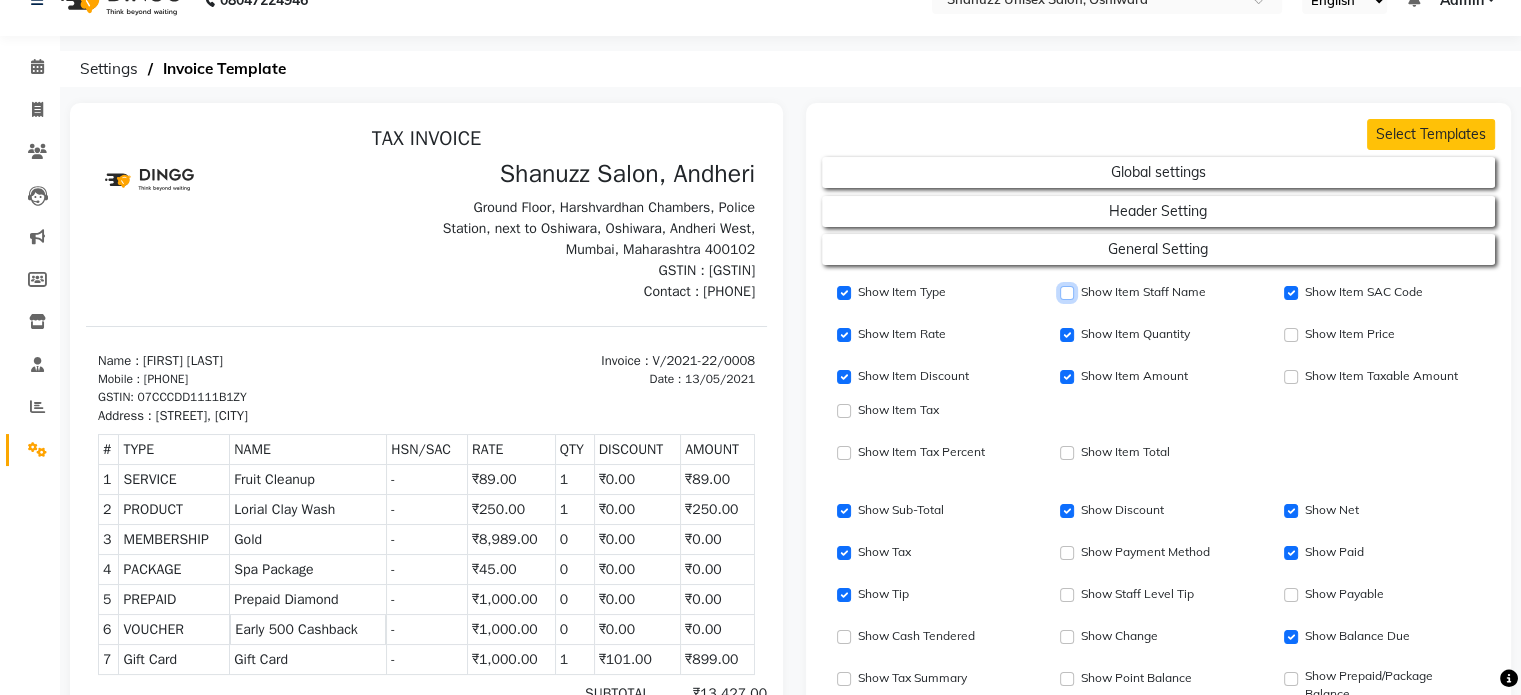 click on "Show Item Staff Name" at bounding box center [1067, 293] 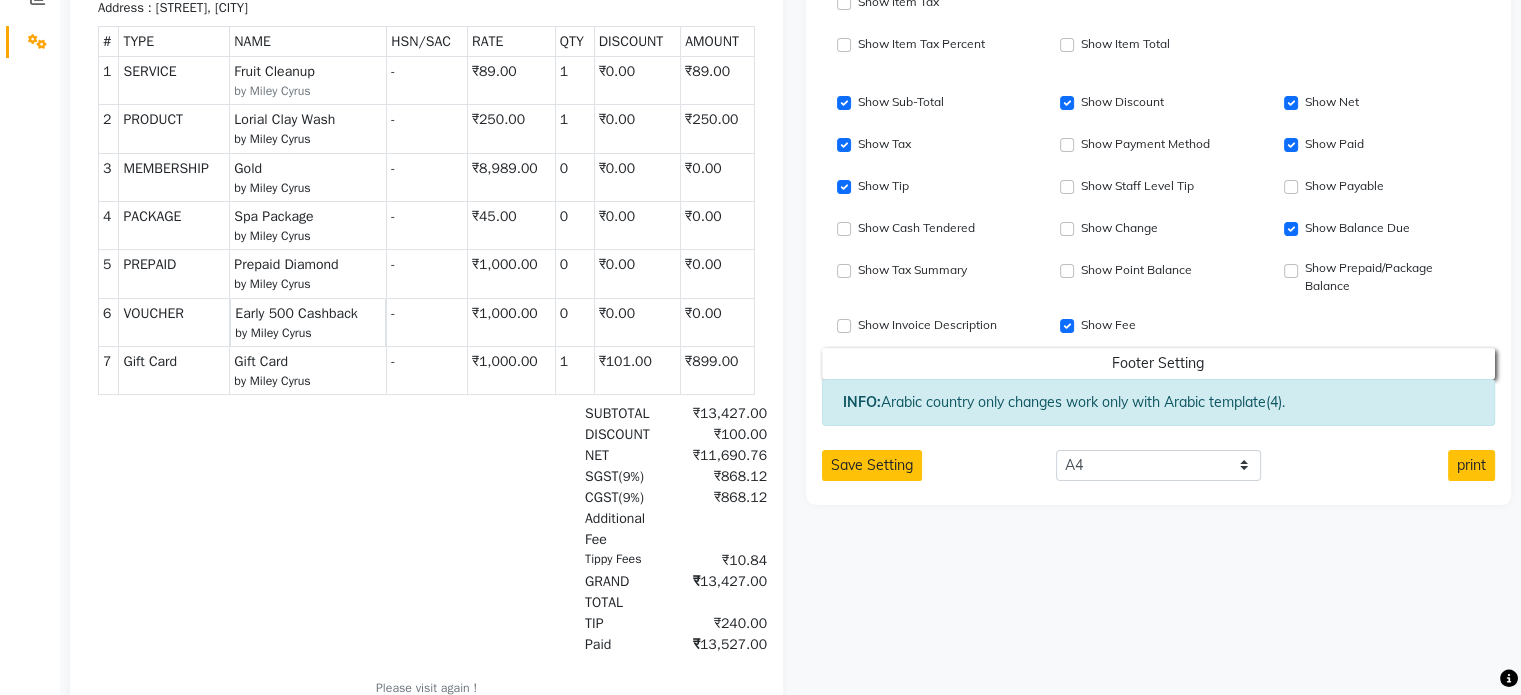 scroll, scrollTop: 528, scrollLeft: 0, axis: vertical 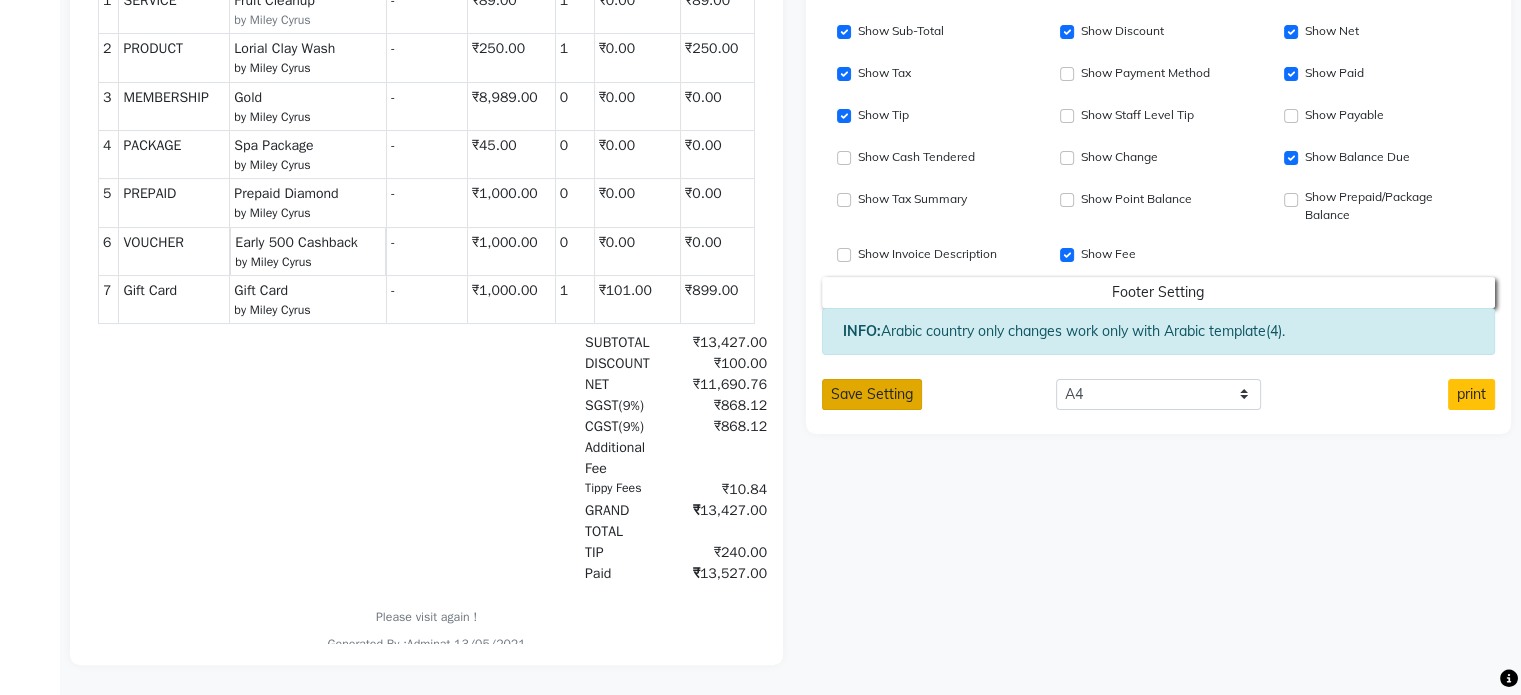 click on "Save Setting" 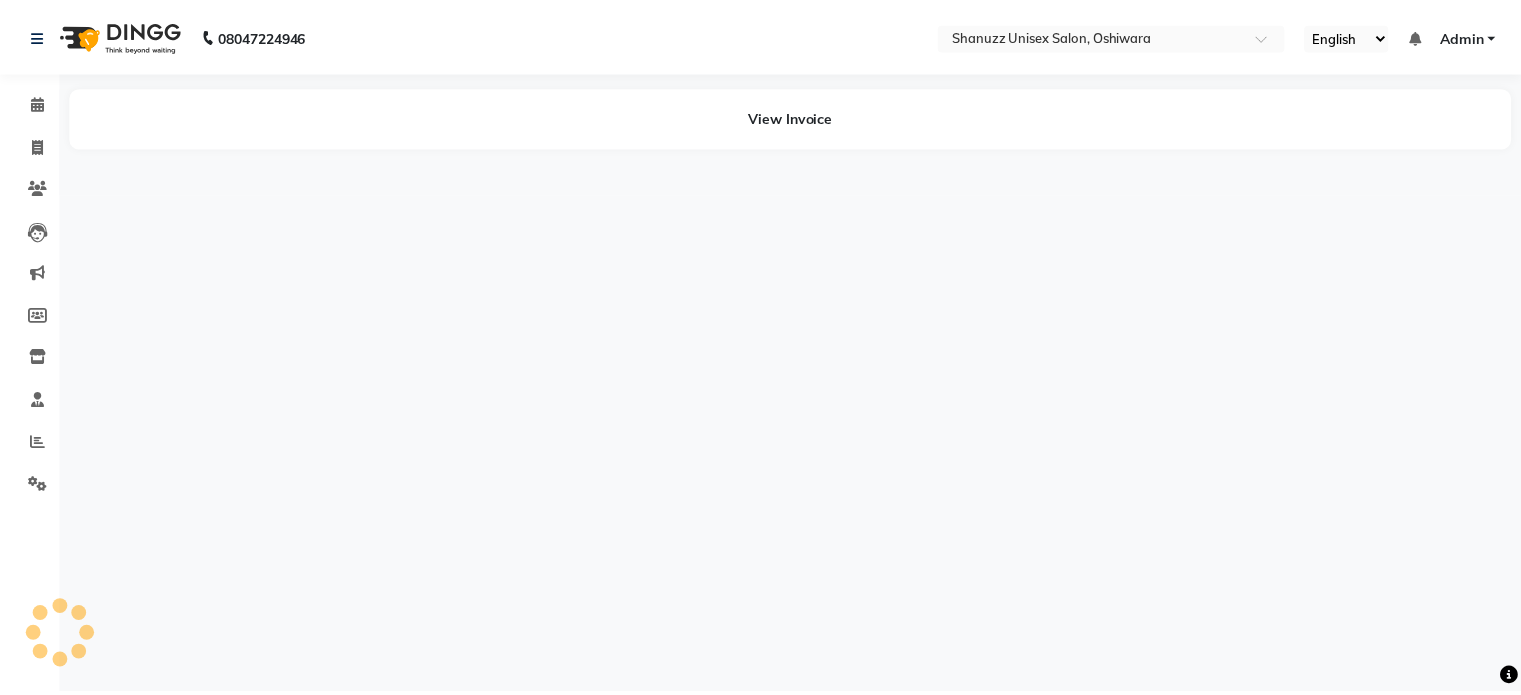 scroll, scrollTop: 0, scrollLeft: 0, axis: both 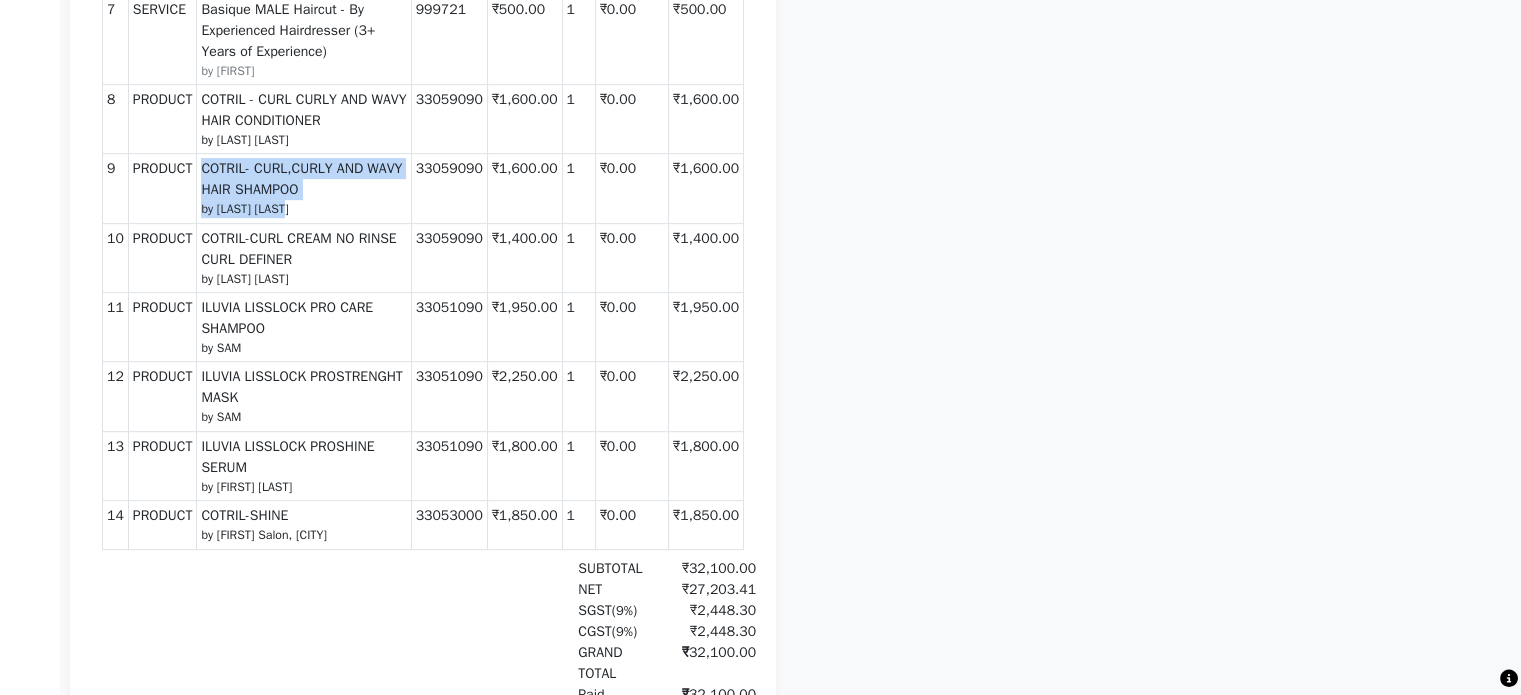 drag, startPoint x: 204, startPoint y: 191, endPoint x: 291, endPoint y: 245, distance: 102.396286 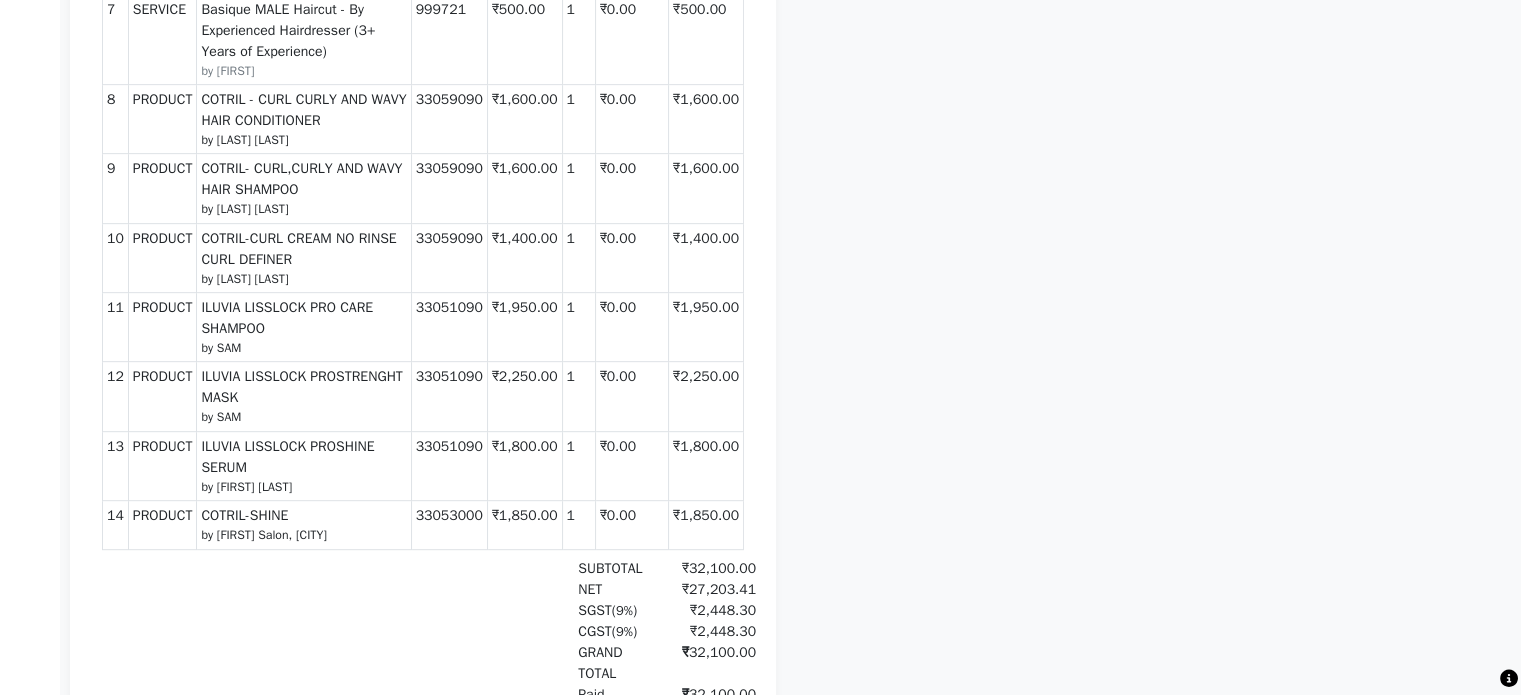 click on "by [LAST] [LAST]" at bounding box center (303, 209) 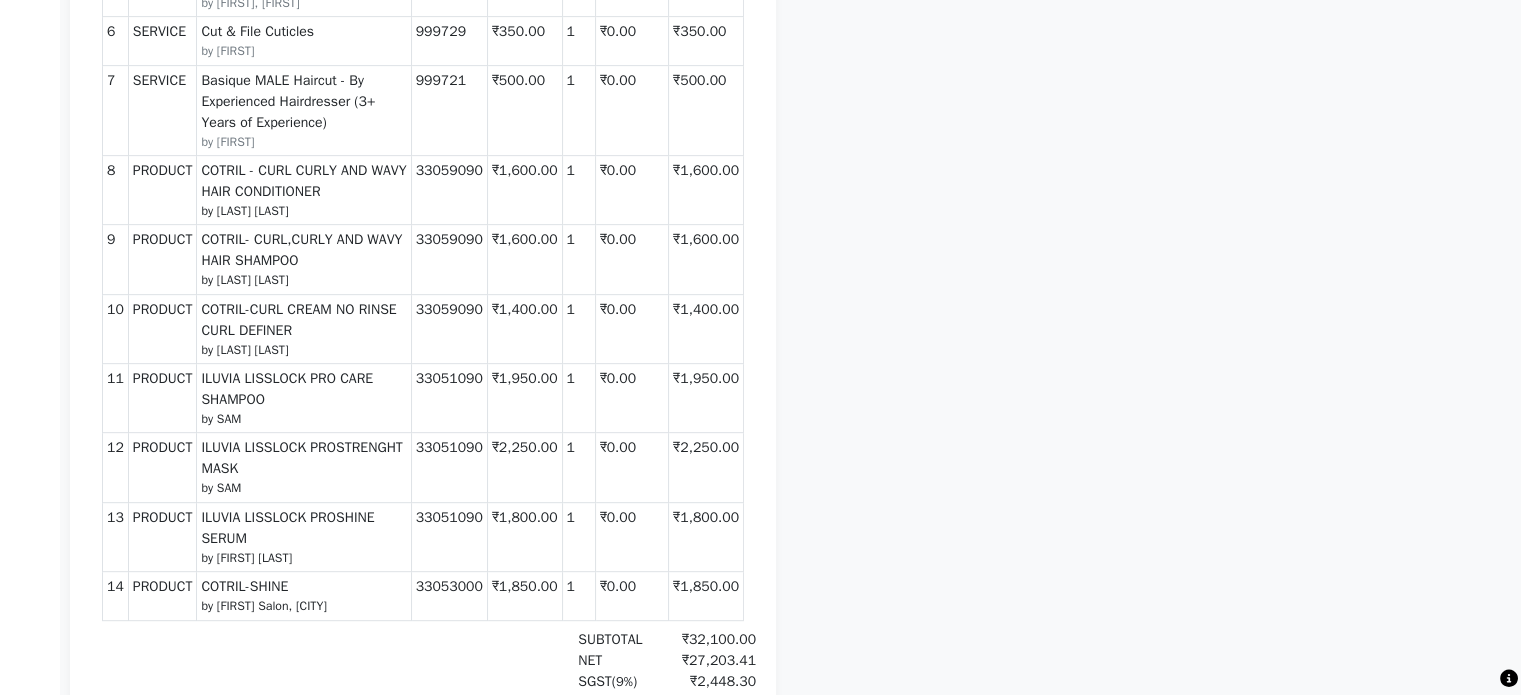 scroll, scrollTop: 842, scrollLeft: 0, axis: vertical 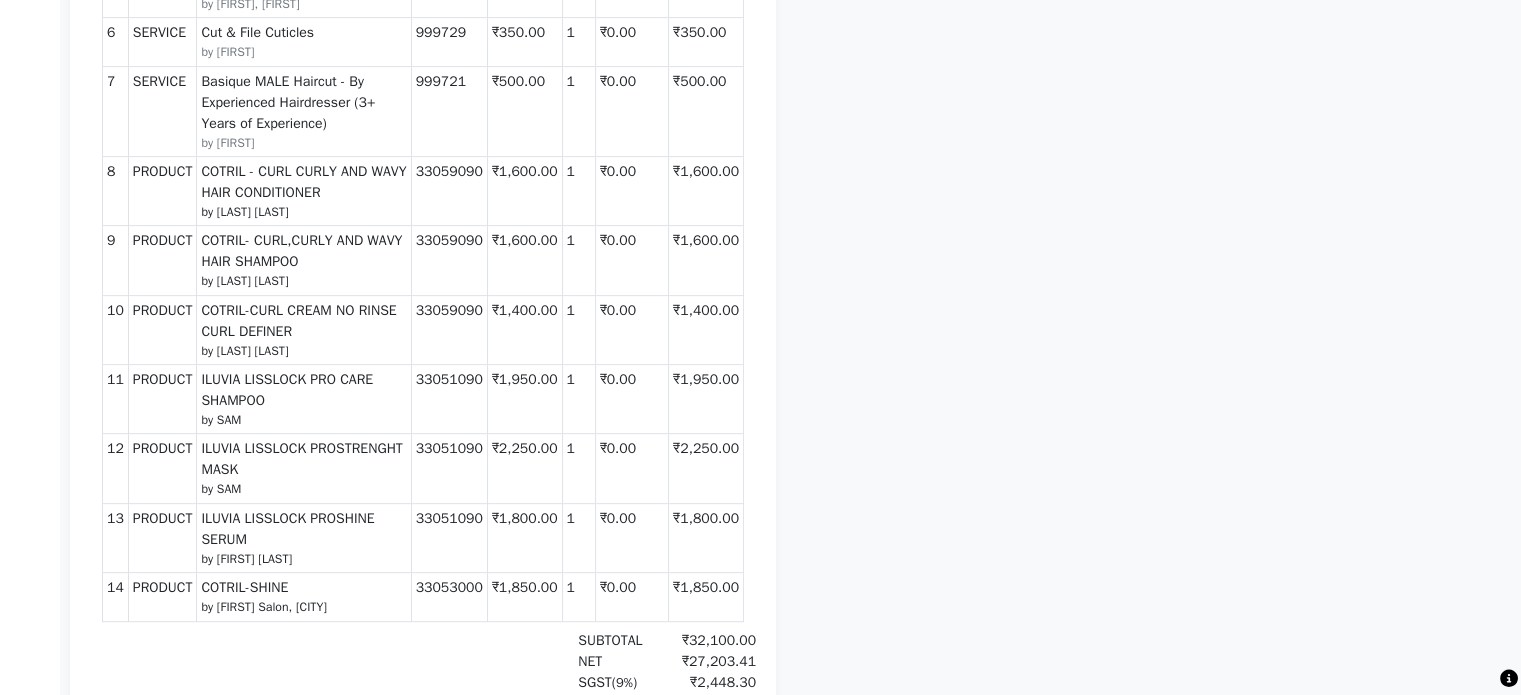 click on "COTRIL - CURL CURLY AND WAVY HAIR CONDITIONER" at bounding box center [303, 182] 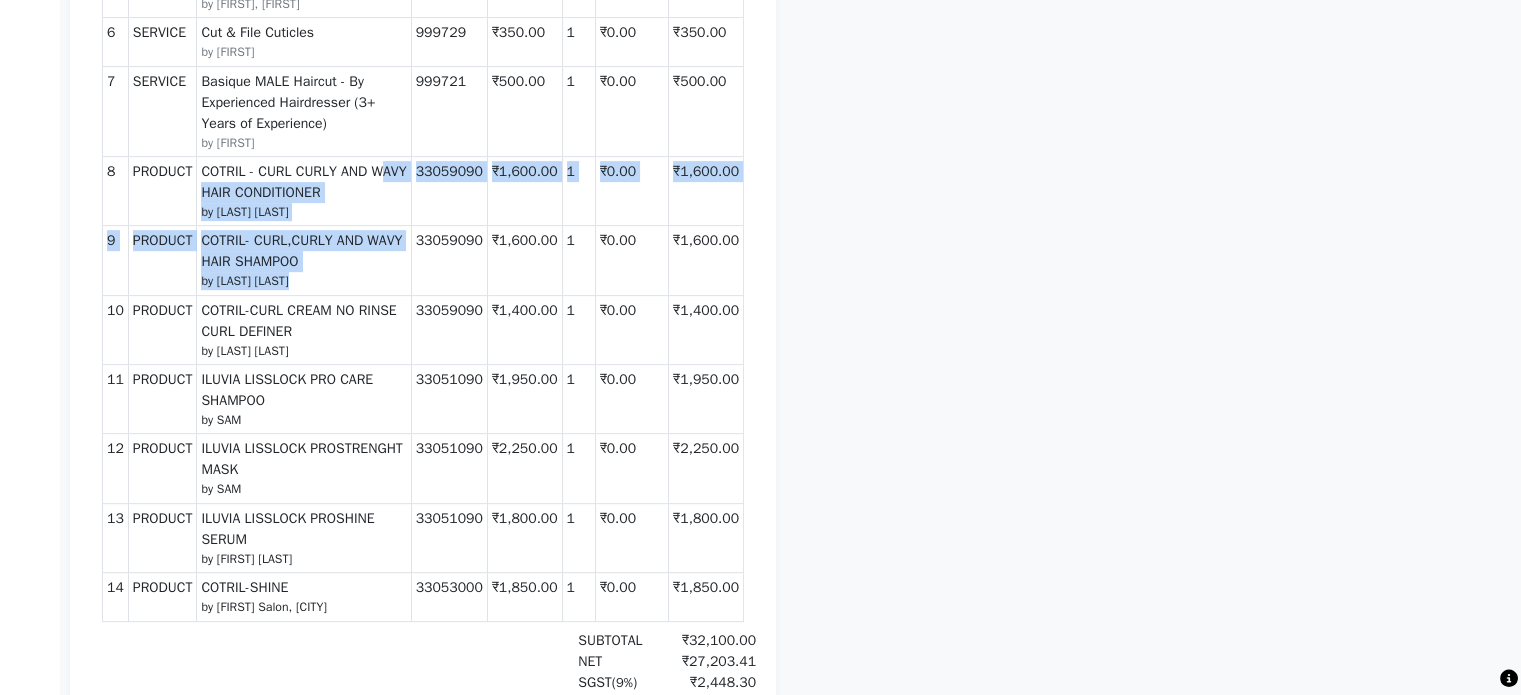drag, startPoint x: 305, startPoint y: 324, endPoint x: 213, endPoint y: 229, distance: 132.24599 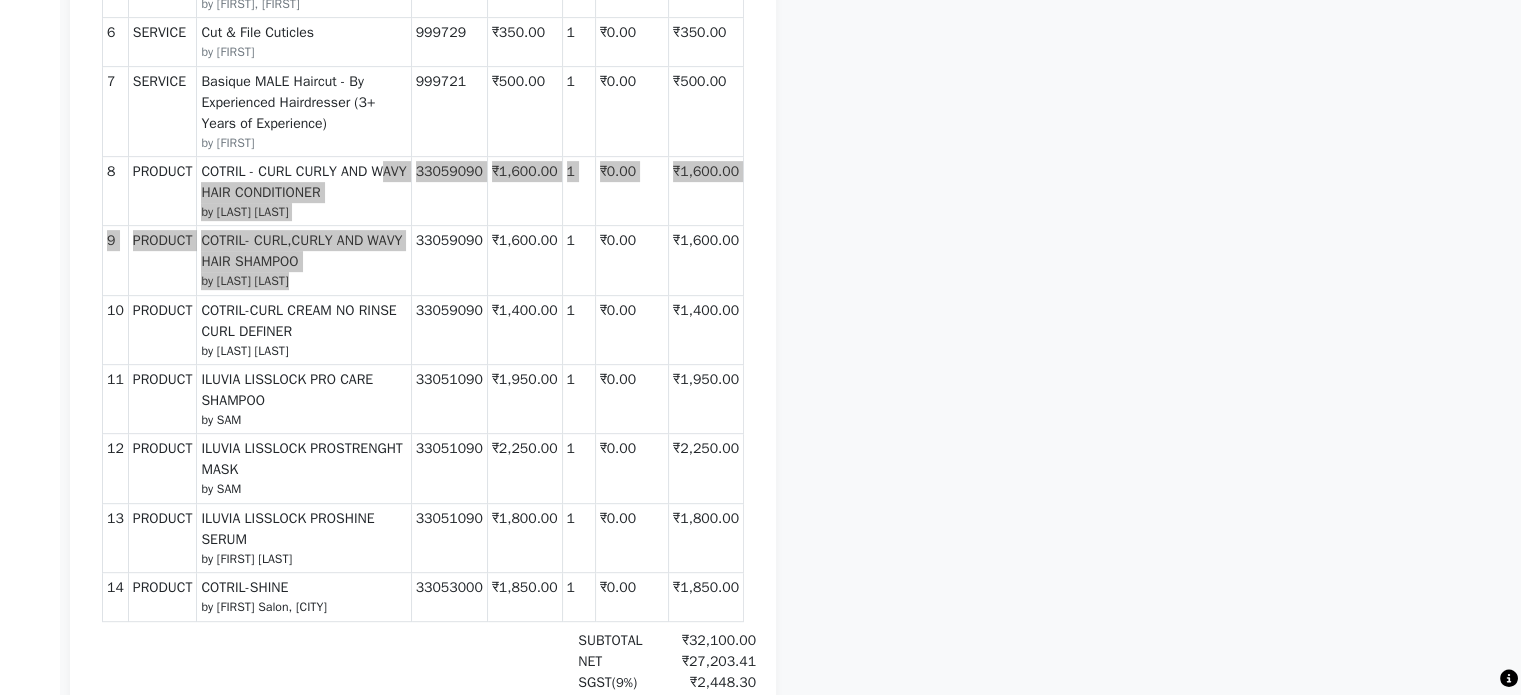 click on "[FIRST] [LAST]  Prebook   Payment Received  Download  Print   Email Invoice   Send Message Feedback  Payments Wallet 18-07-2025 ₹1,000.00  Added on 18-07-2025  CARD 18-07-2025 ₹2,100.00  Added on 18-07-2025  UPI 18-07-2025 ₹29,000.00  Added on 18-07-2025" 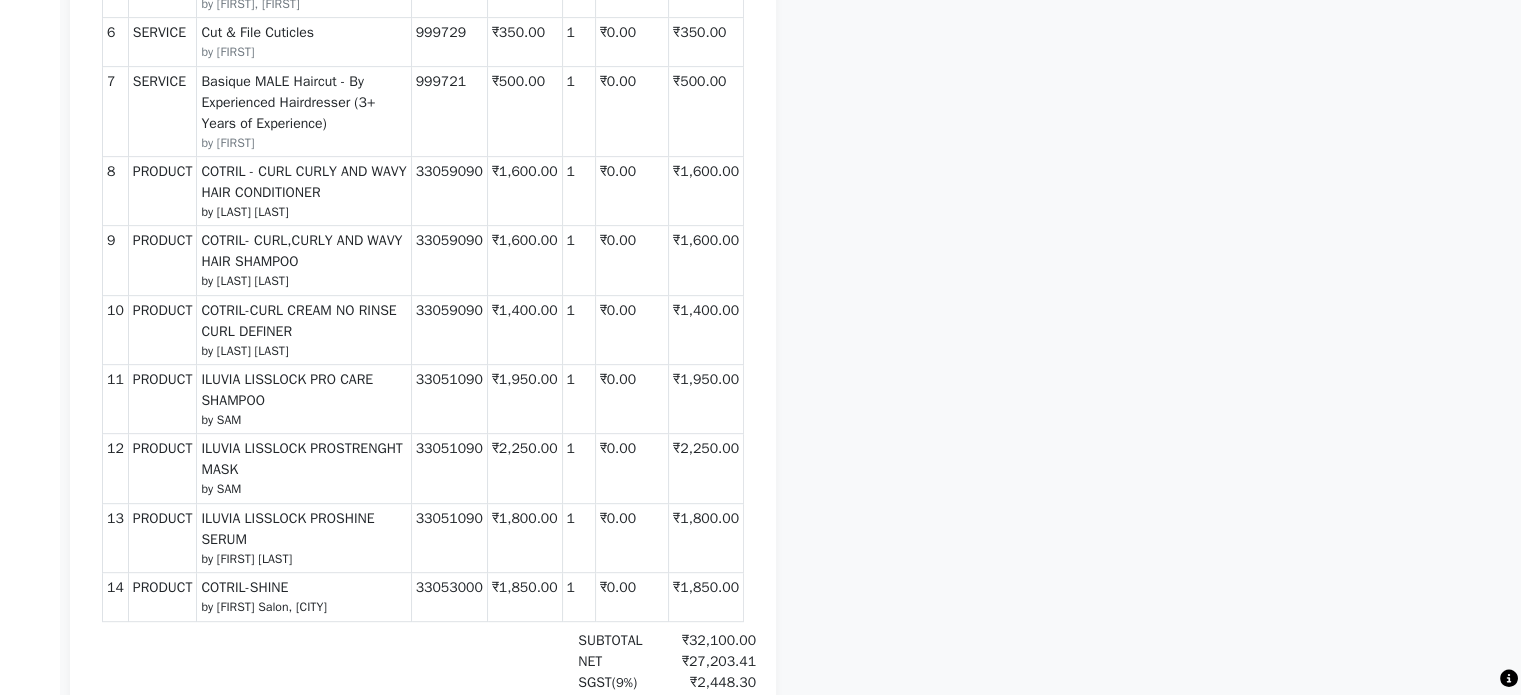 click on "₹1,400.00" at bounding box center (706, 329) 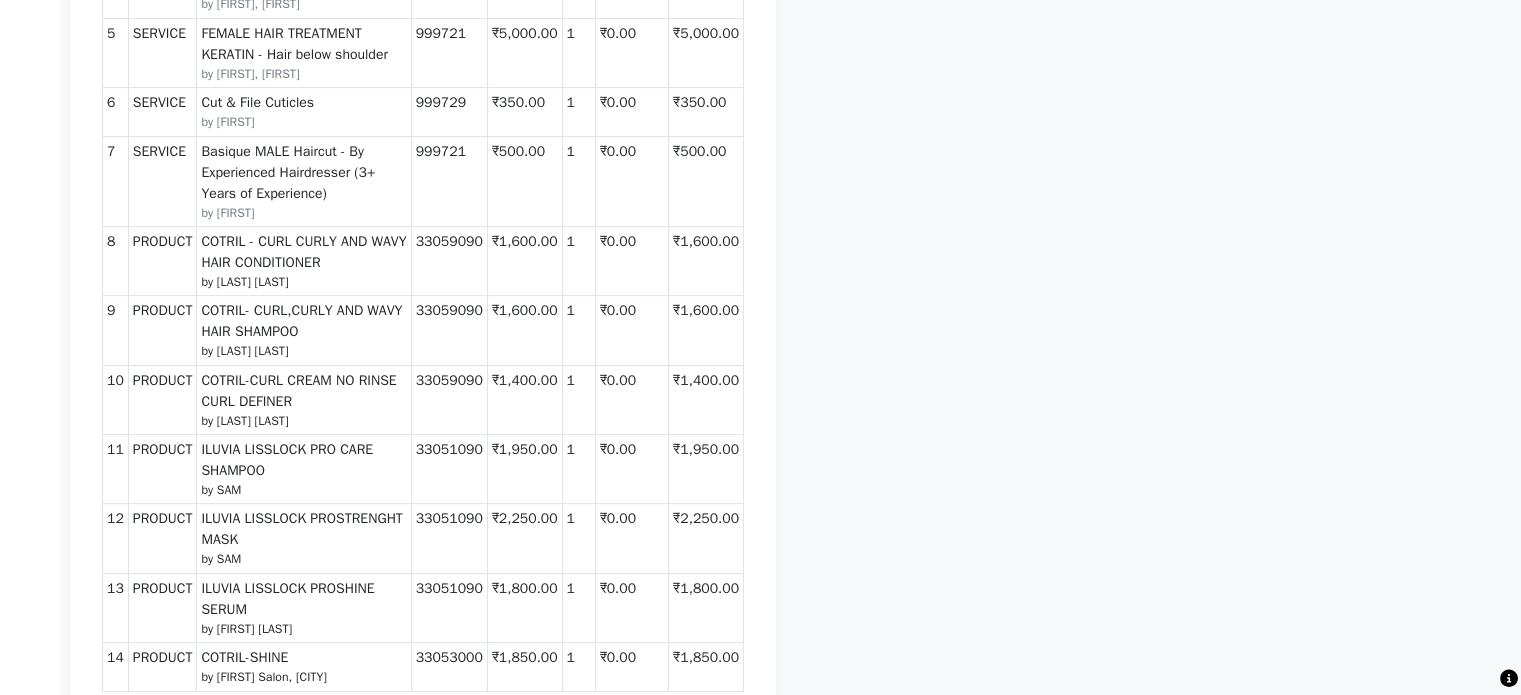 scroll, scrollTop: 788, scrollLeft: 0, axis: vertical 